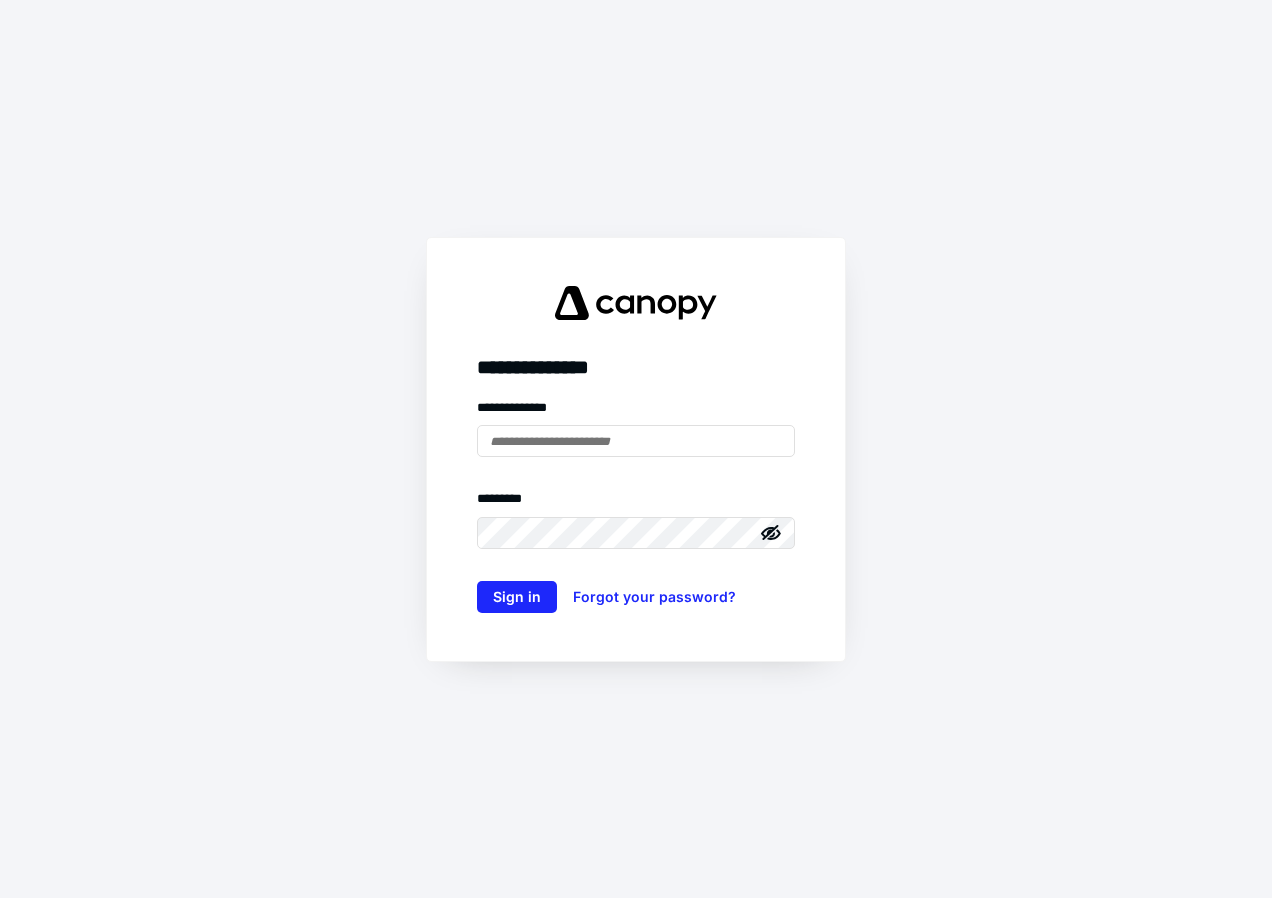 scroll, scrollTop: 0, scrollLeft: 0, axis: both 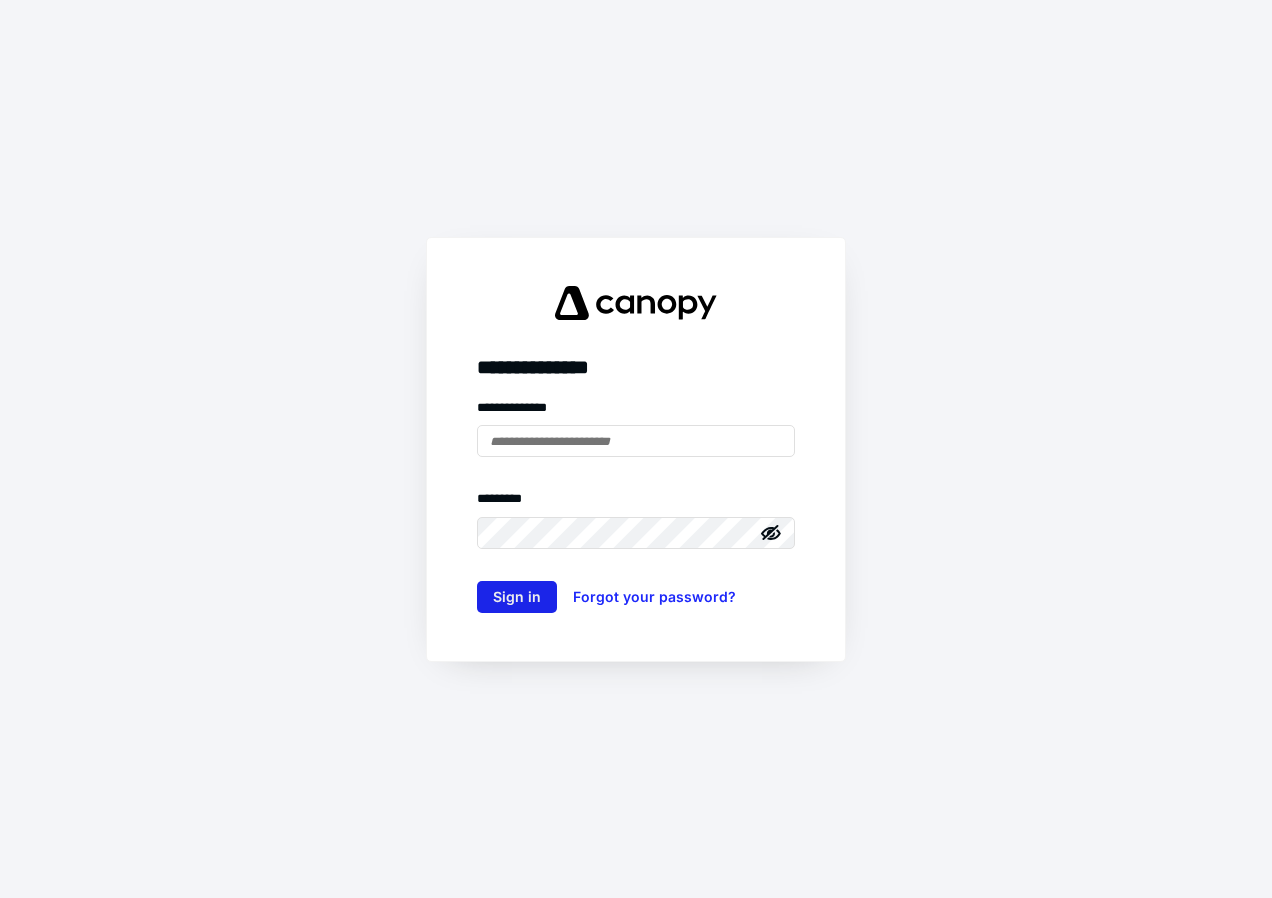 type on "**********" 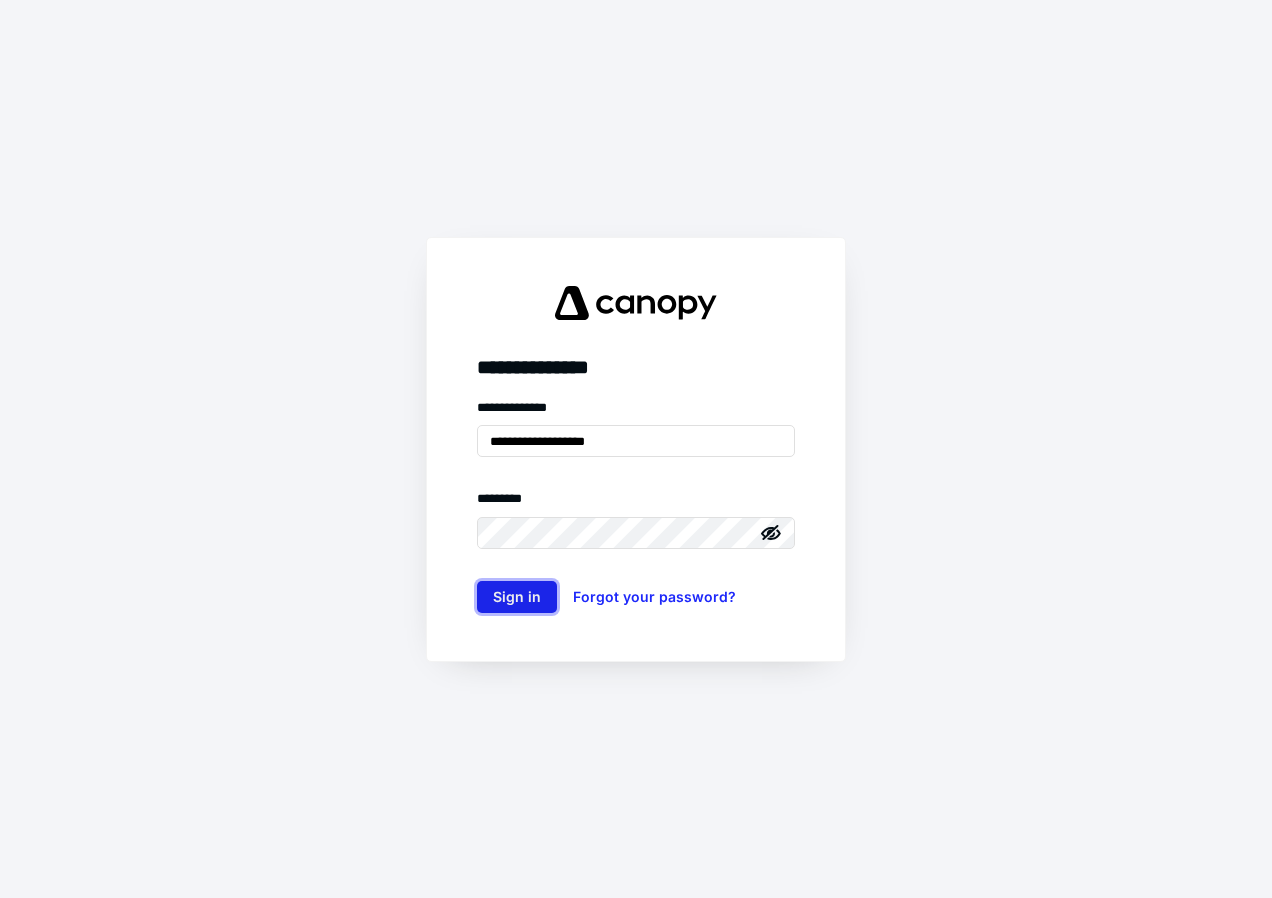 click on "Sign in" at bounding box center (517, 597) 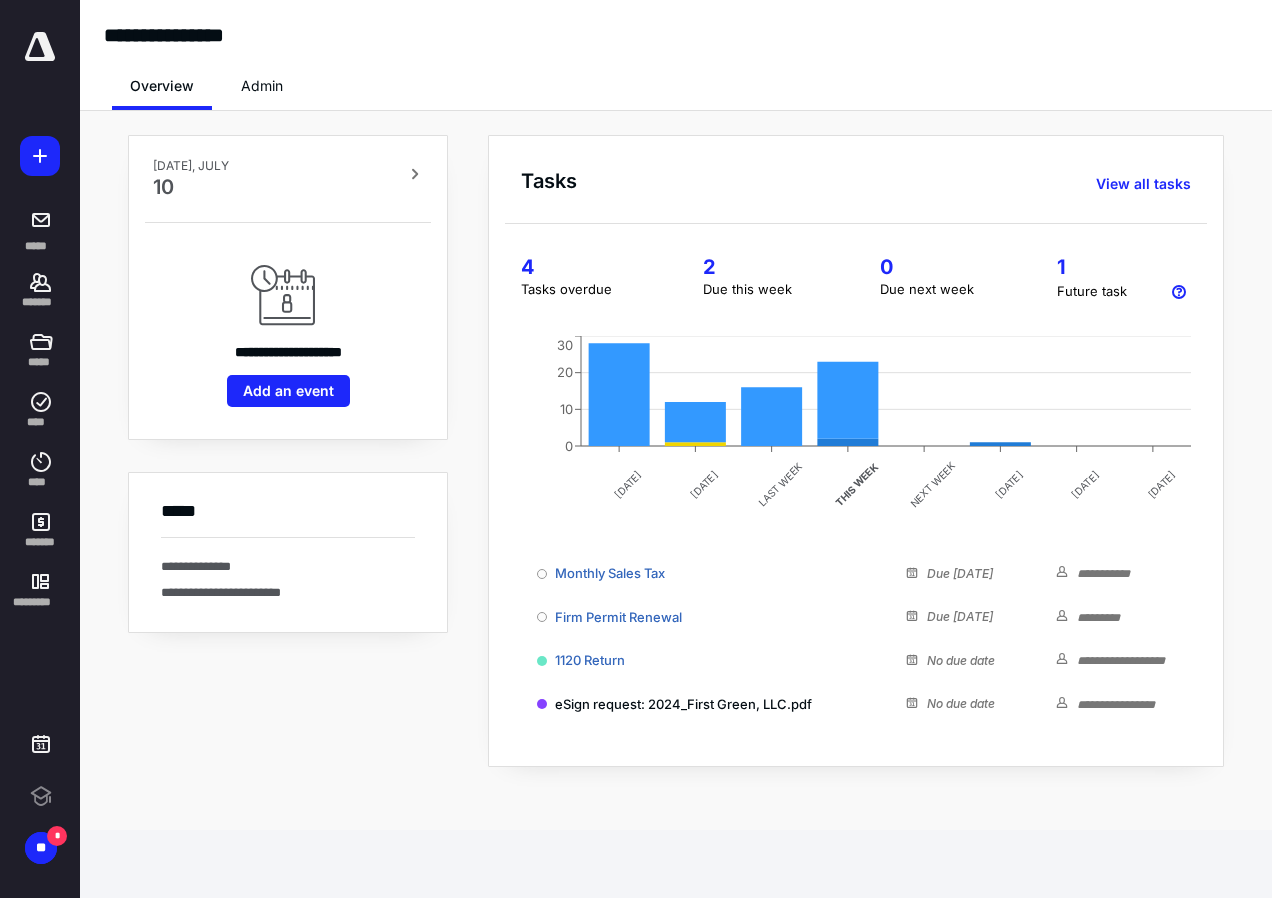 scroll, scrollTop: 0, scrollLeft: 0, axis: both 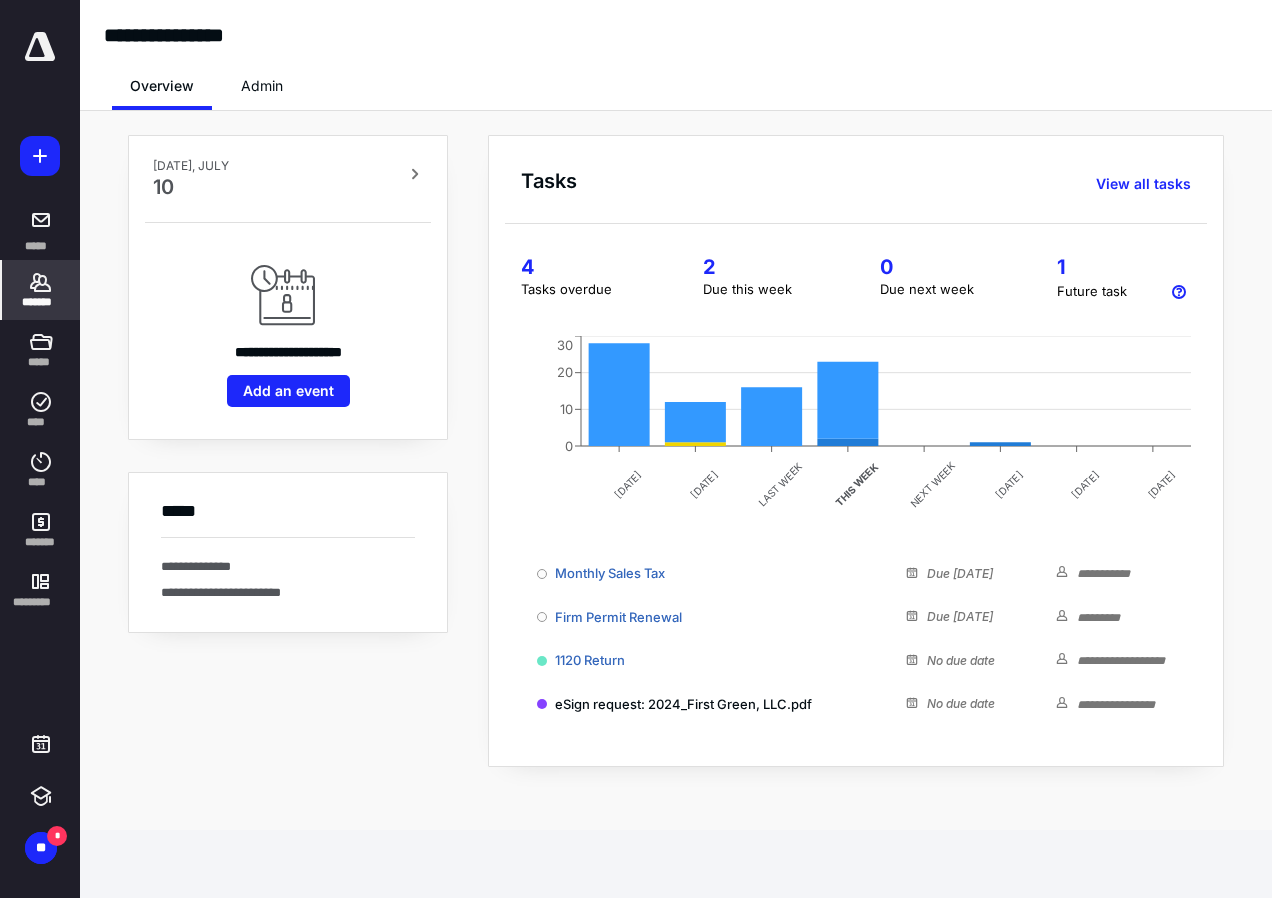 click 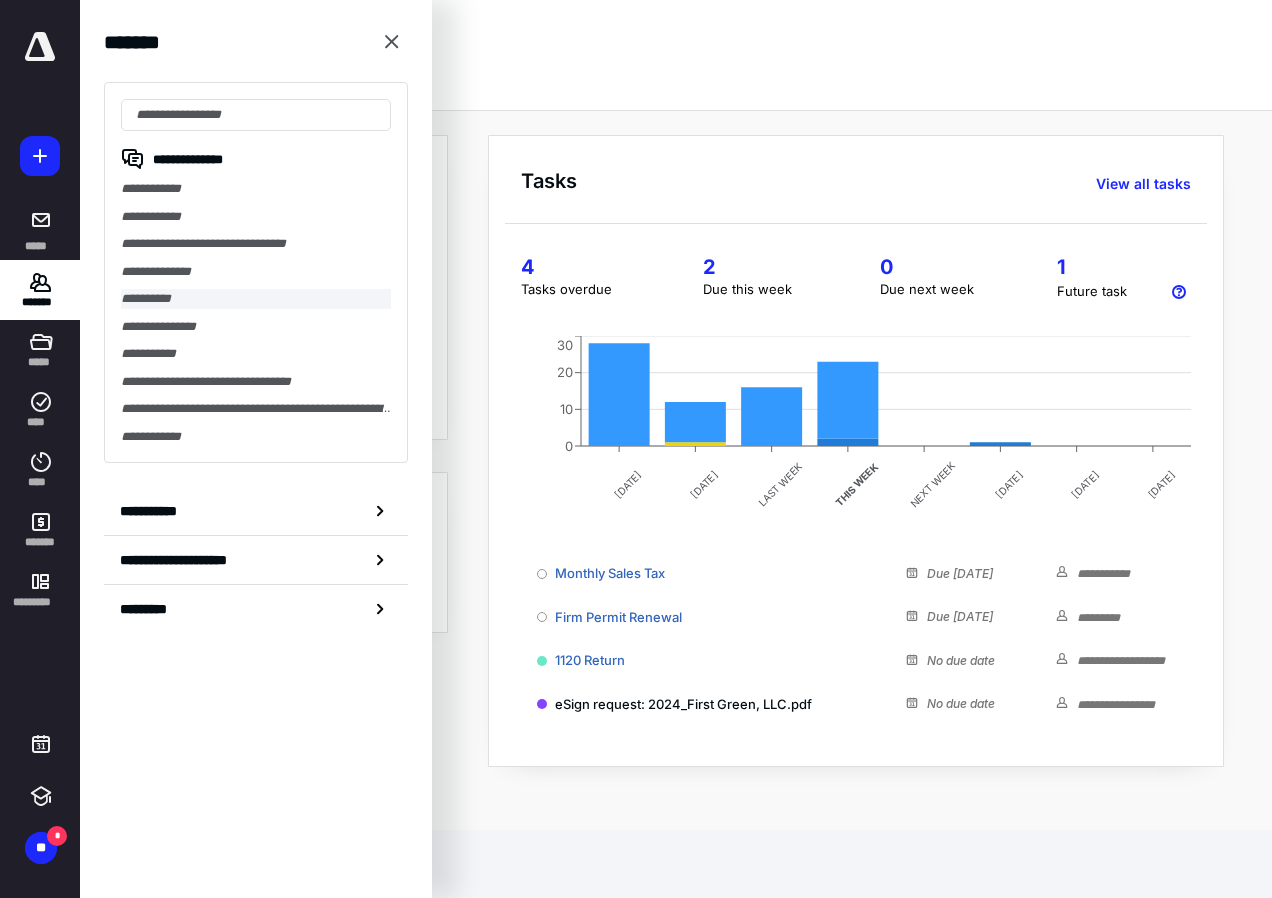 click on "**********" at bounding box center (256, 299) 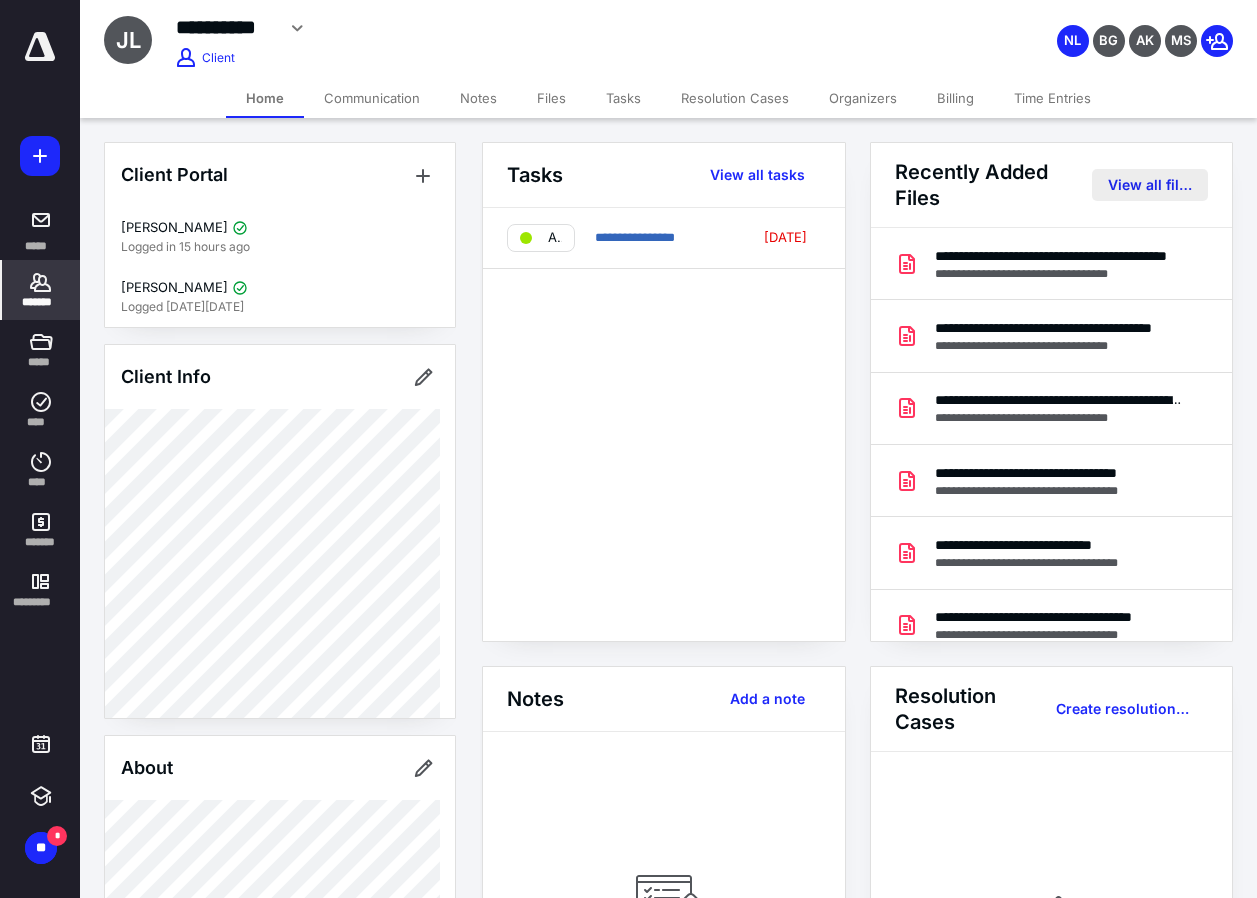 click on "View all files" at bounding box center (1150, 185) 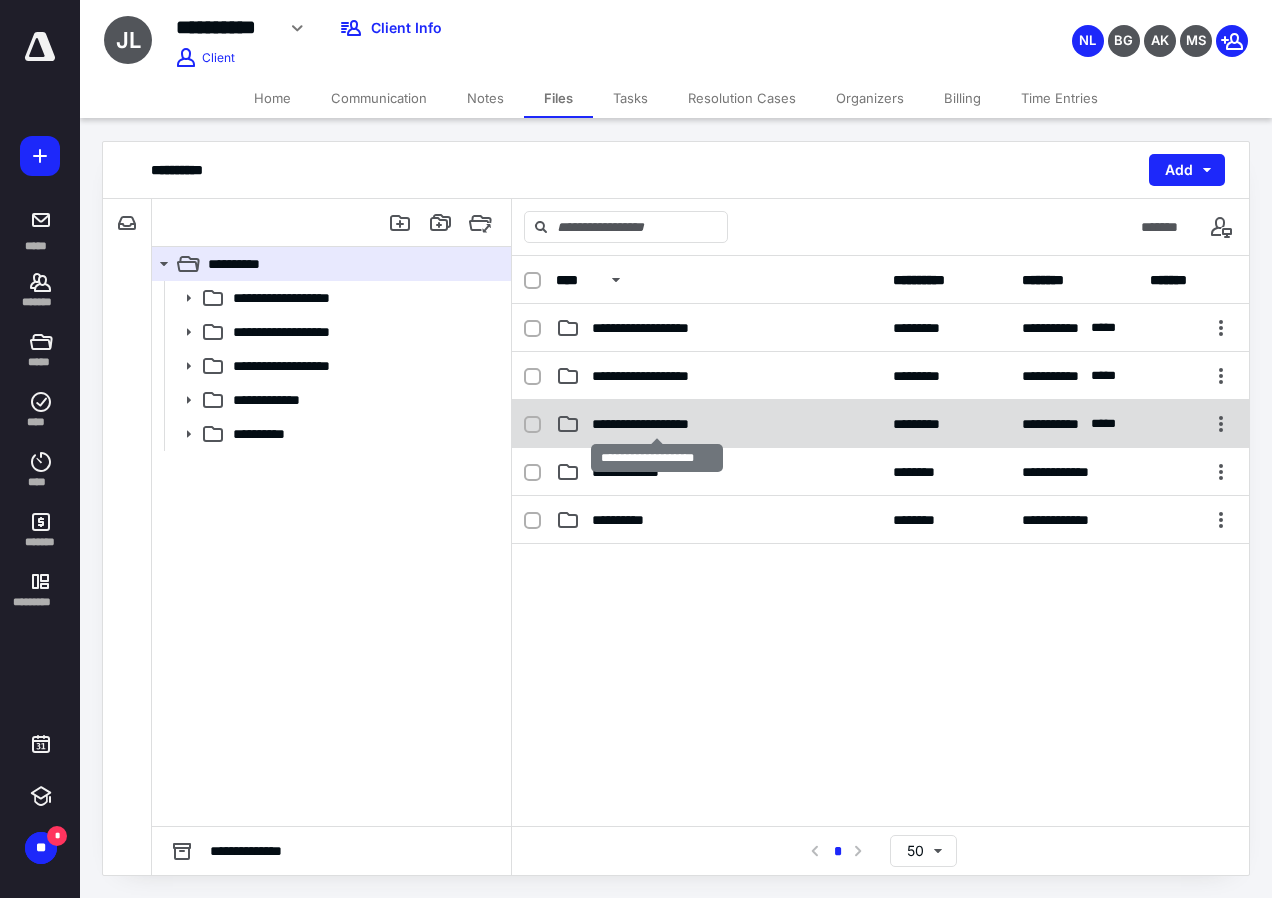 click on "**********" at bounding box center [656, 424] 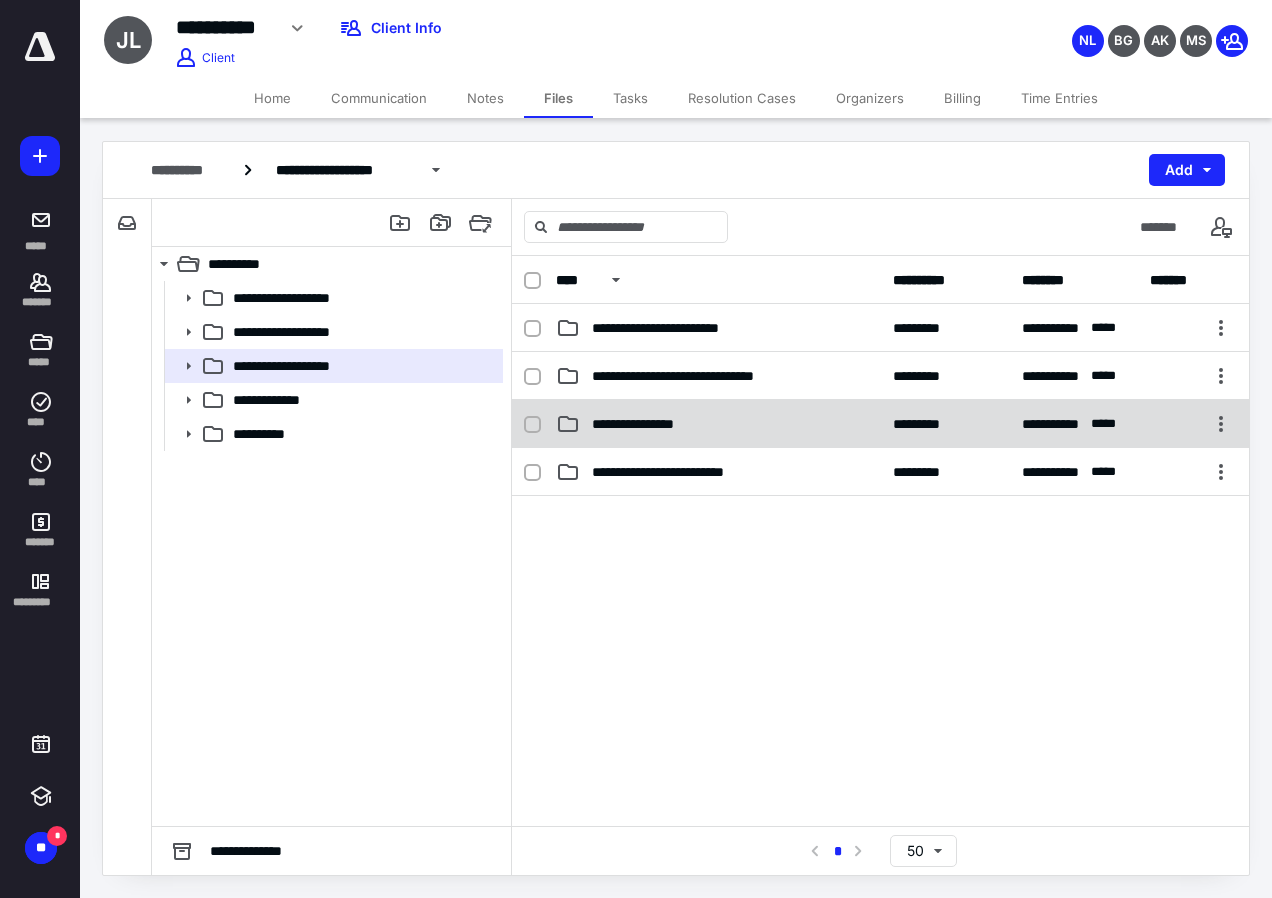 click on "**********" at bounding box center (650, 424) 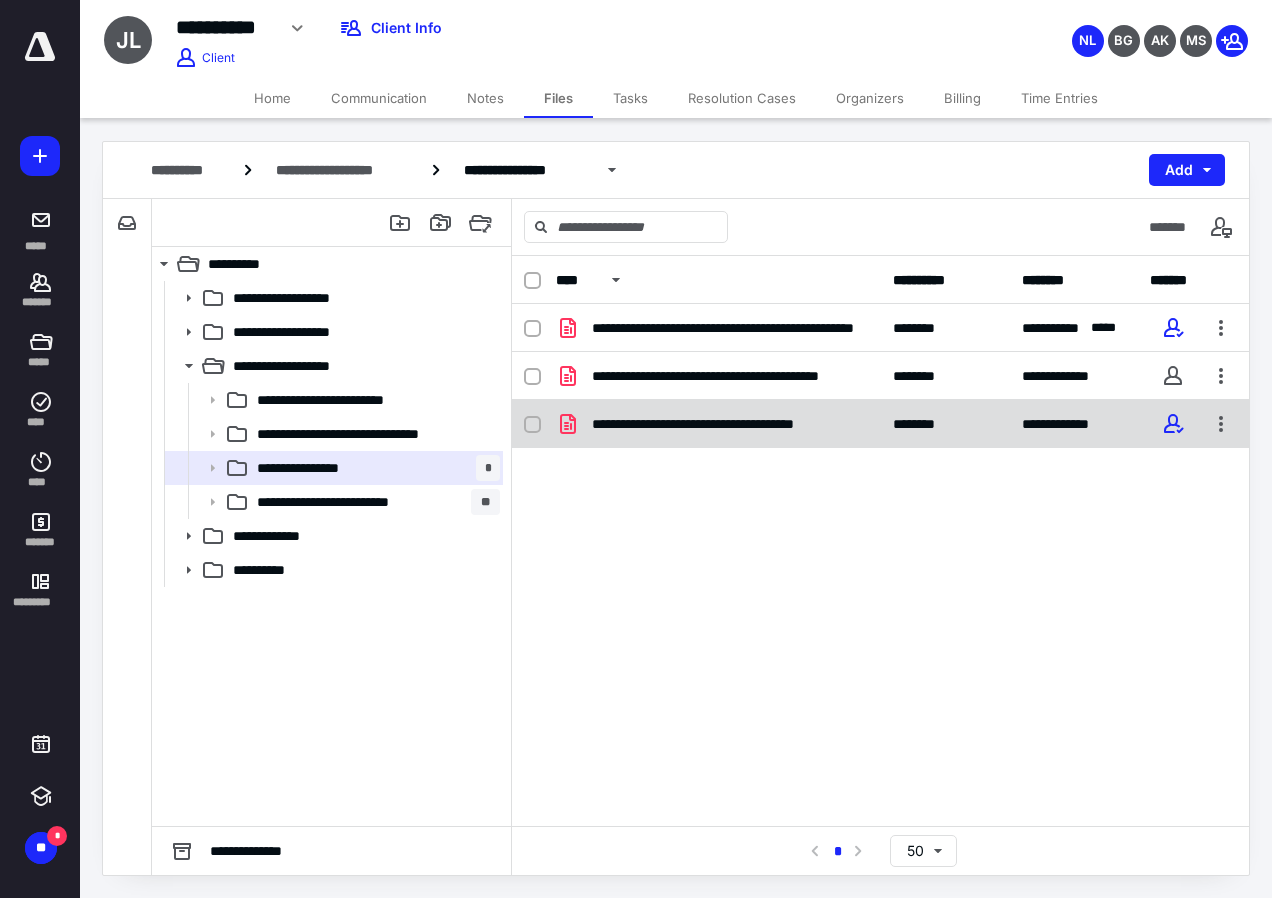 click on "**********" at bounding box center [729, 424] 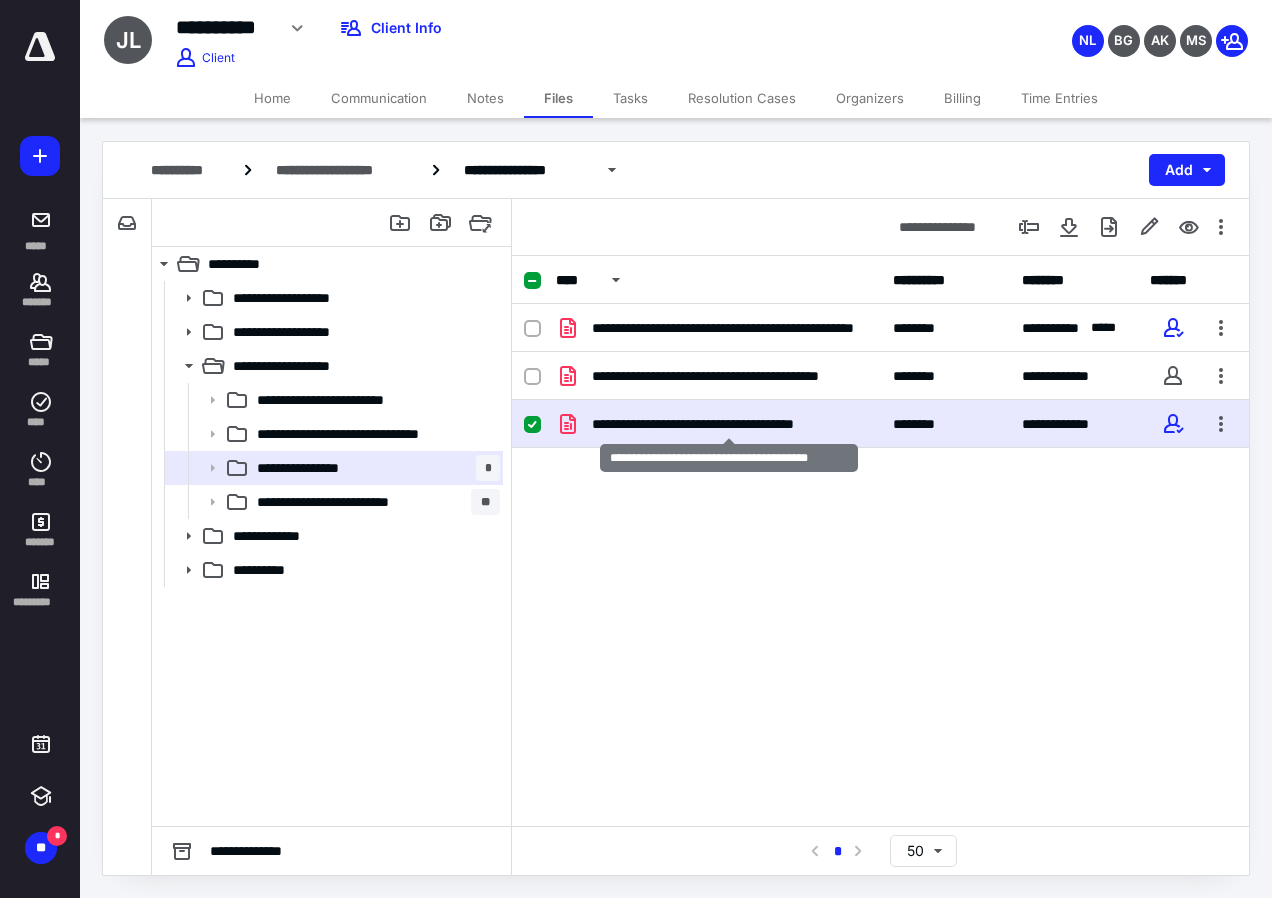 click on "**********" at bounding box center (729, 424) 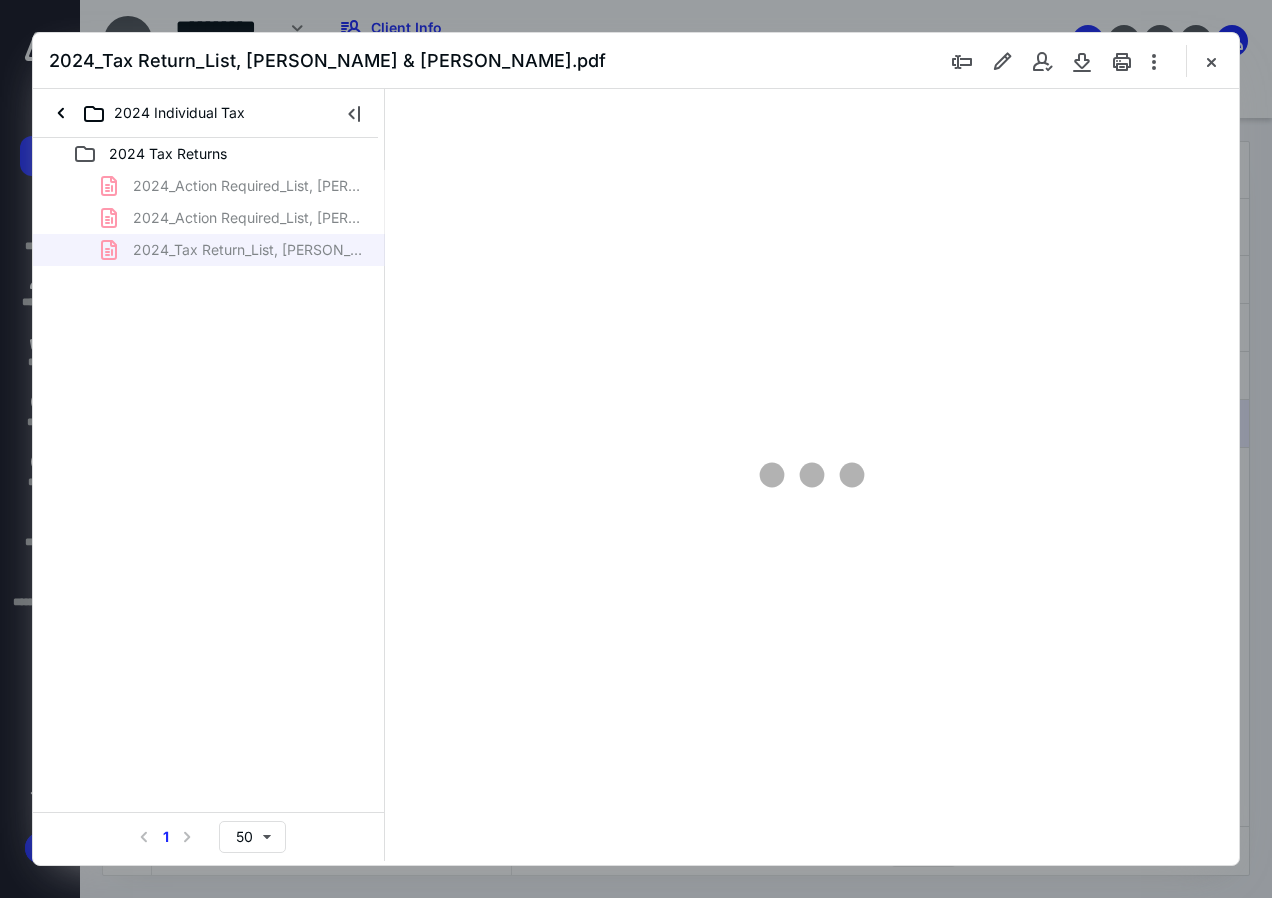 scroll, scrollTop: 0, scrollLeft: 0, axis: both 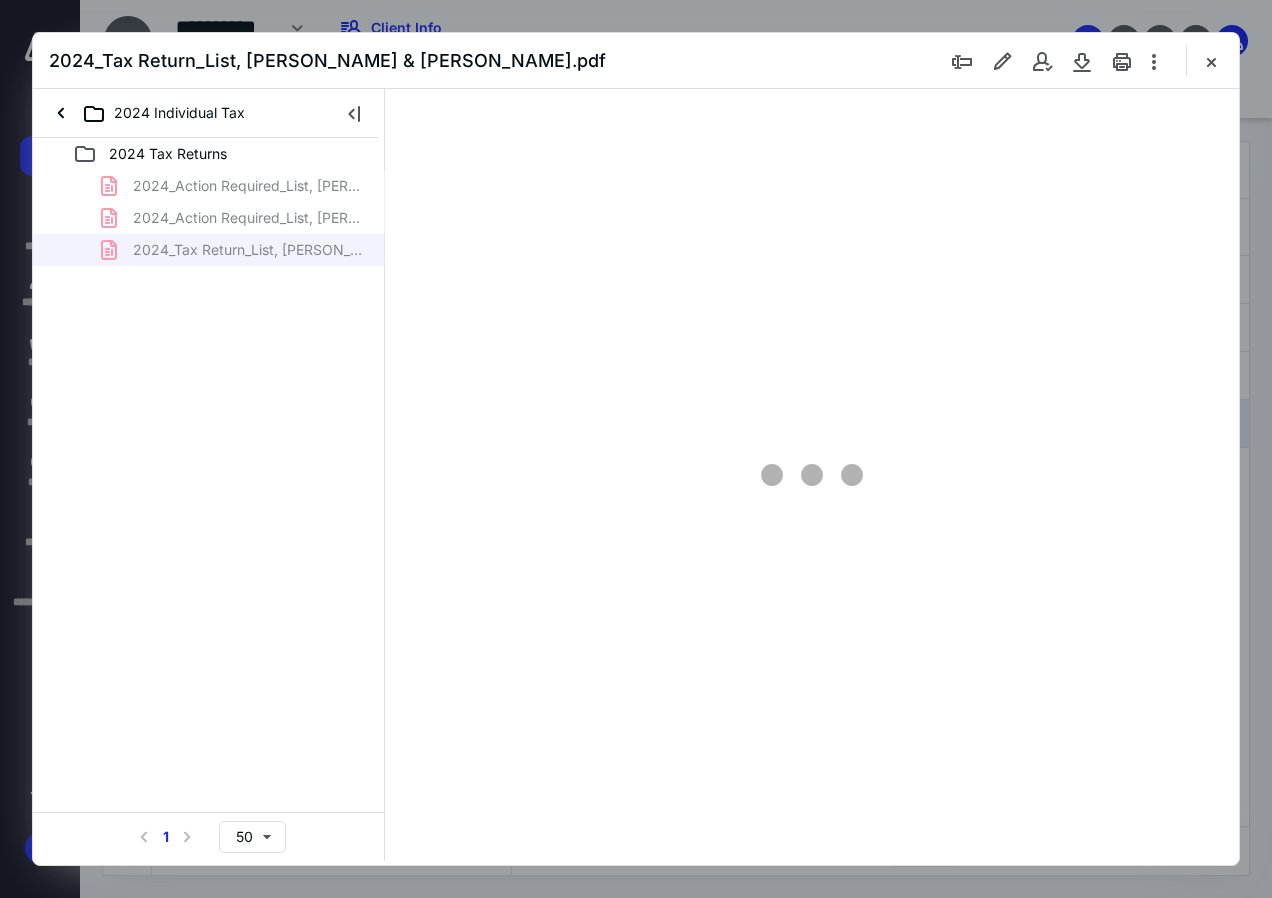 type on "136" 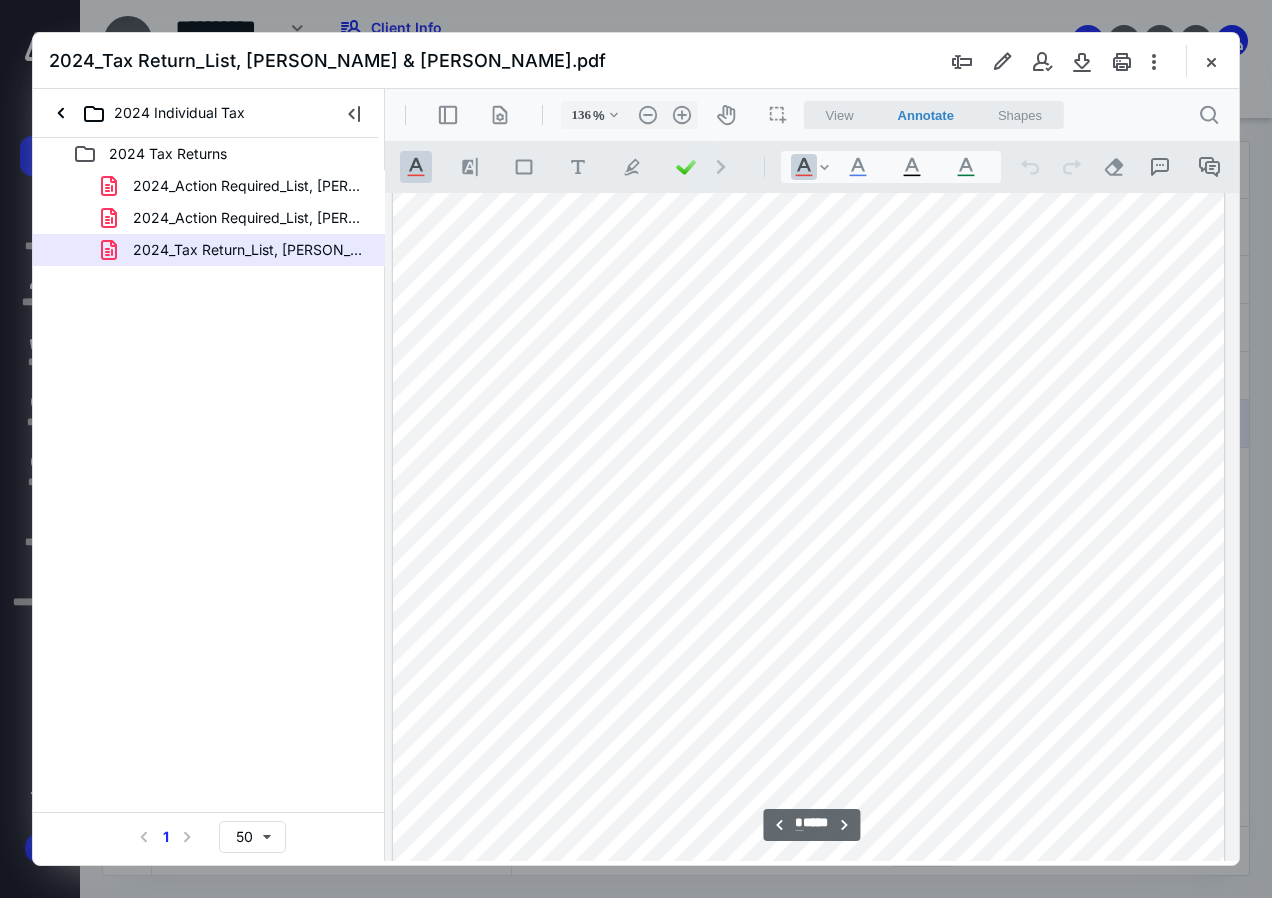 scroll, scrollTop: 7800, scrollLeft: 120, axis: both 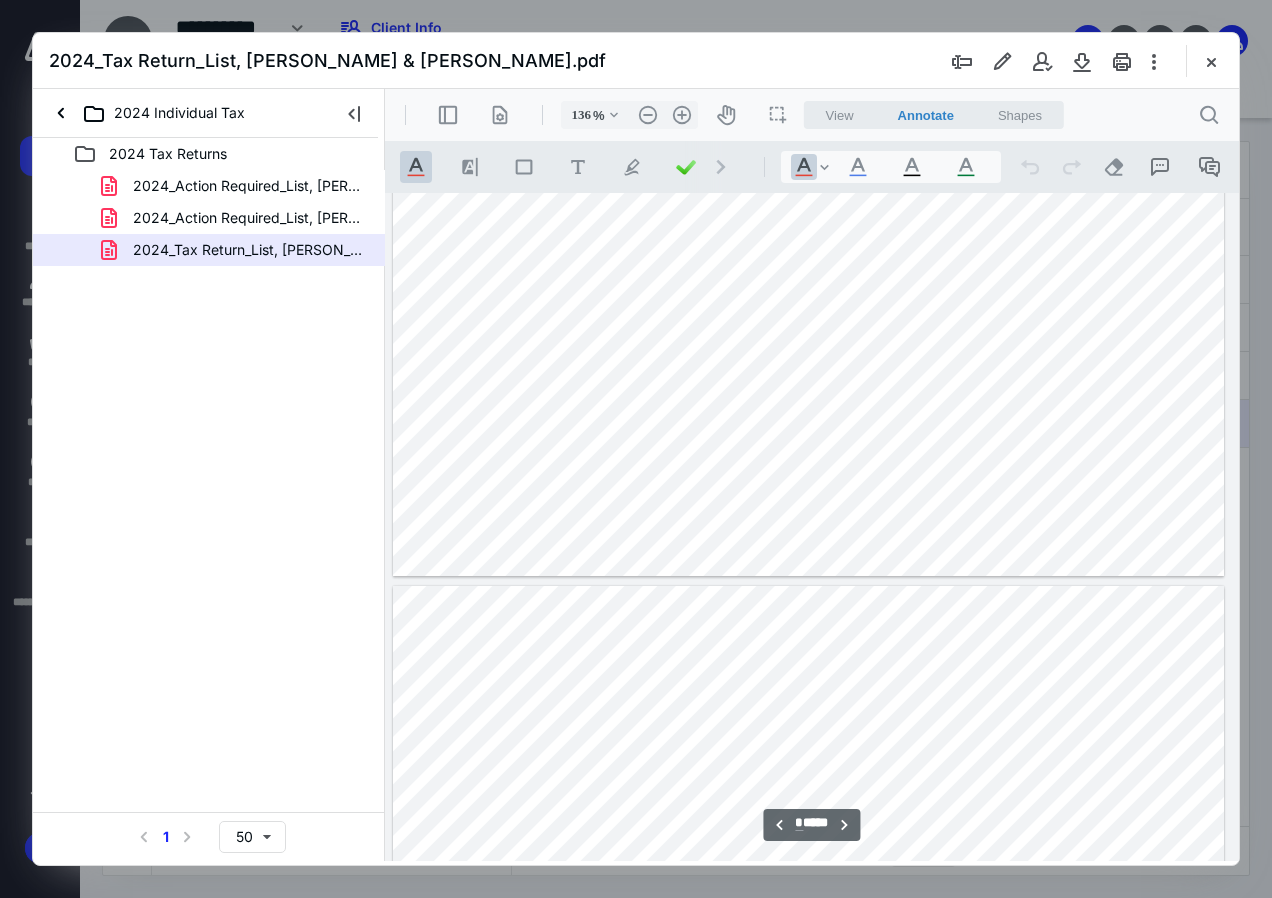 type on "*" 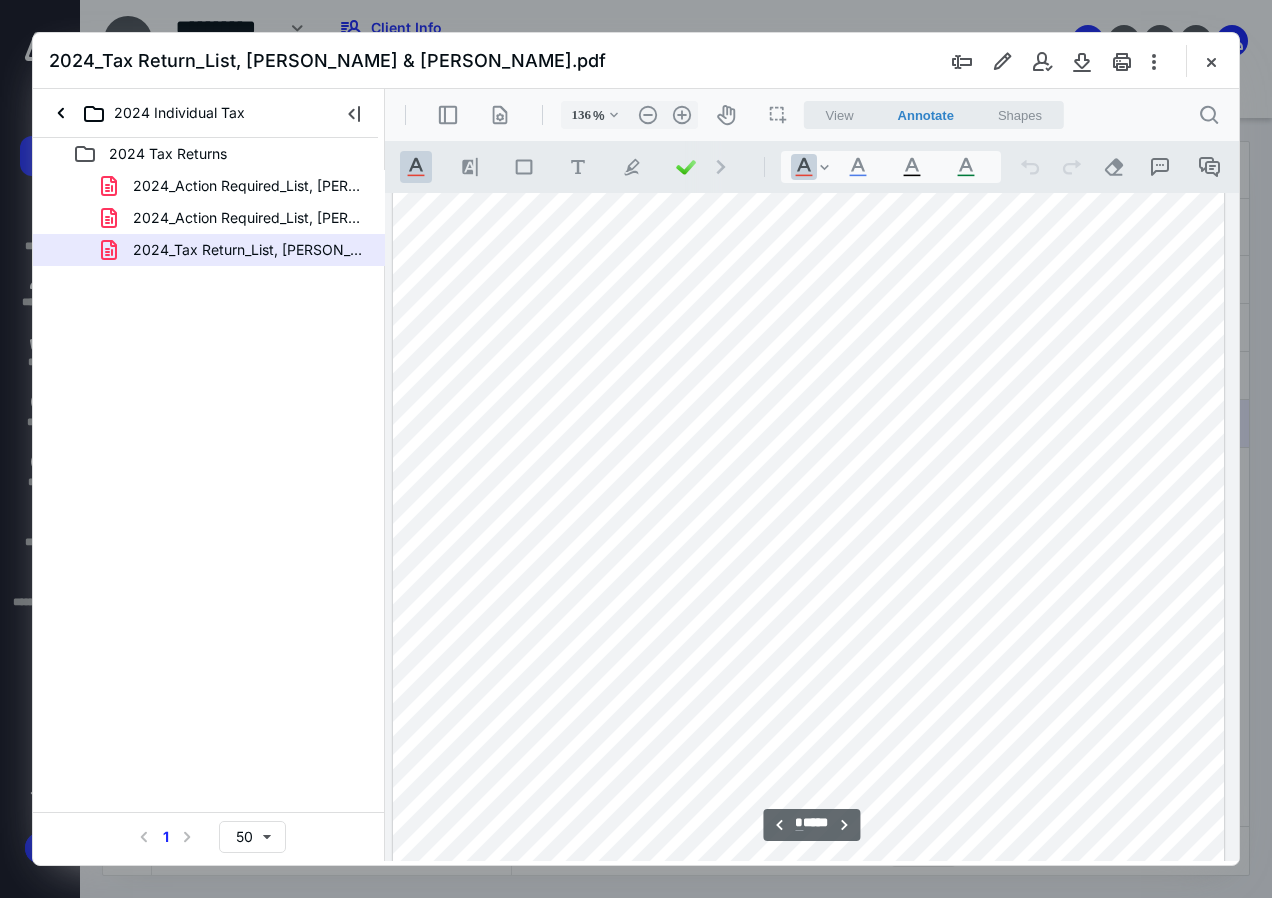 scroll, scrollTop: 9000, scrollLeft: 120, axis: both 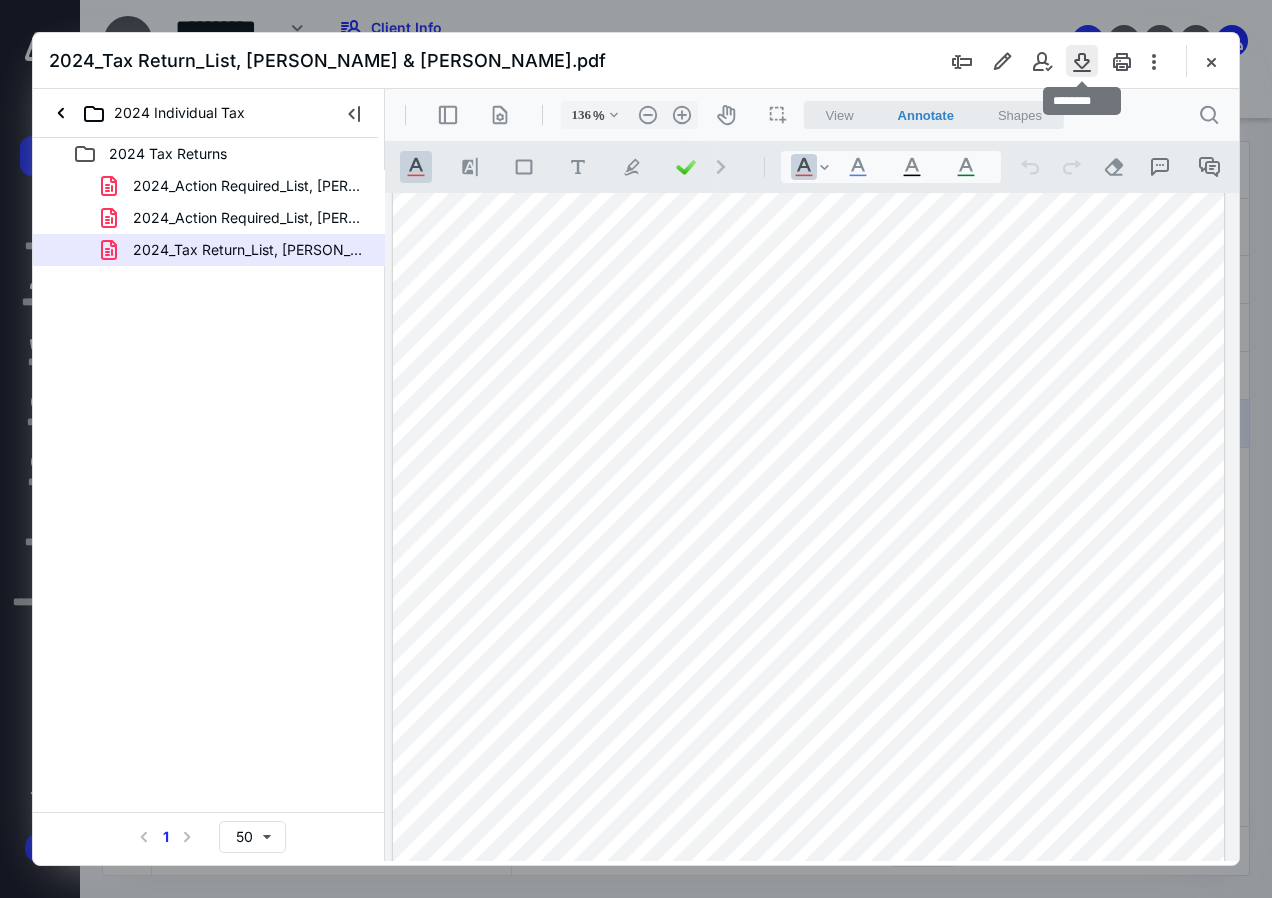 click at bounding box center [1082, 61] 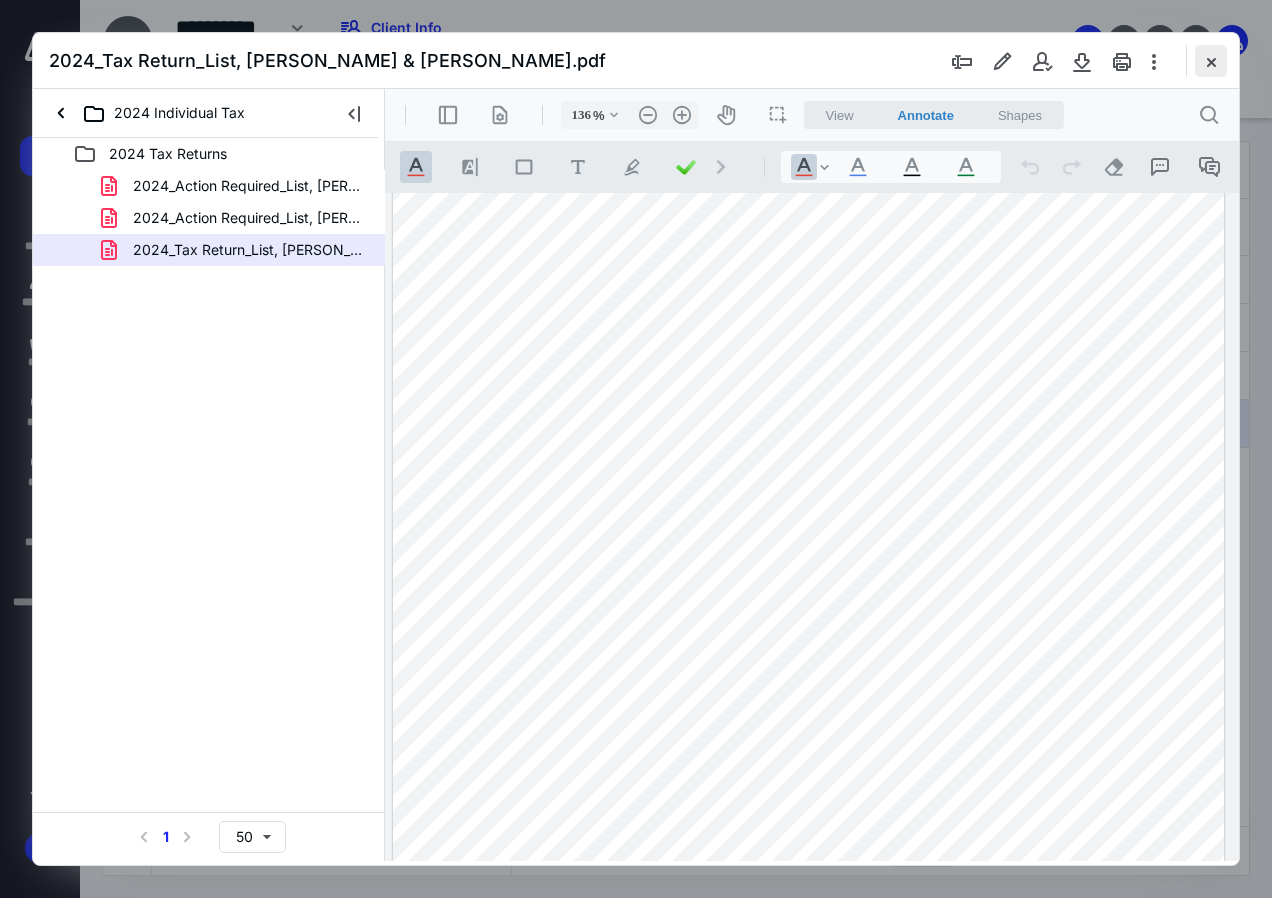 click at bounding box center (1211, 61) 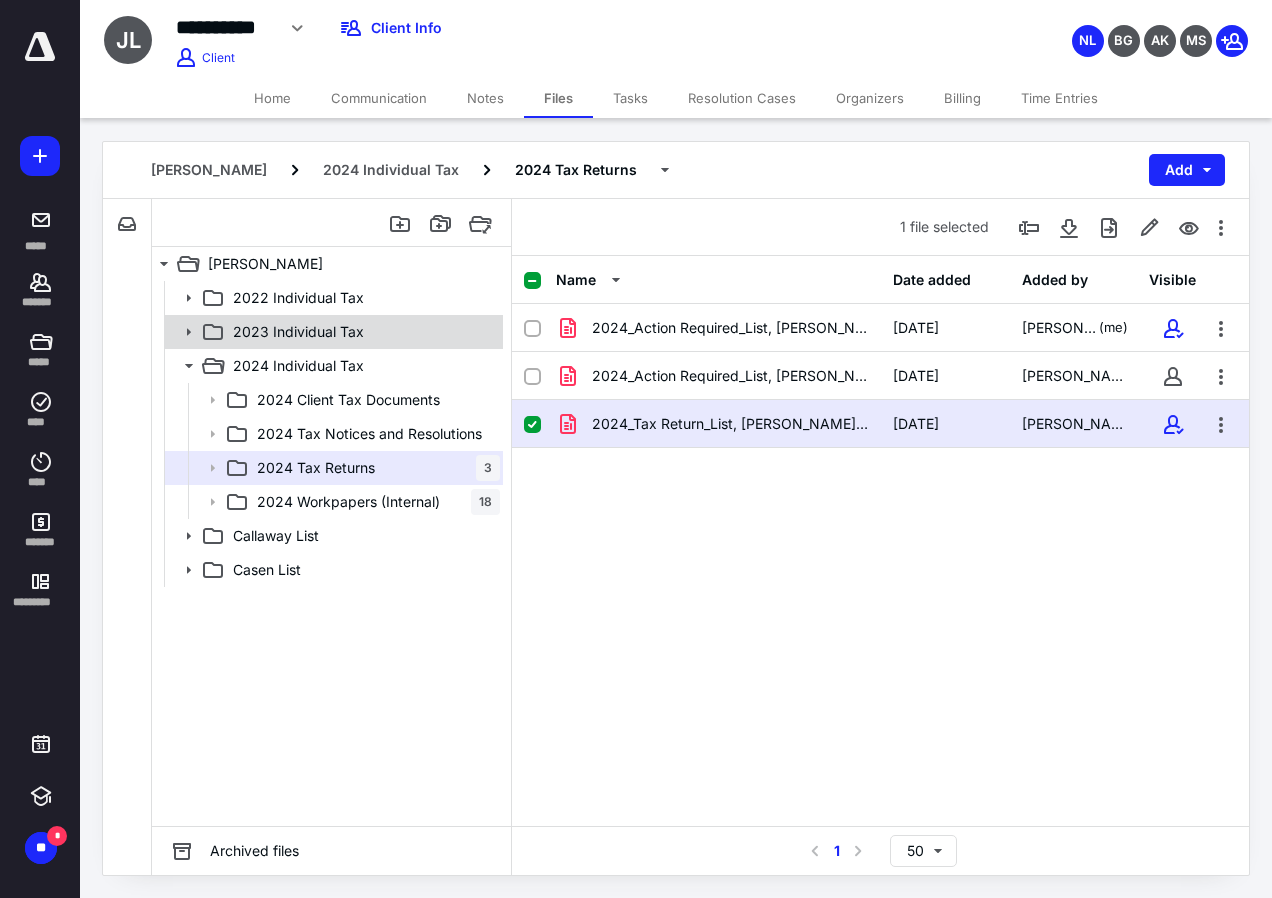 click on "2023 Individual Tax" at bounding box center (298, 332) 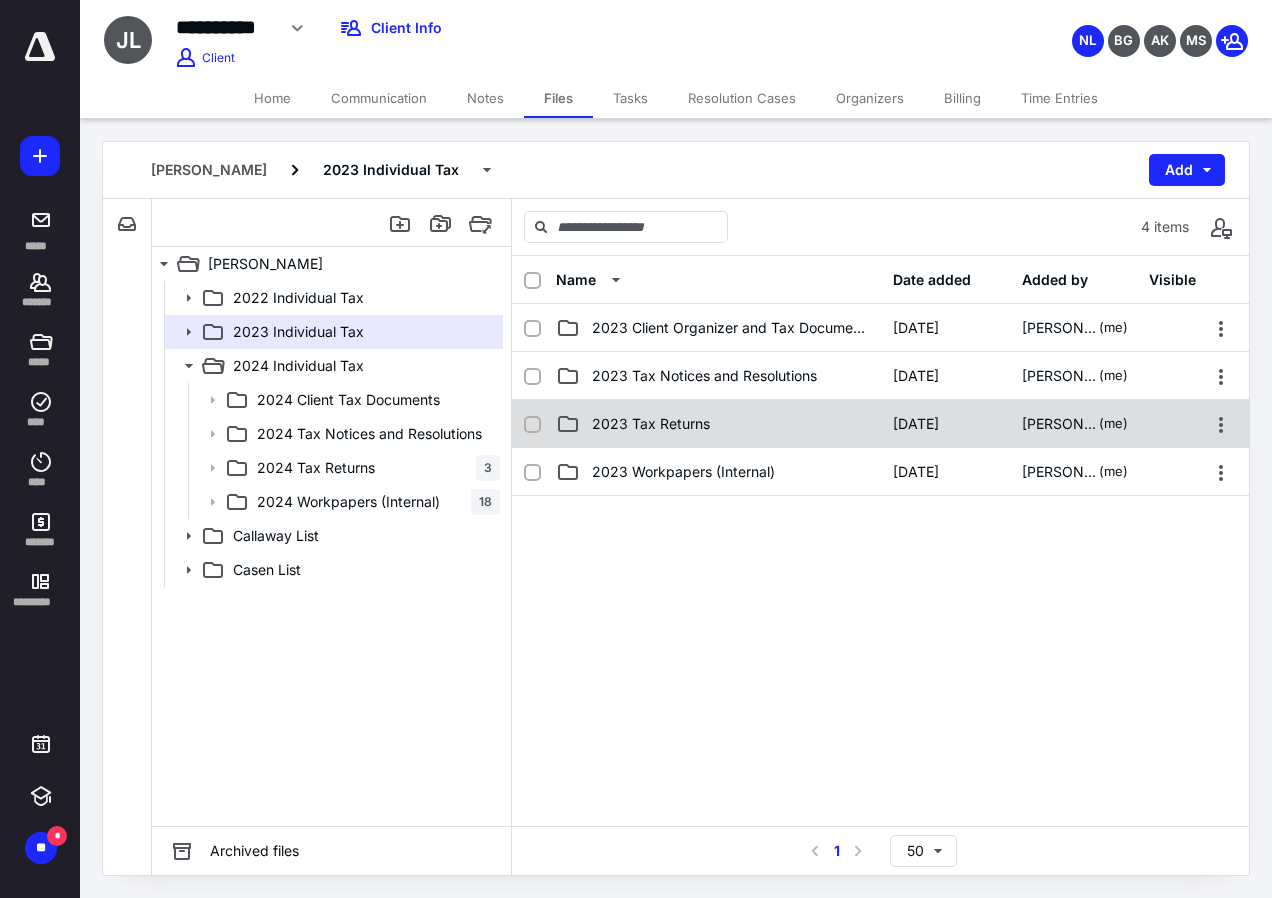 click on "2023 Tax Returns" at bounding box center [718, 424] 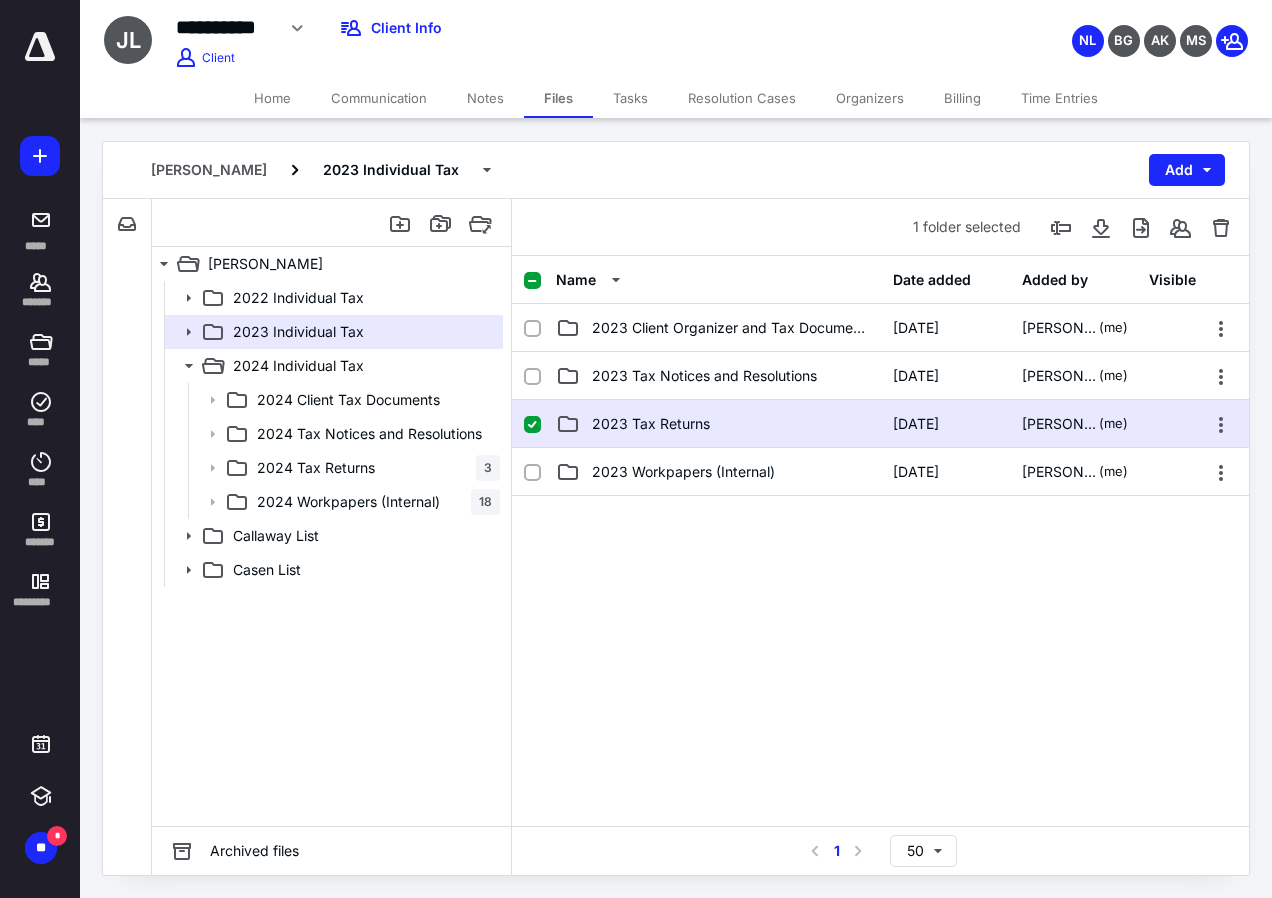 click on "2023 Tax Returns" at bounding box center [718, 424] 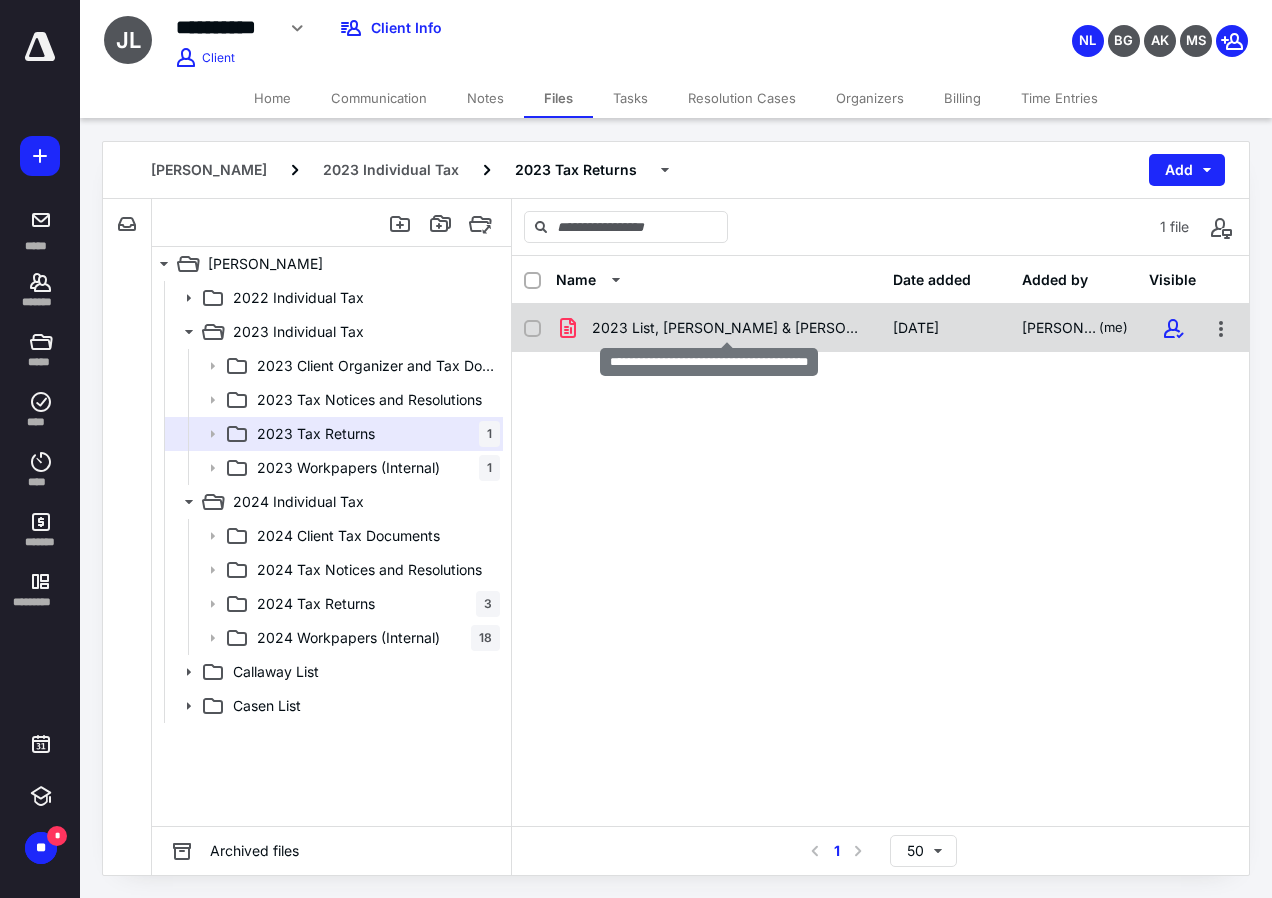 click on "2023 List, [PERSON_NAME] & [PERSON_NAME] Tax Return.pdf" at bounding box center (730, 328) 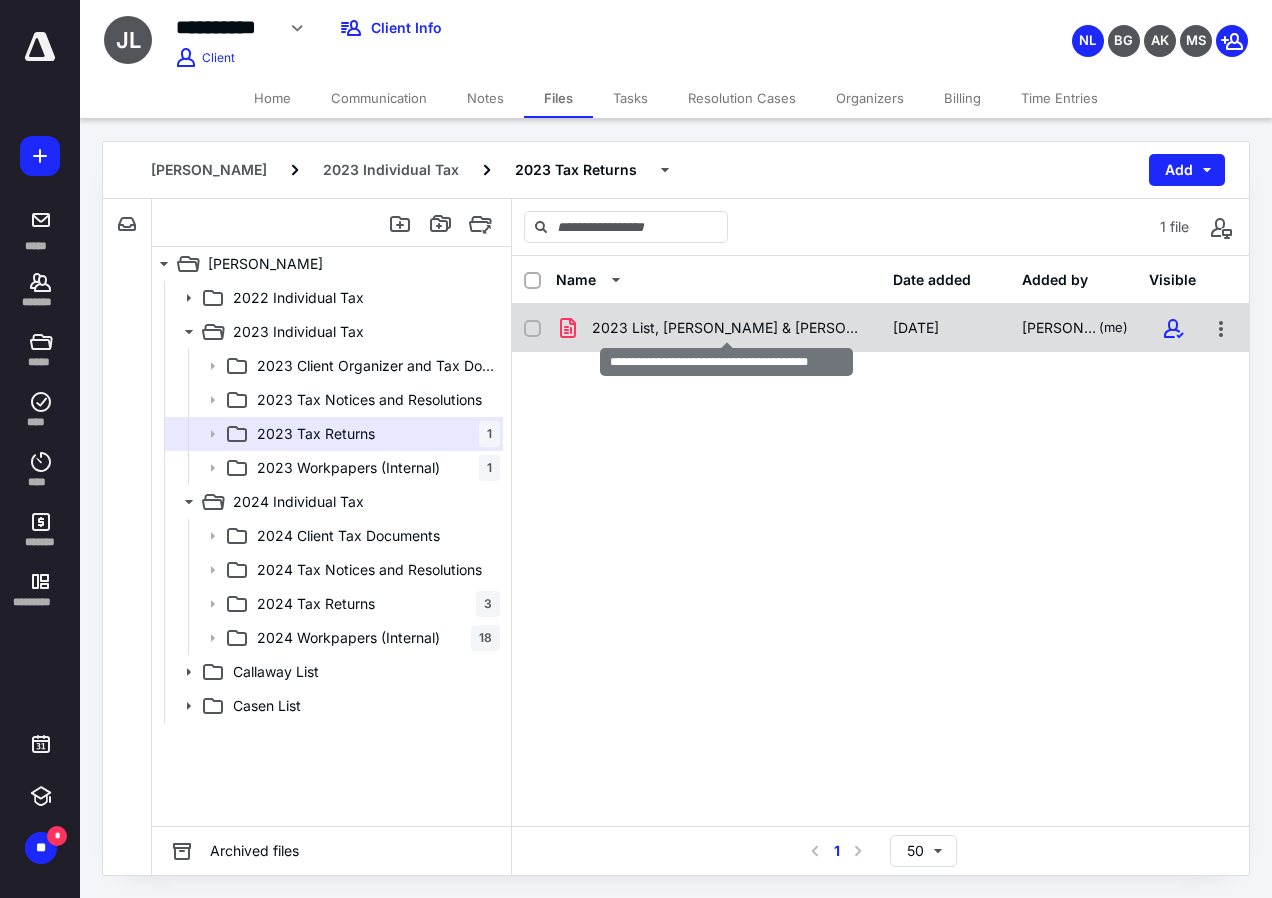 click on "2023 List, [PERSON_NAME] & [PERSON_NAME] Tax Return.pdf" at bounding box center (730, 328) 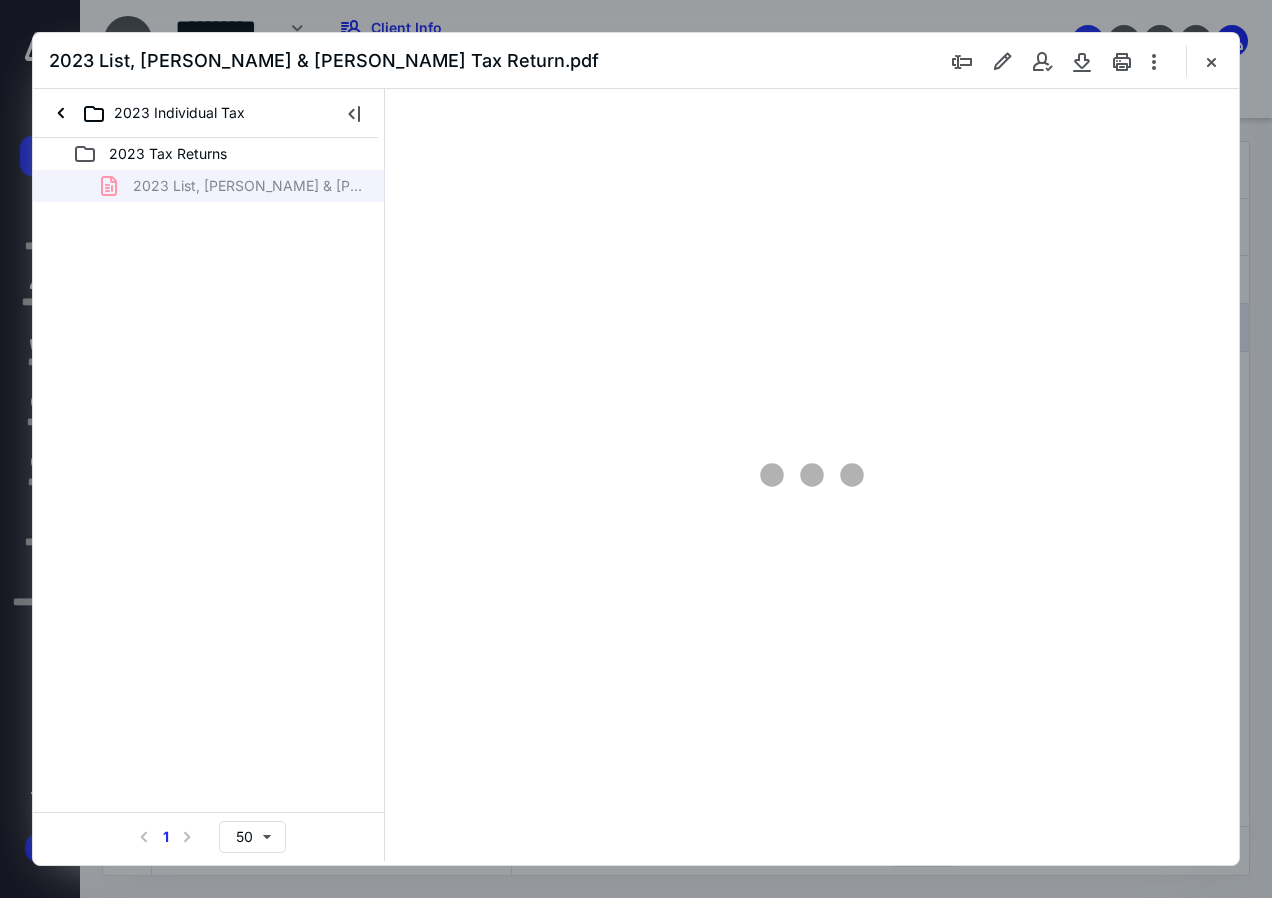 scroll, scrollTop: 0, scrollLeft: 0, axis: both 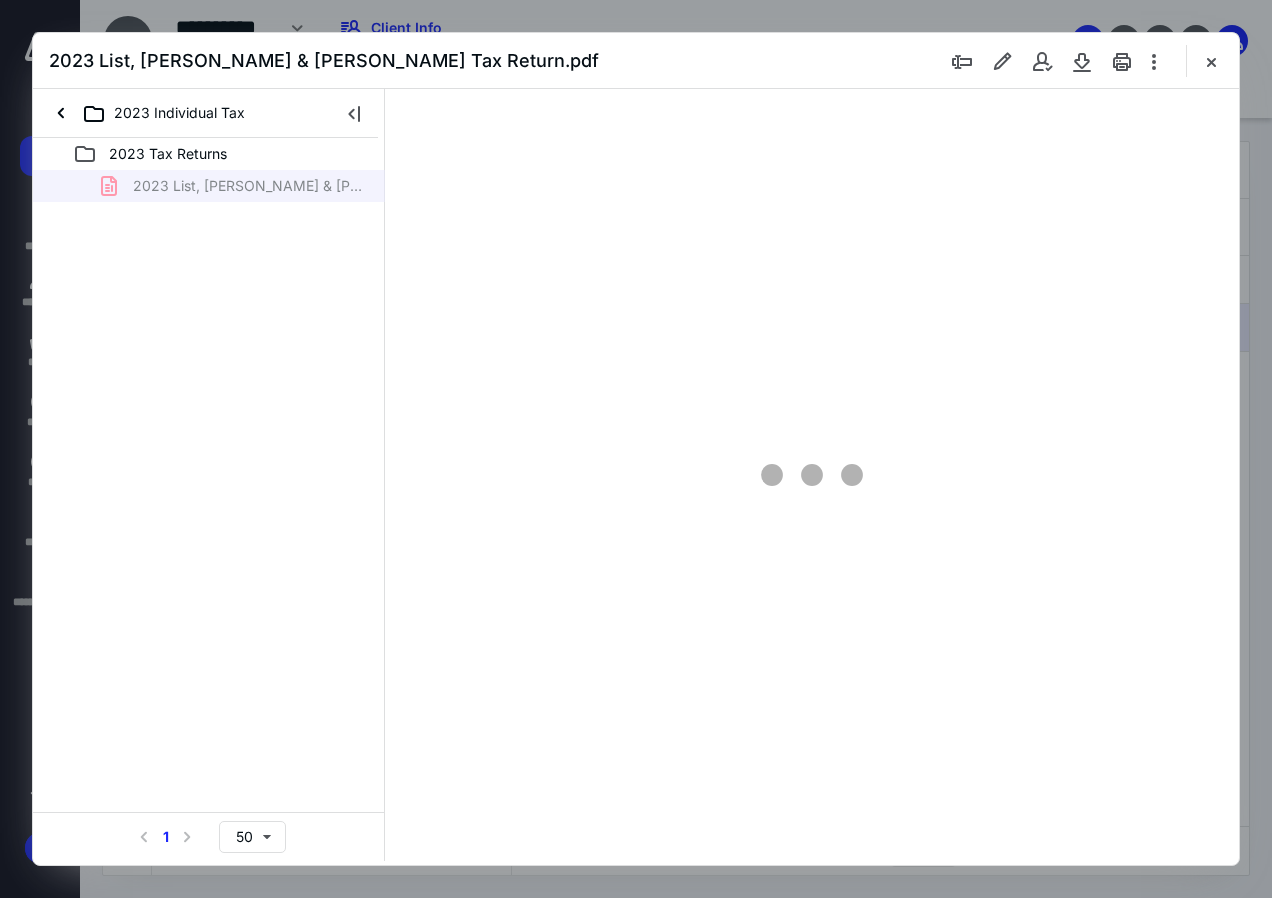 type on "136" 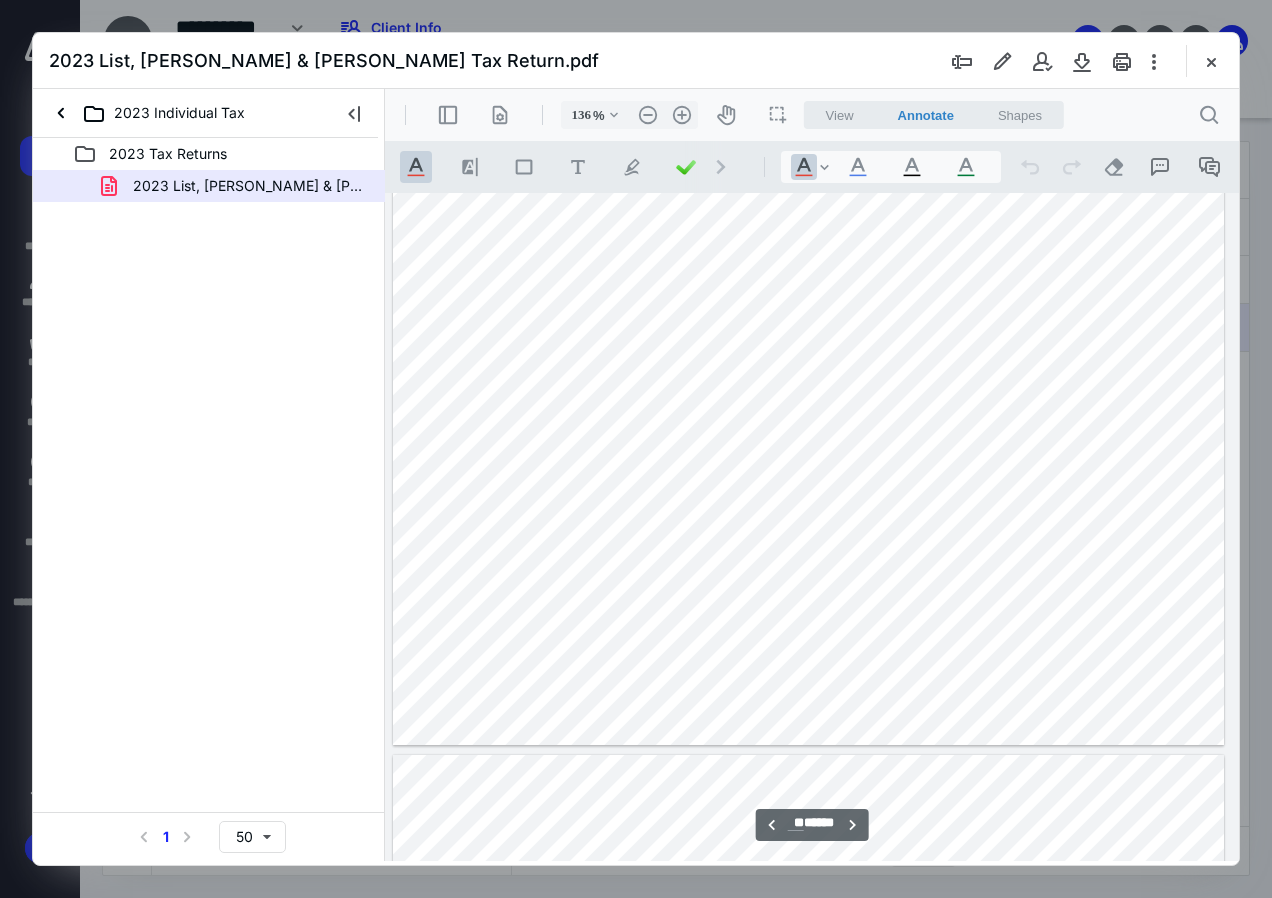 scroll, scrollTop: 80490, scrollLeft: 120, axis: both 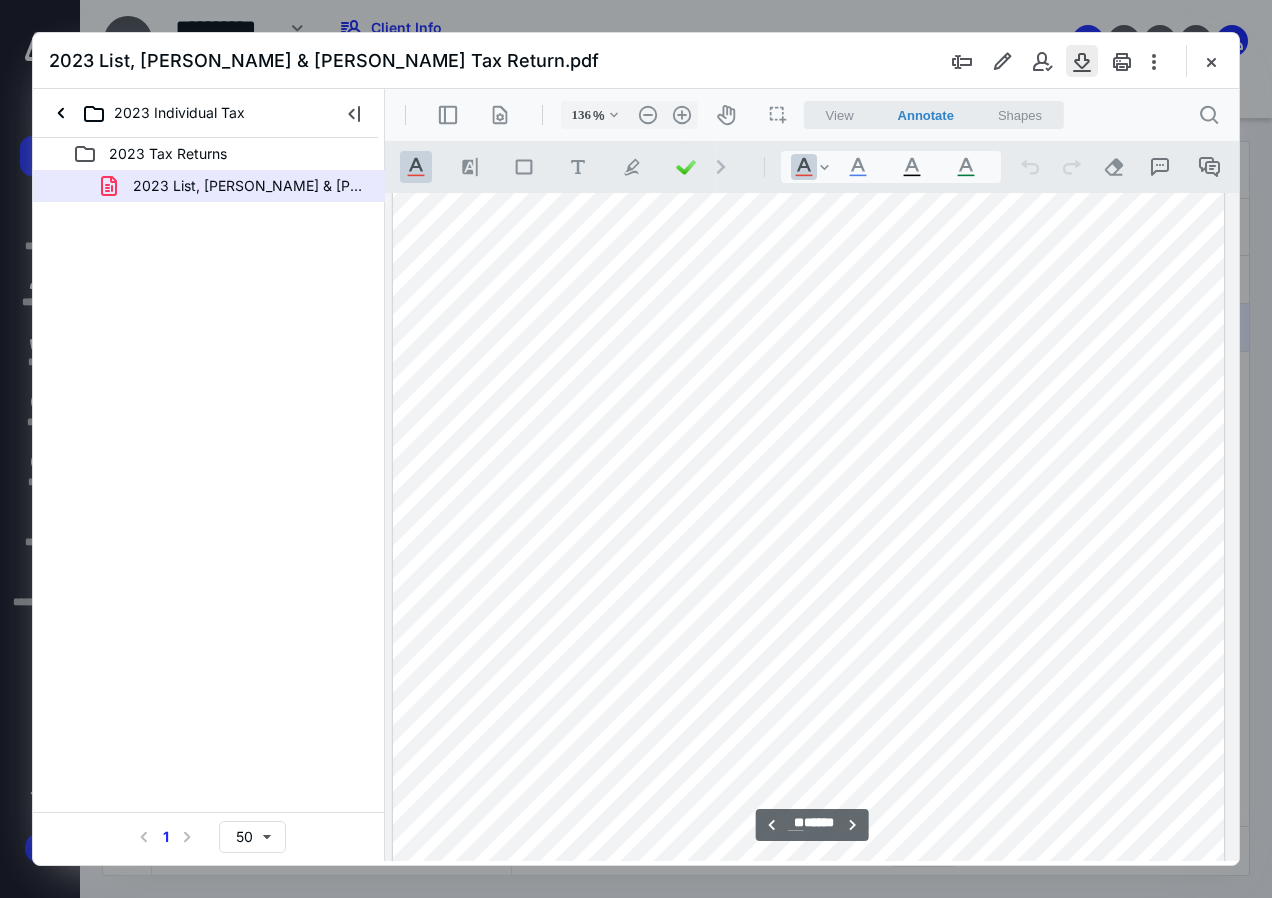 click at bounding box center (1082, 61) 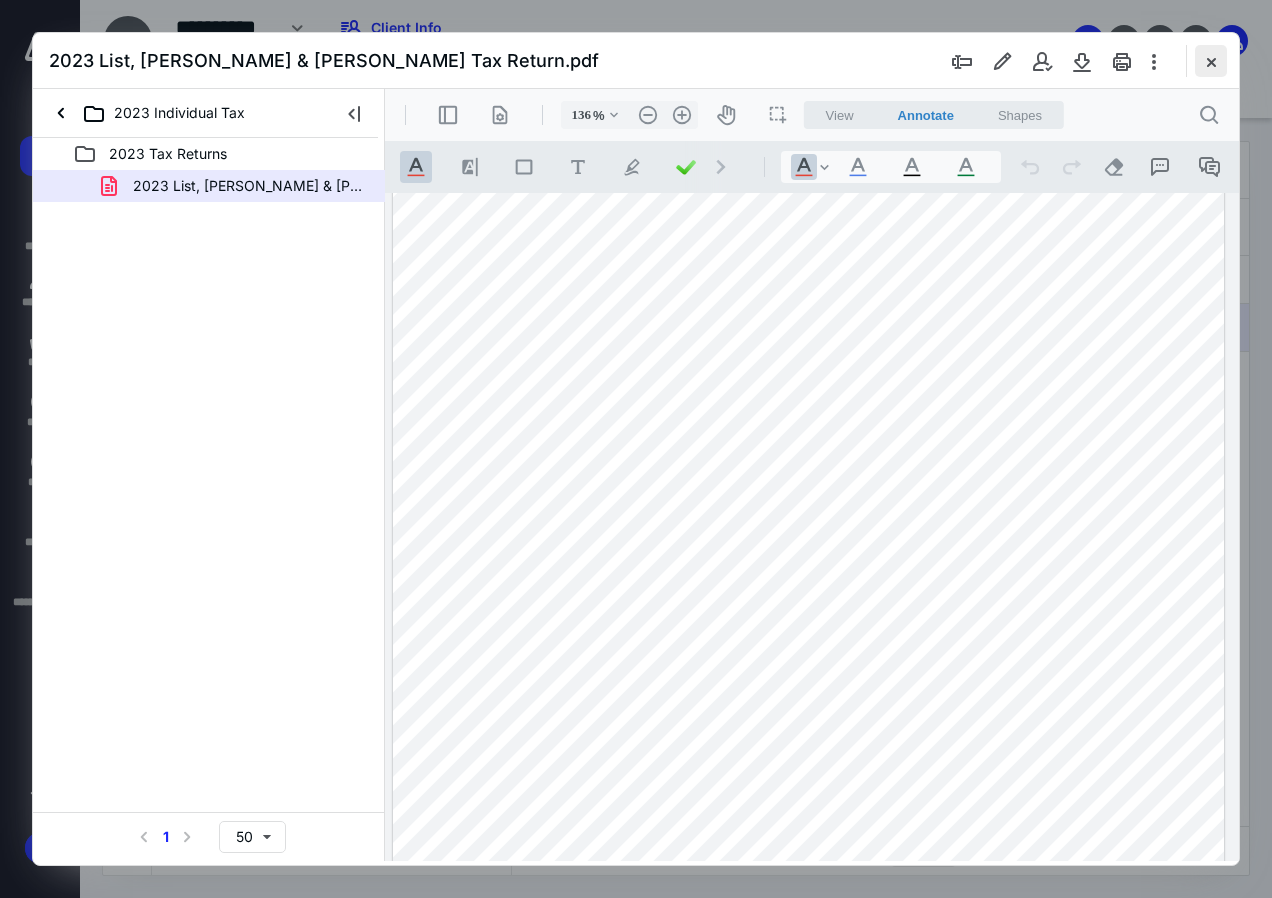 click at bounding box center (1211, 61) 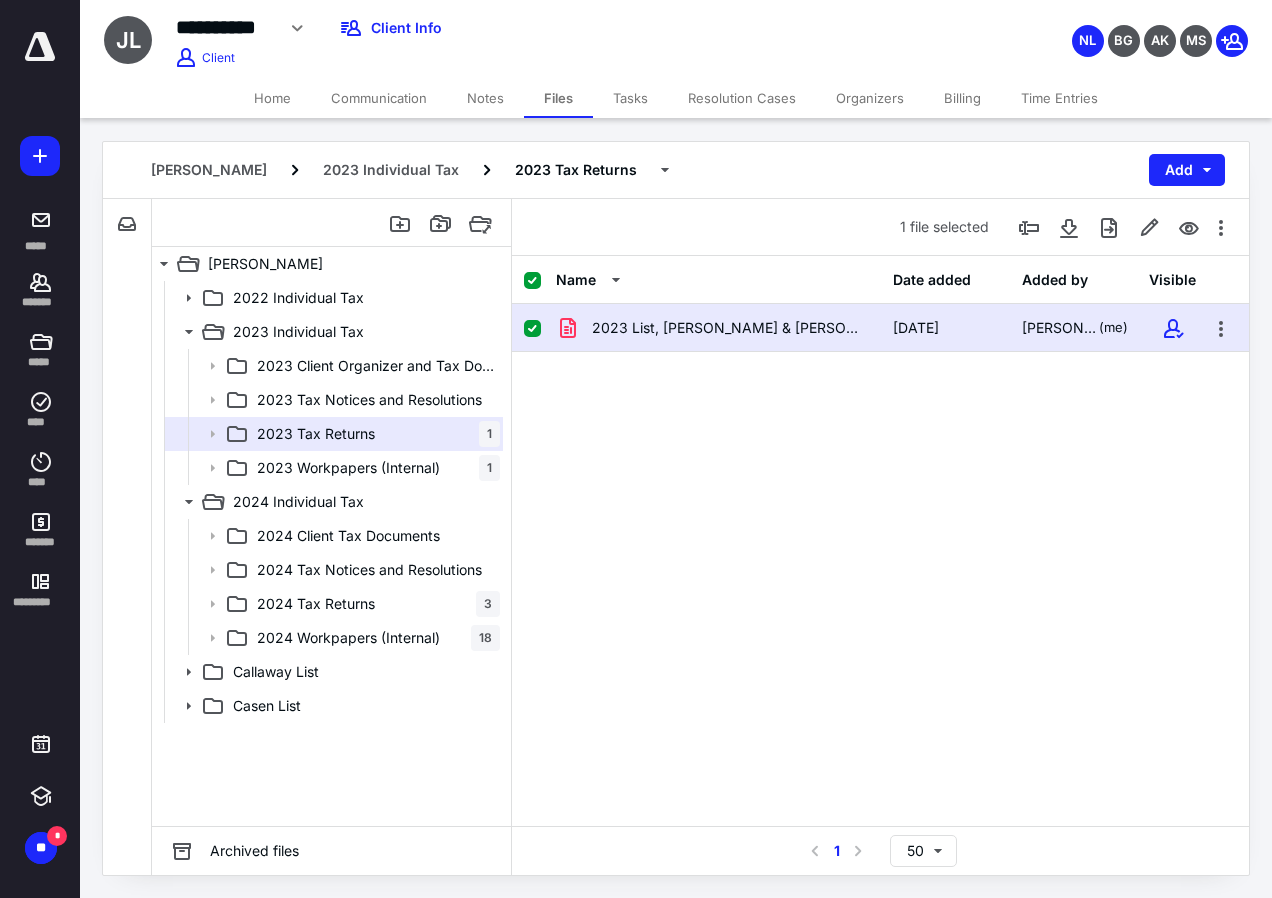 click on "**********" at bounding box center (518, 28) 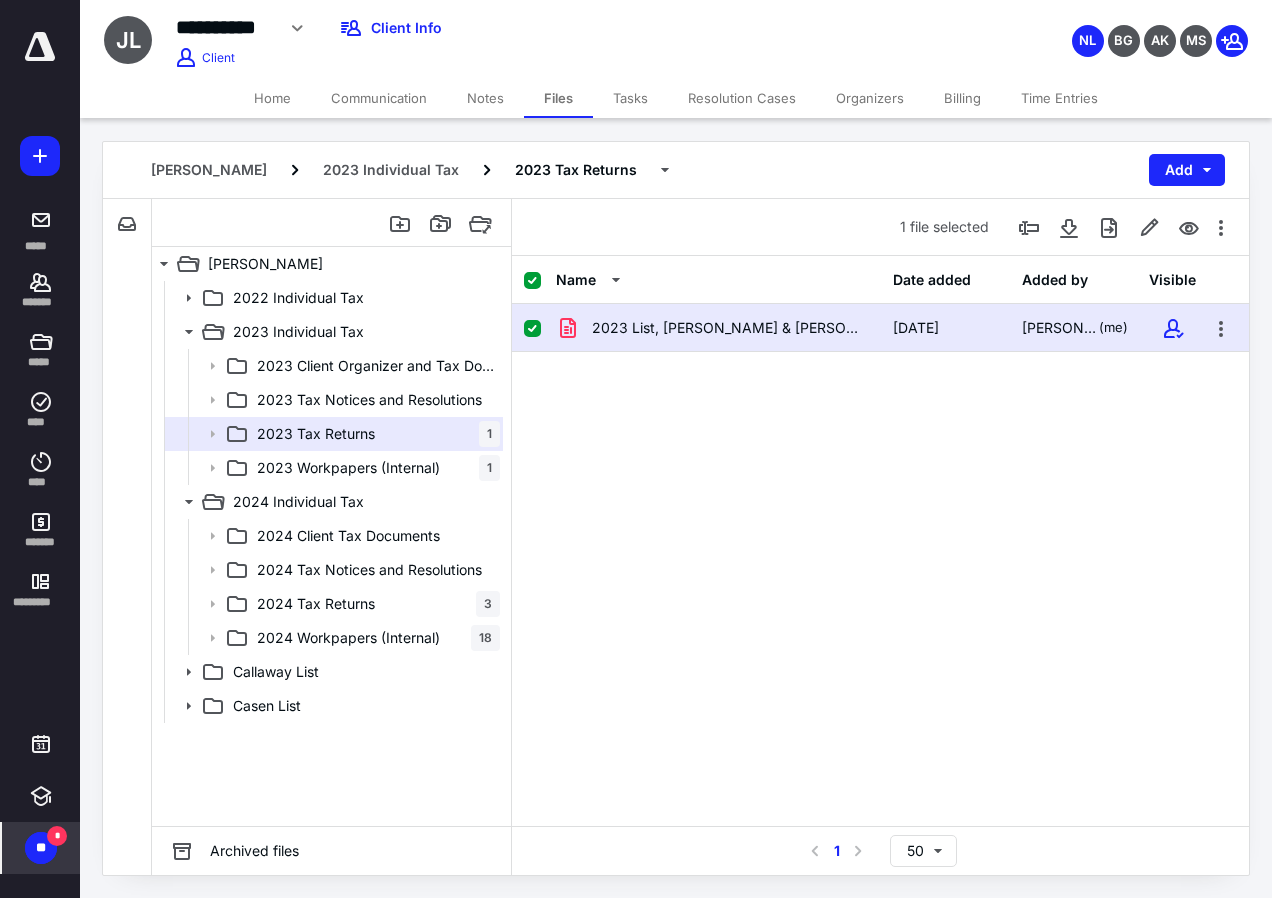 click on "**" at bounding box center (41, 848) 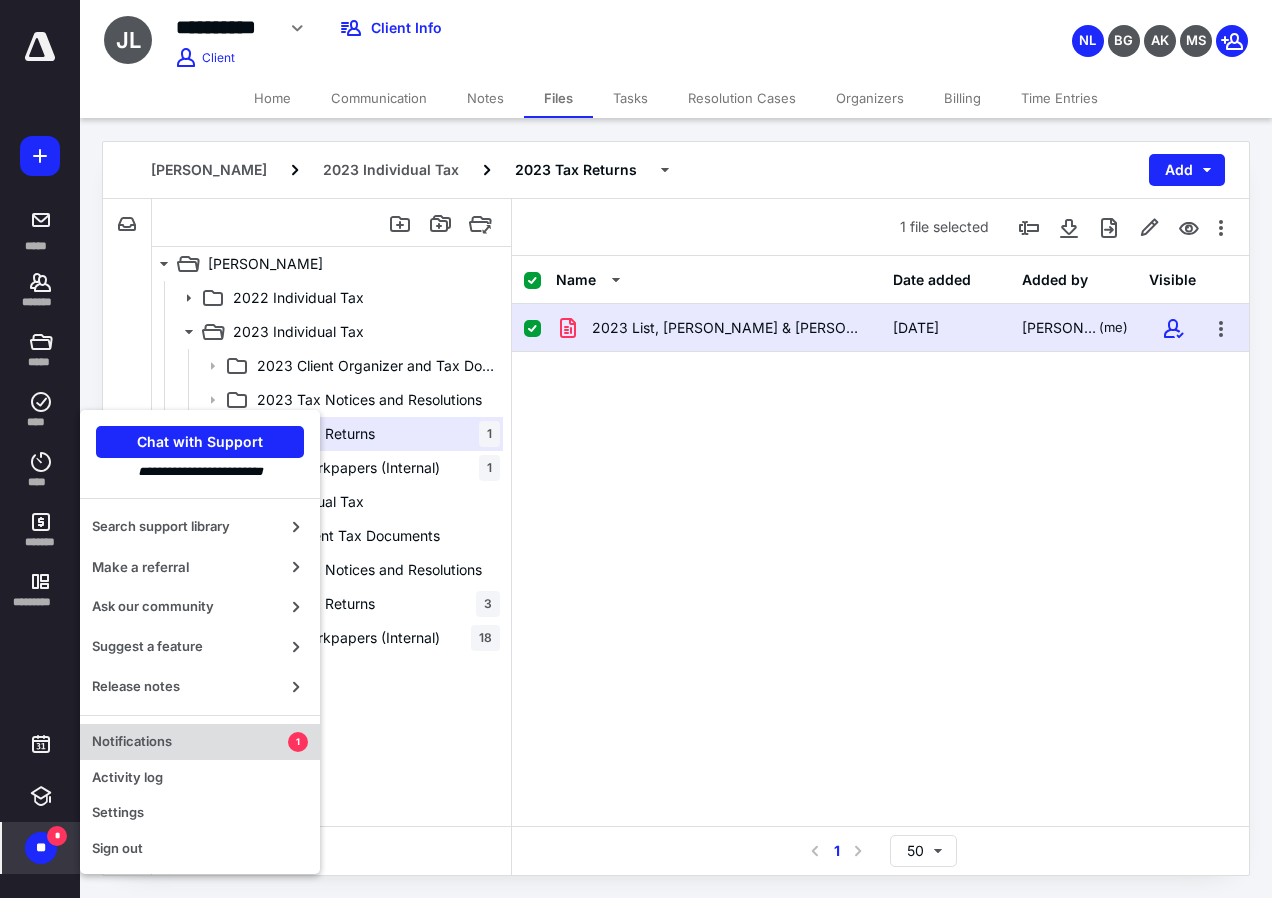 click on "Notifications" at bounding box center (190, 742) 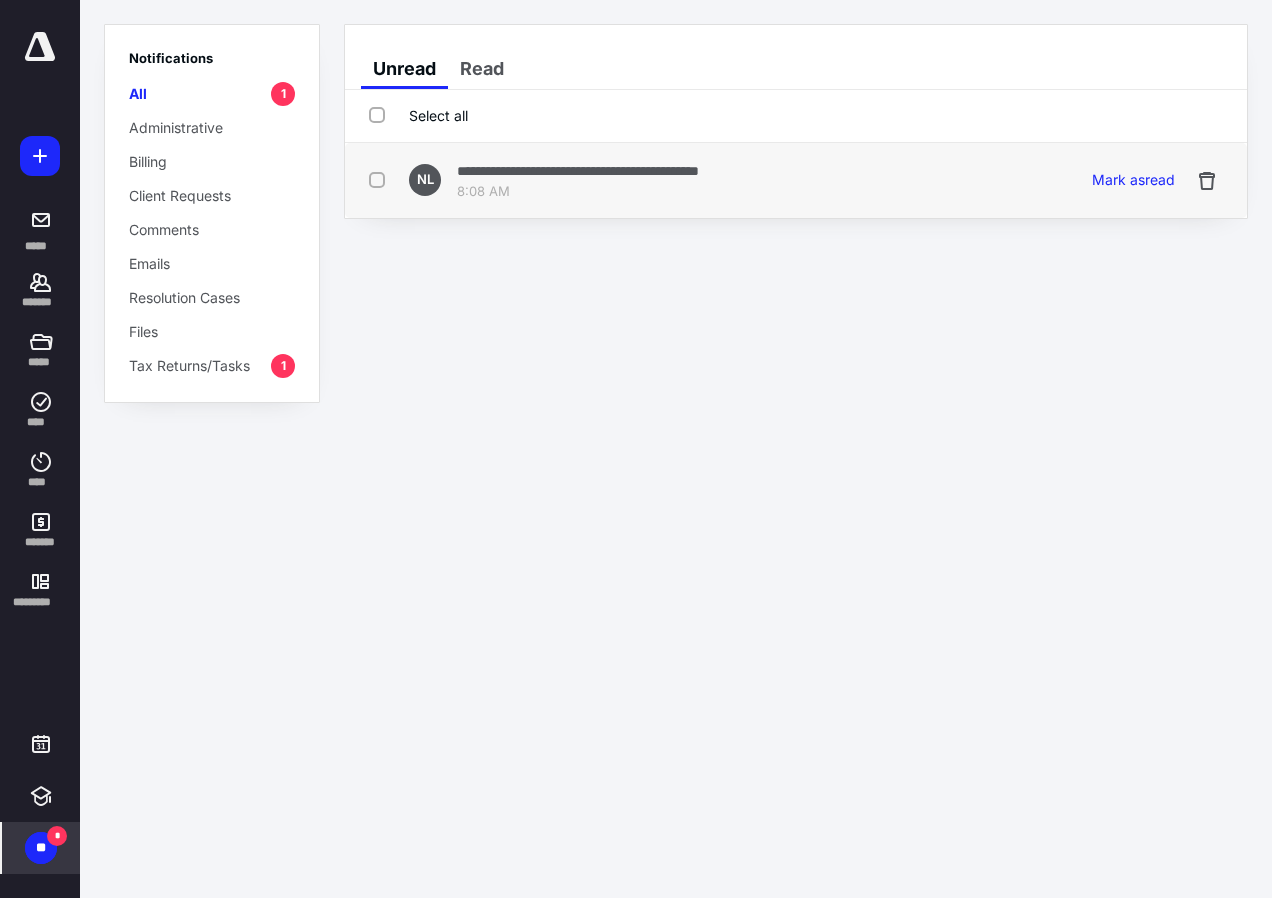 drag, startPoint x: 375, startPoint y: 177, endPoint x: 414, endPoint y: 170, distance: 39.623226 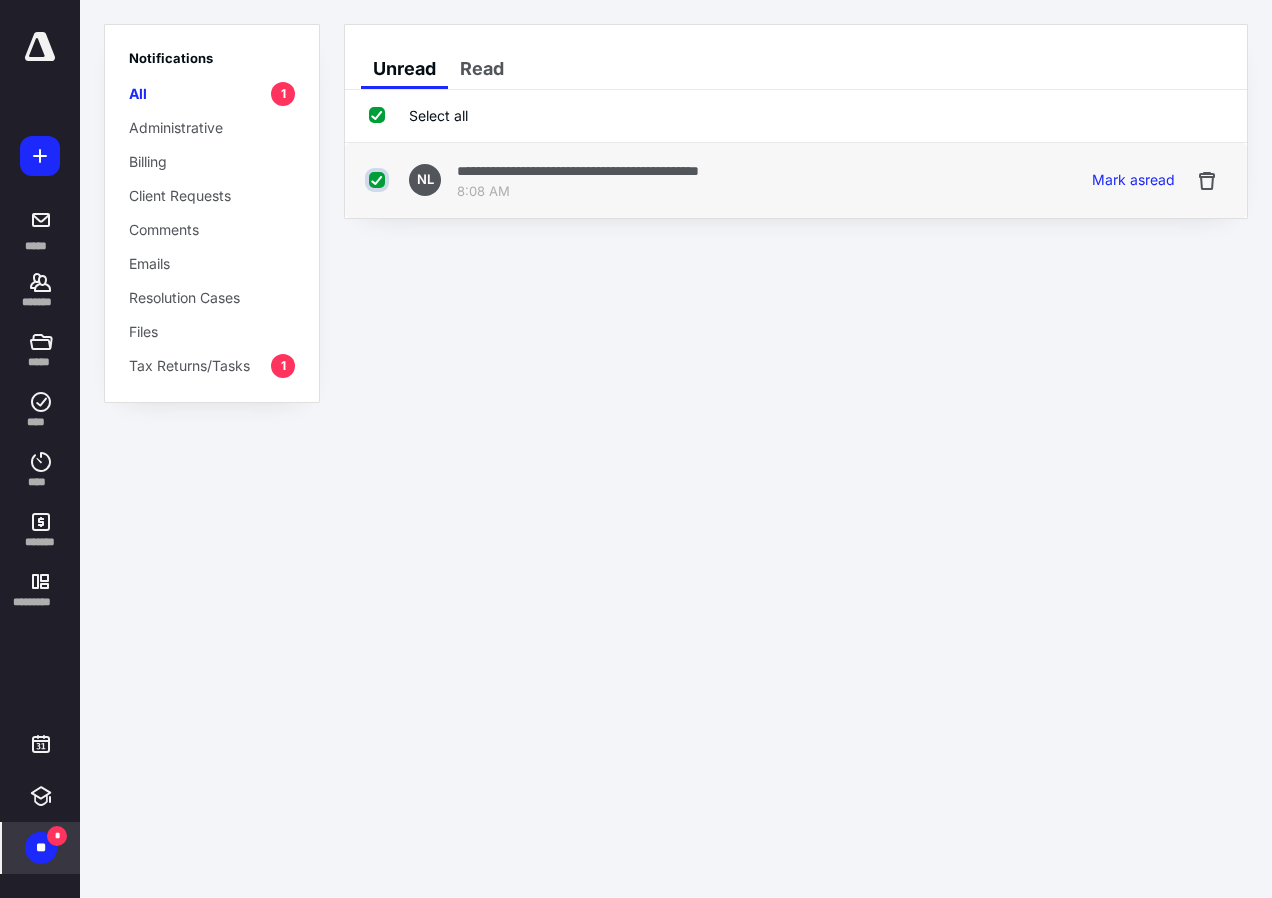 checkbox on "true" 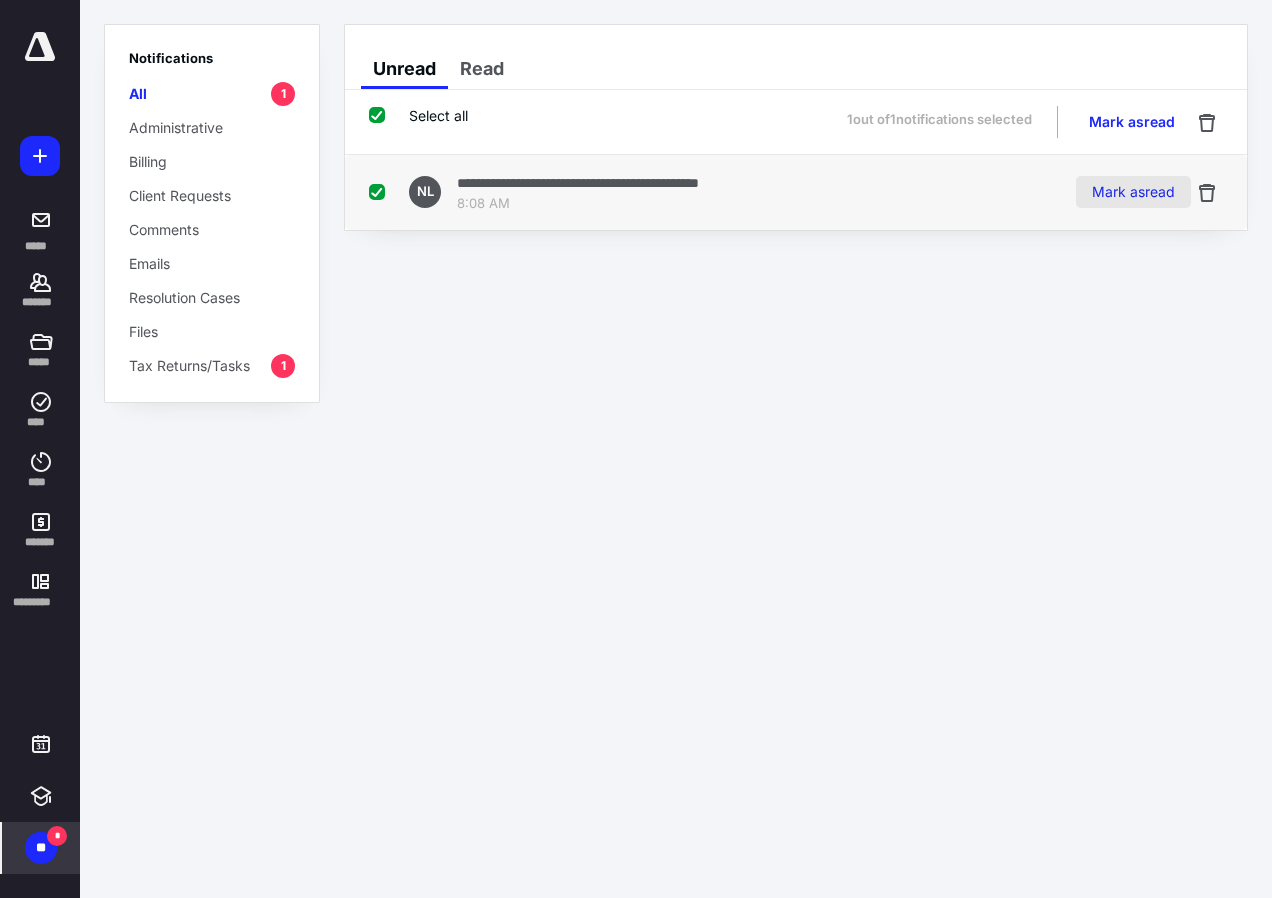 click on "Mark as  read" at bounding box center [1133, 192] 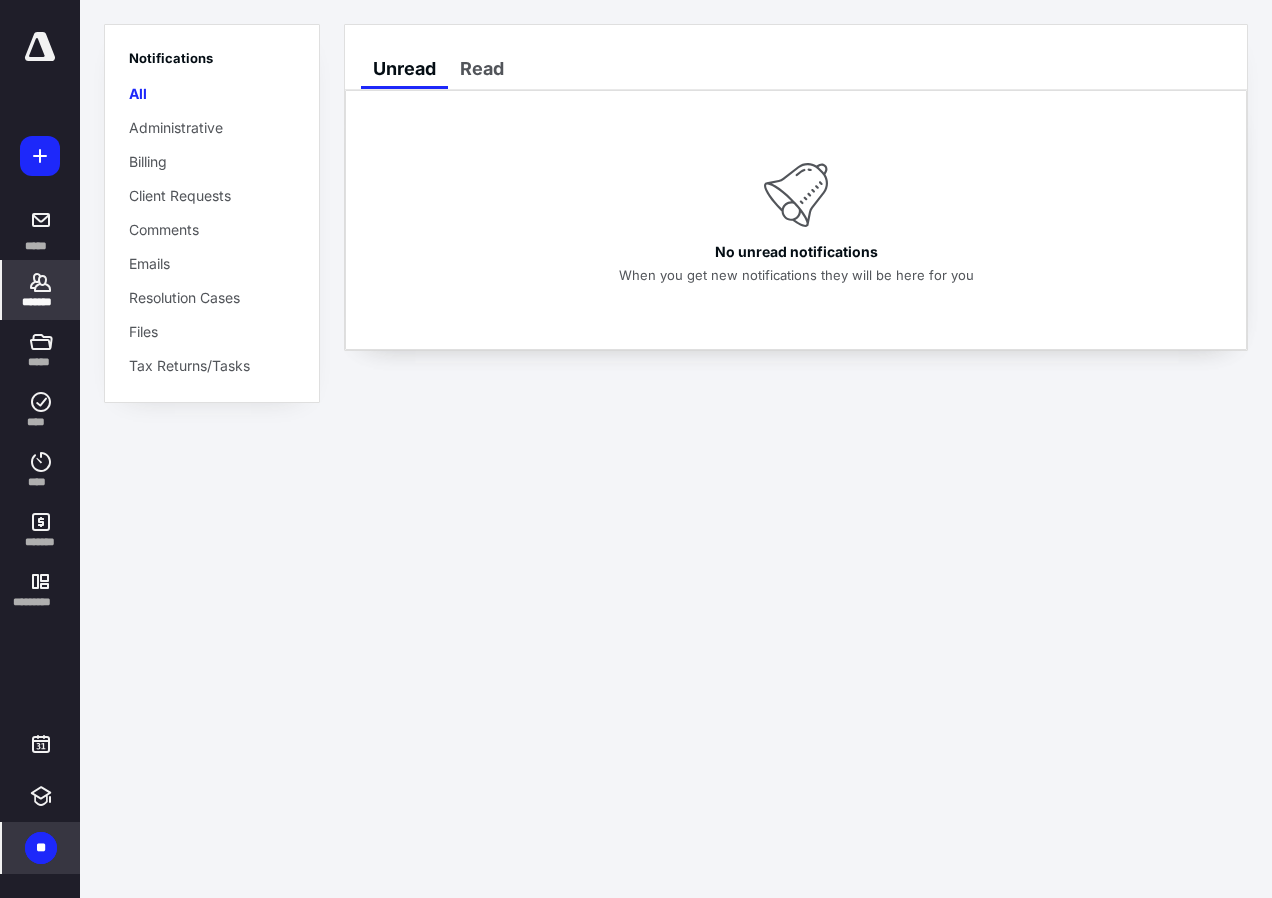 click on "*******" at bounding box center (41, 290) 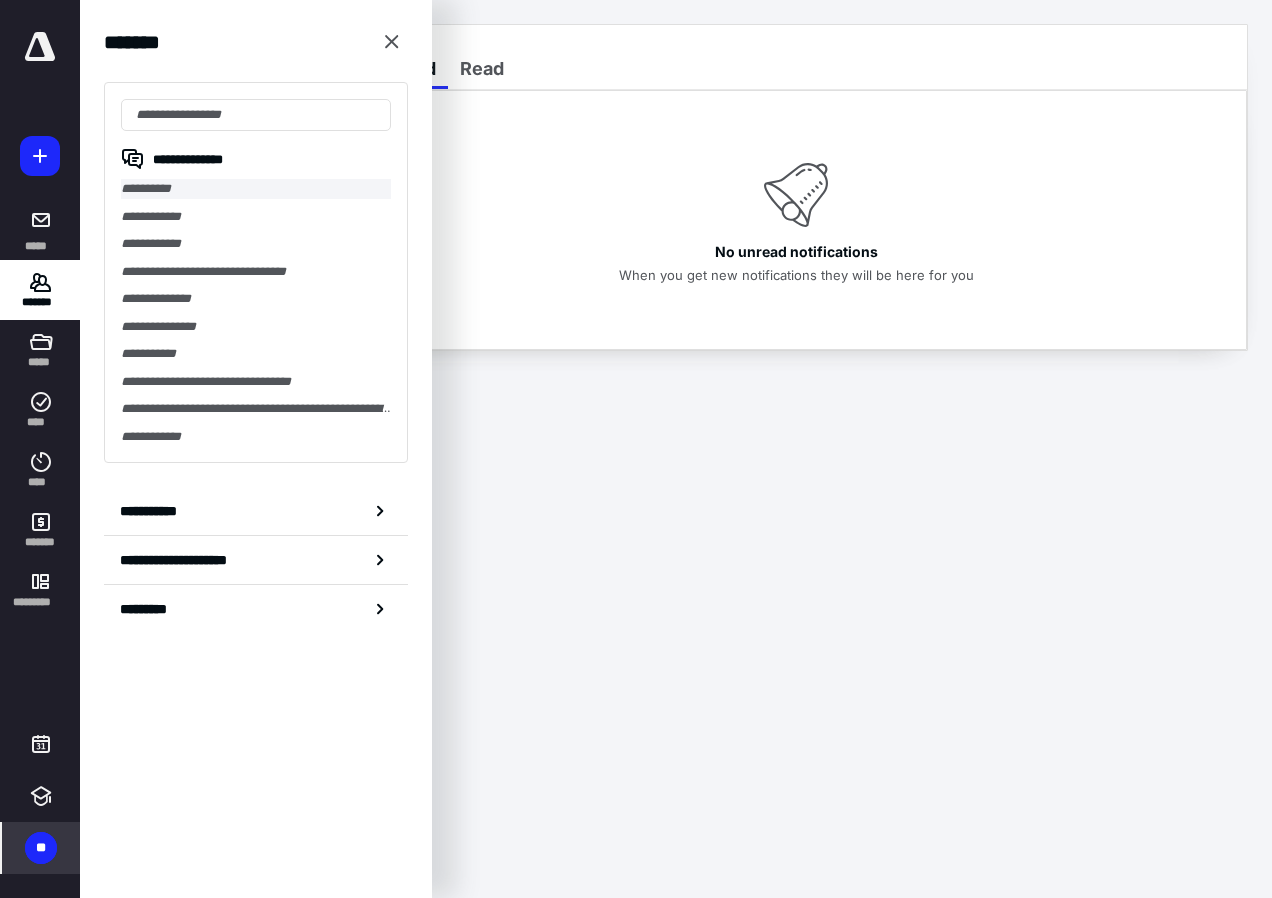 click on "**********" at bounding box center [256, 189] 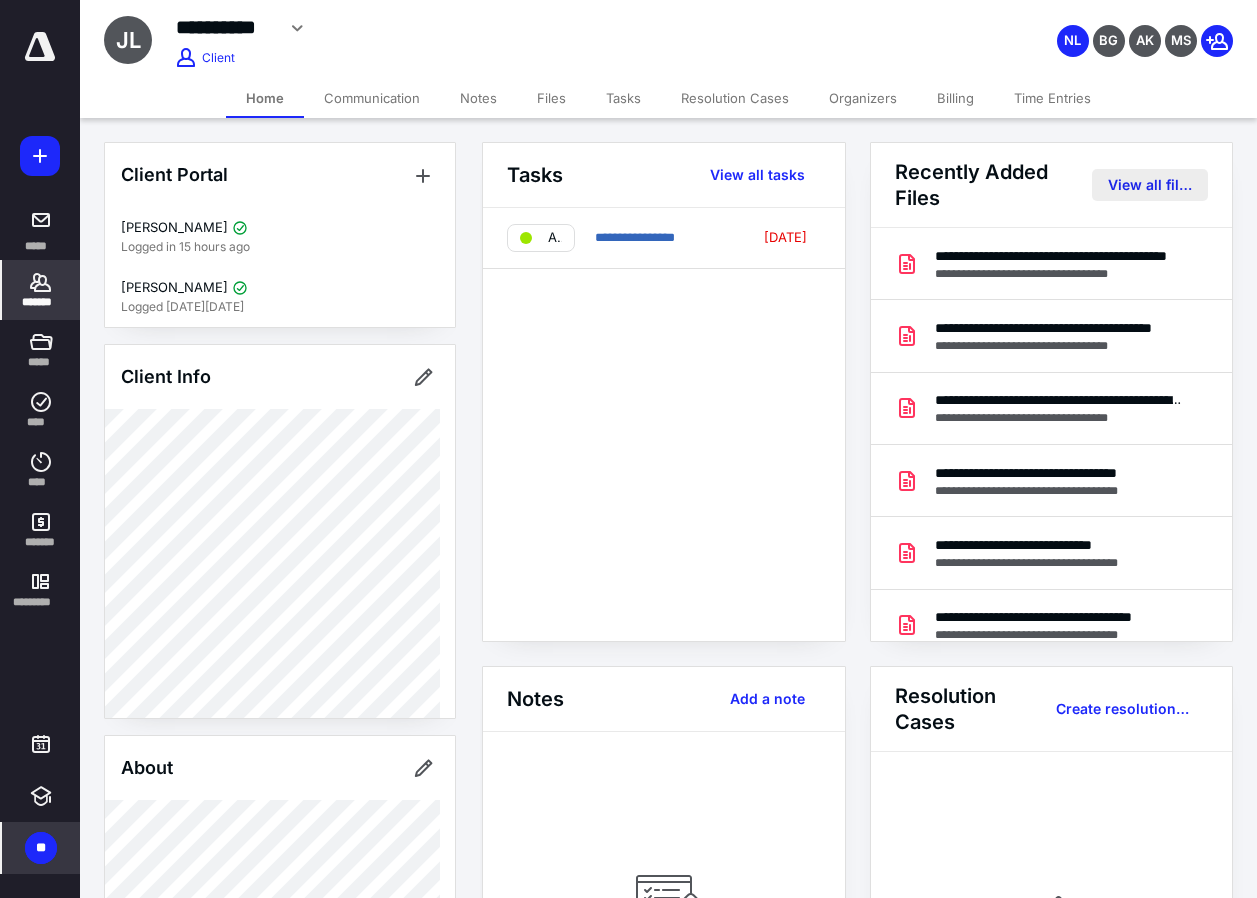 click on "Recently Added Files View all files" at bounding box center [1052, 185] 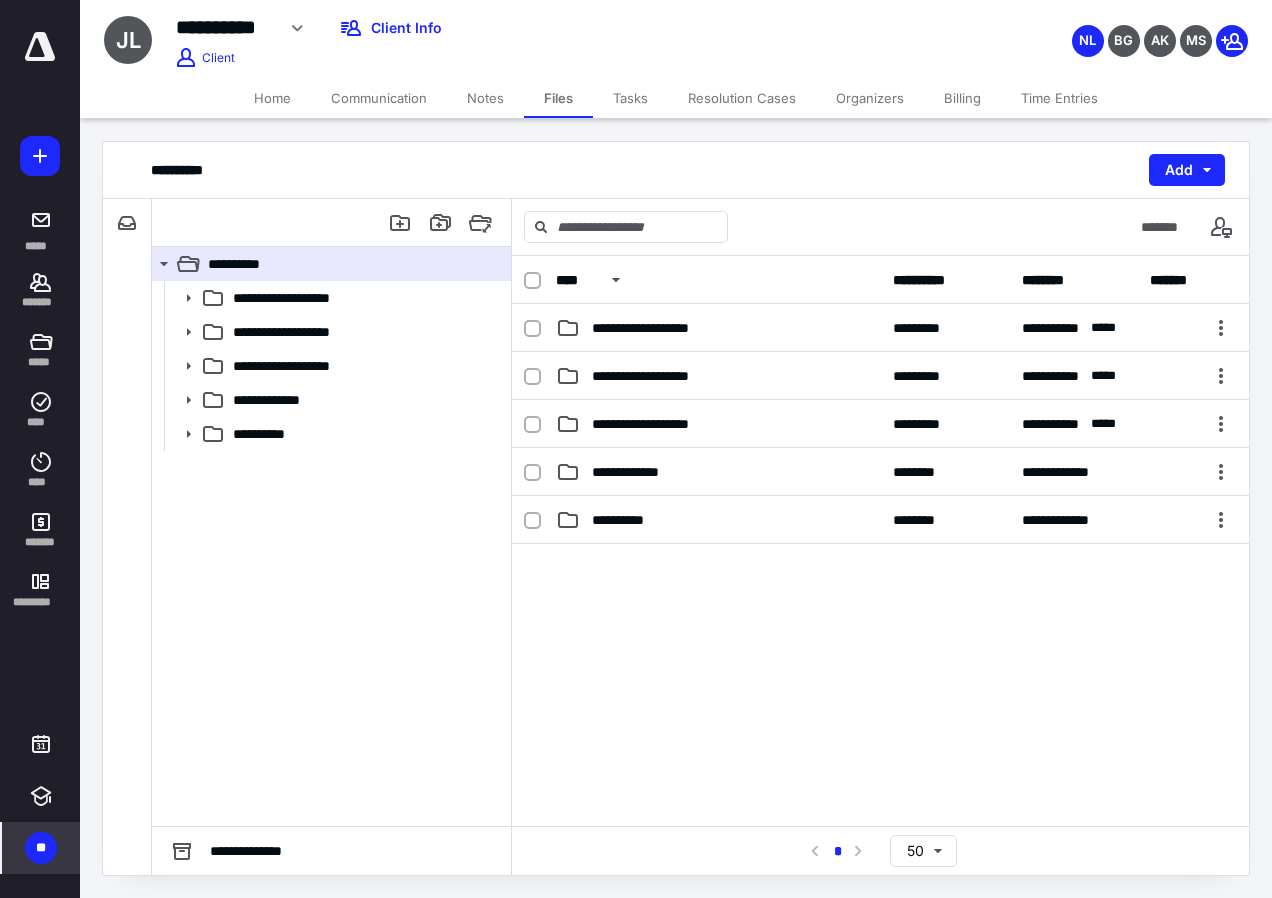 click on "**********" at bounding box center [626, 520] 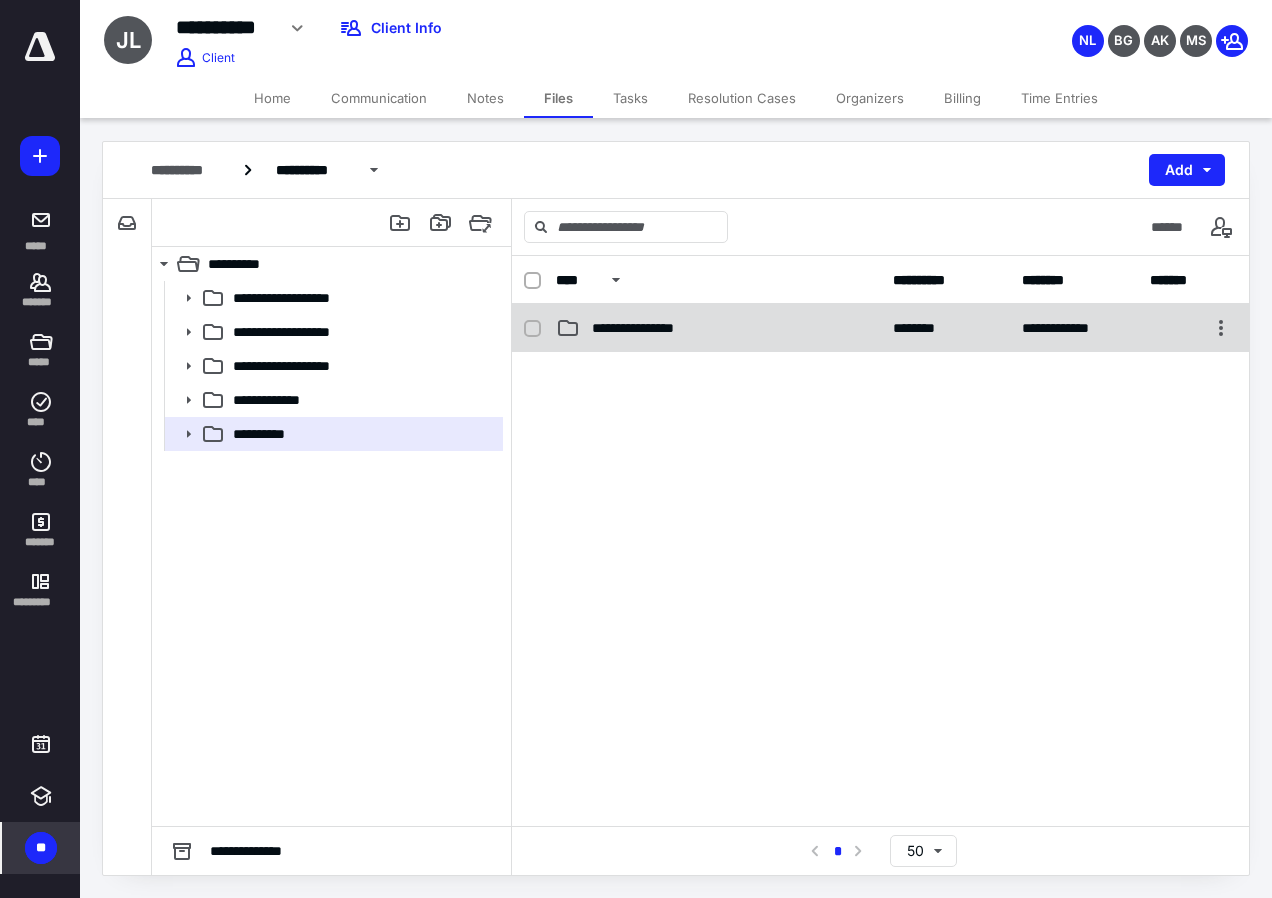 click on "**********" at bounding box center (880, 328) 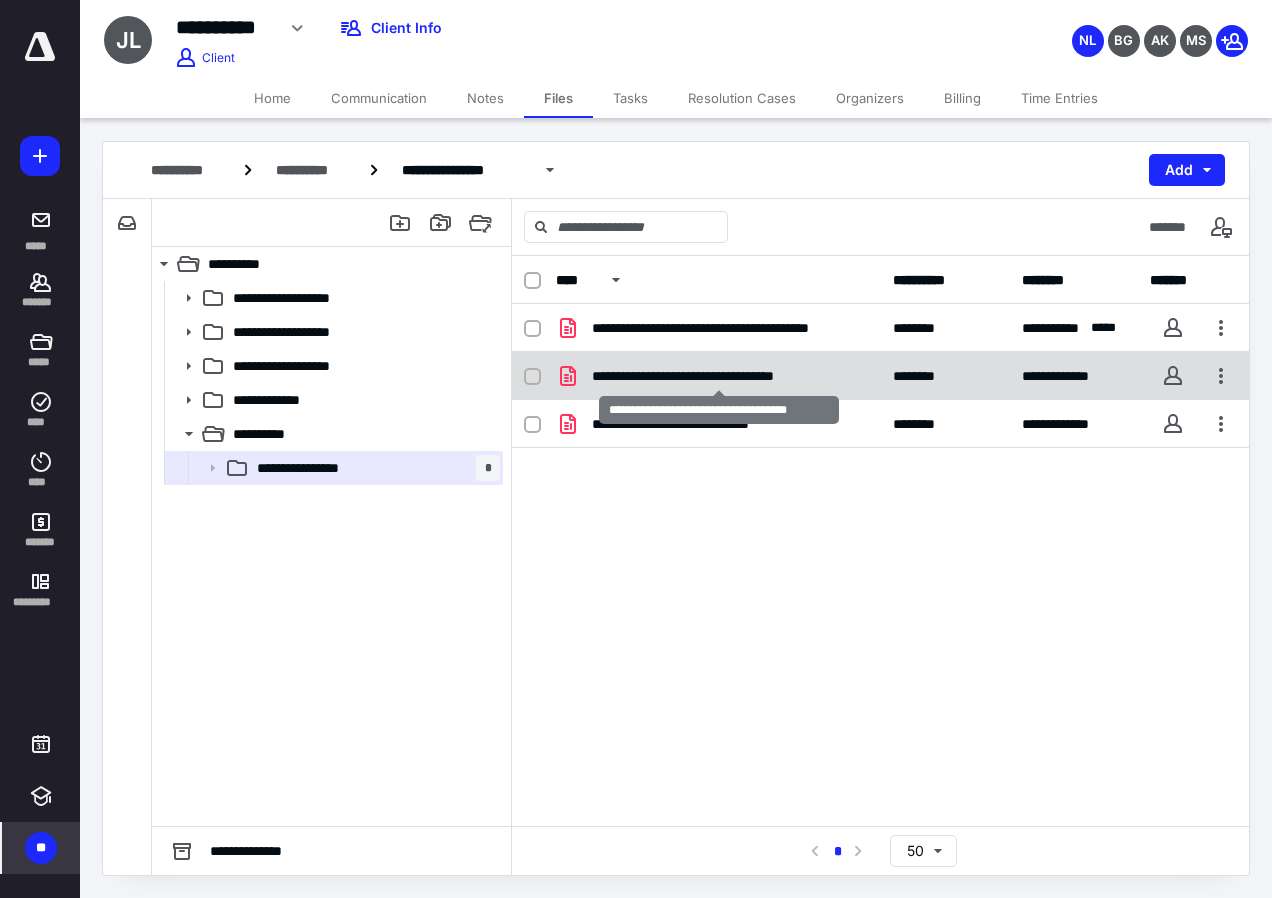 click on "**********" at bounding box center [718, 376] 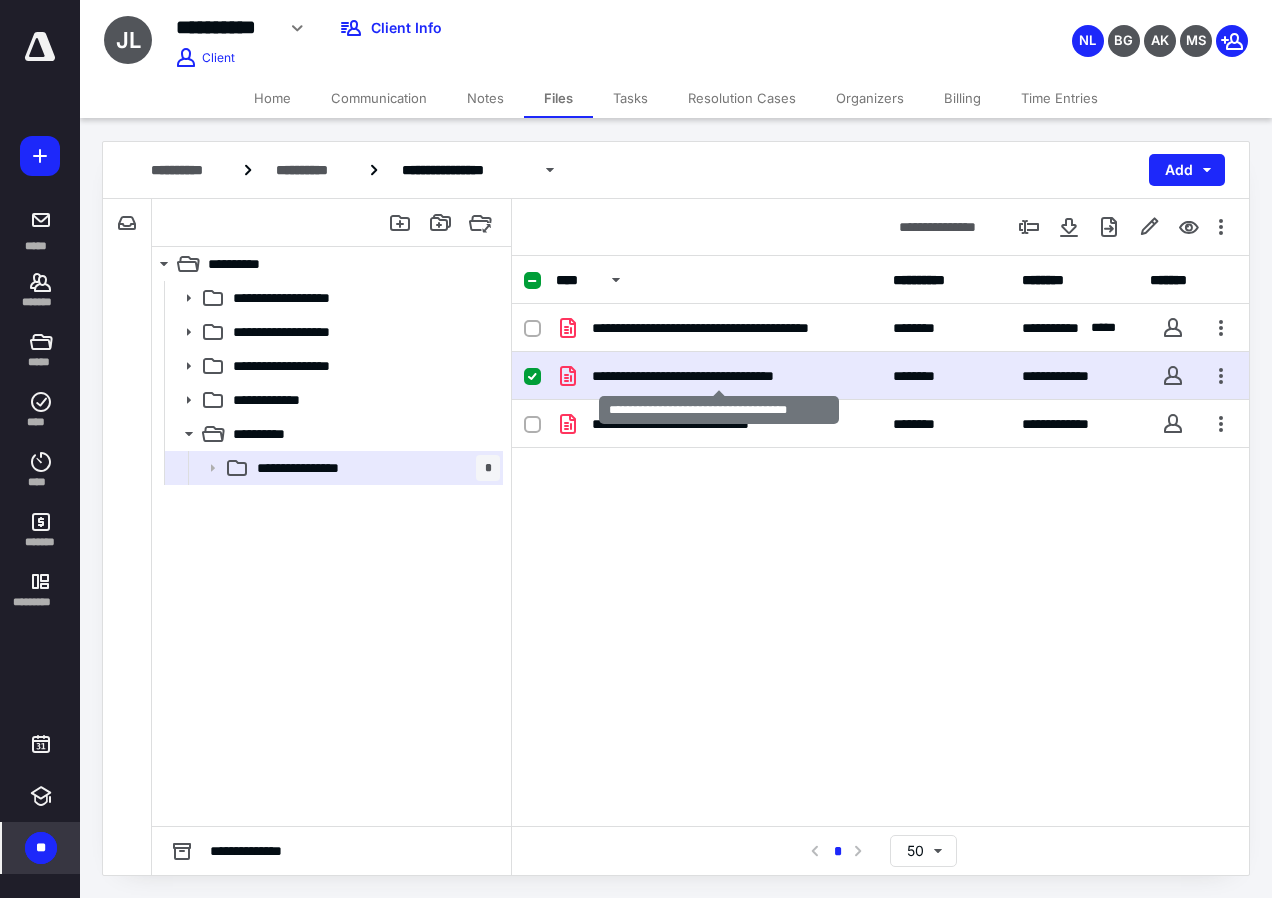 click on "**********" at bounding box center [718, 376] 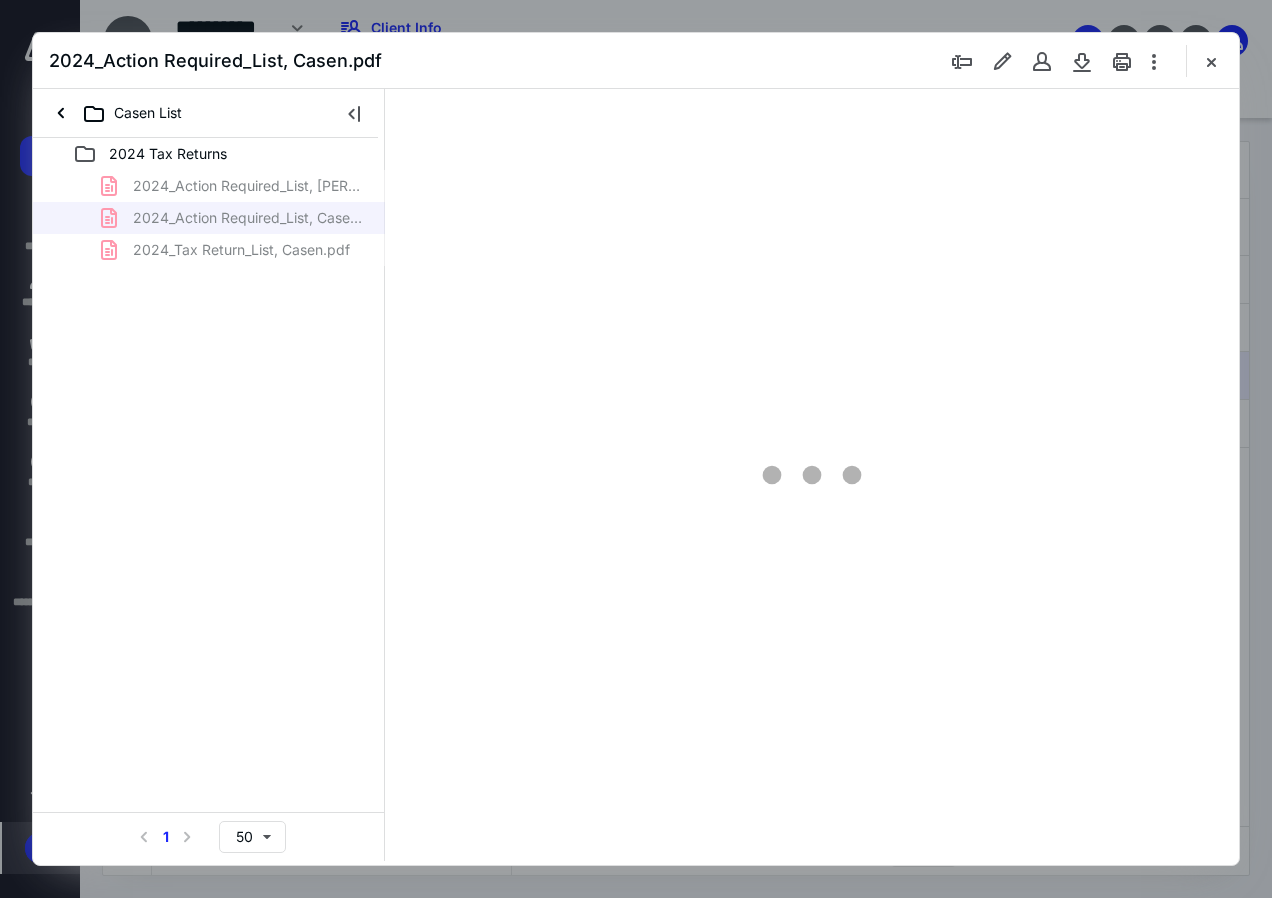 scroll, scrollTop: 0, scrollLeft: 0, axis: both 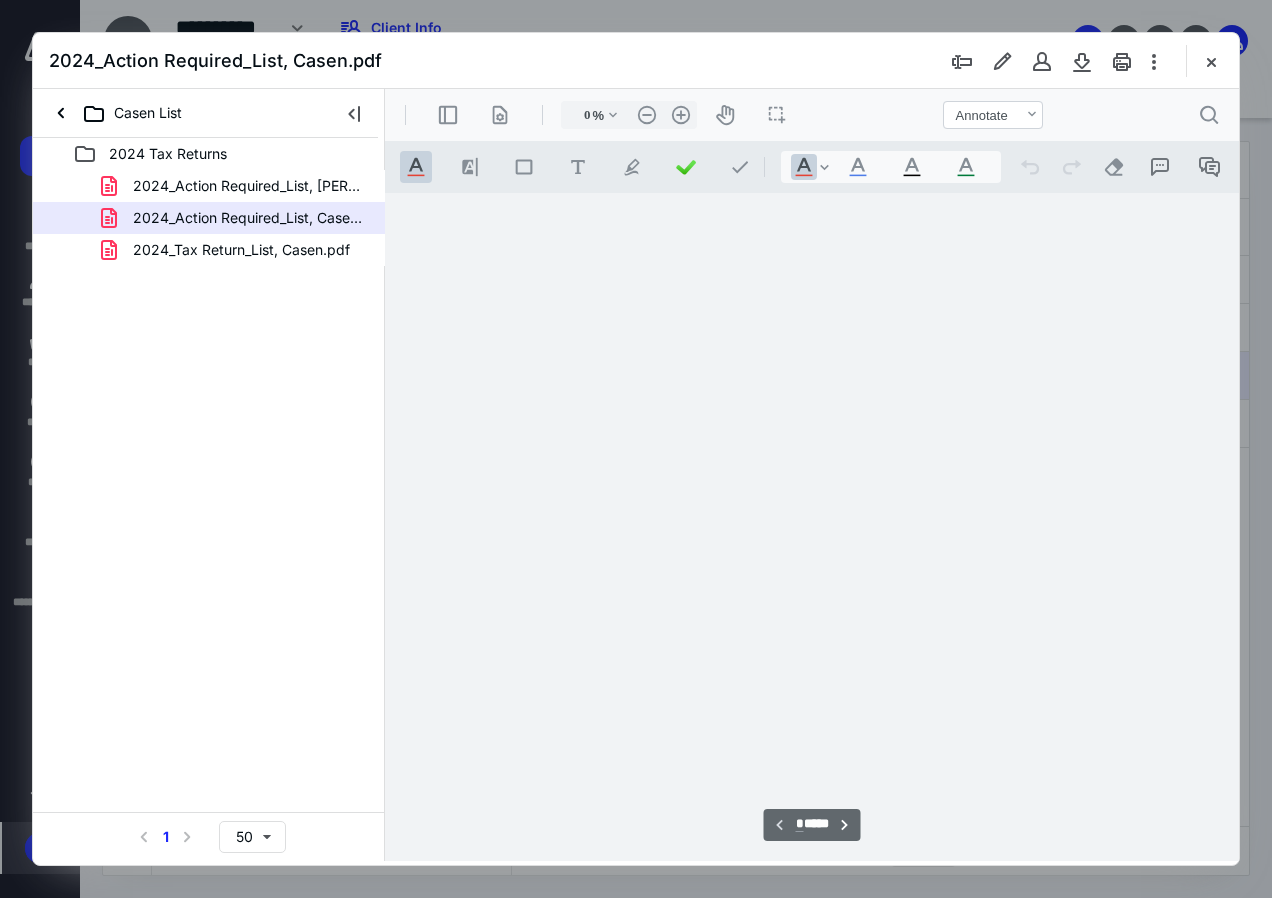 type on "136" 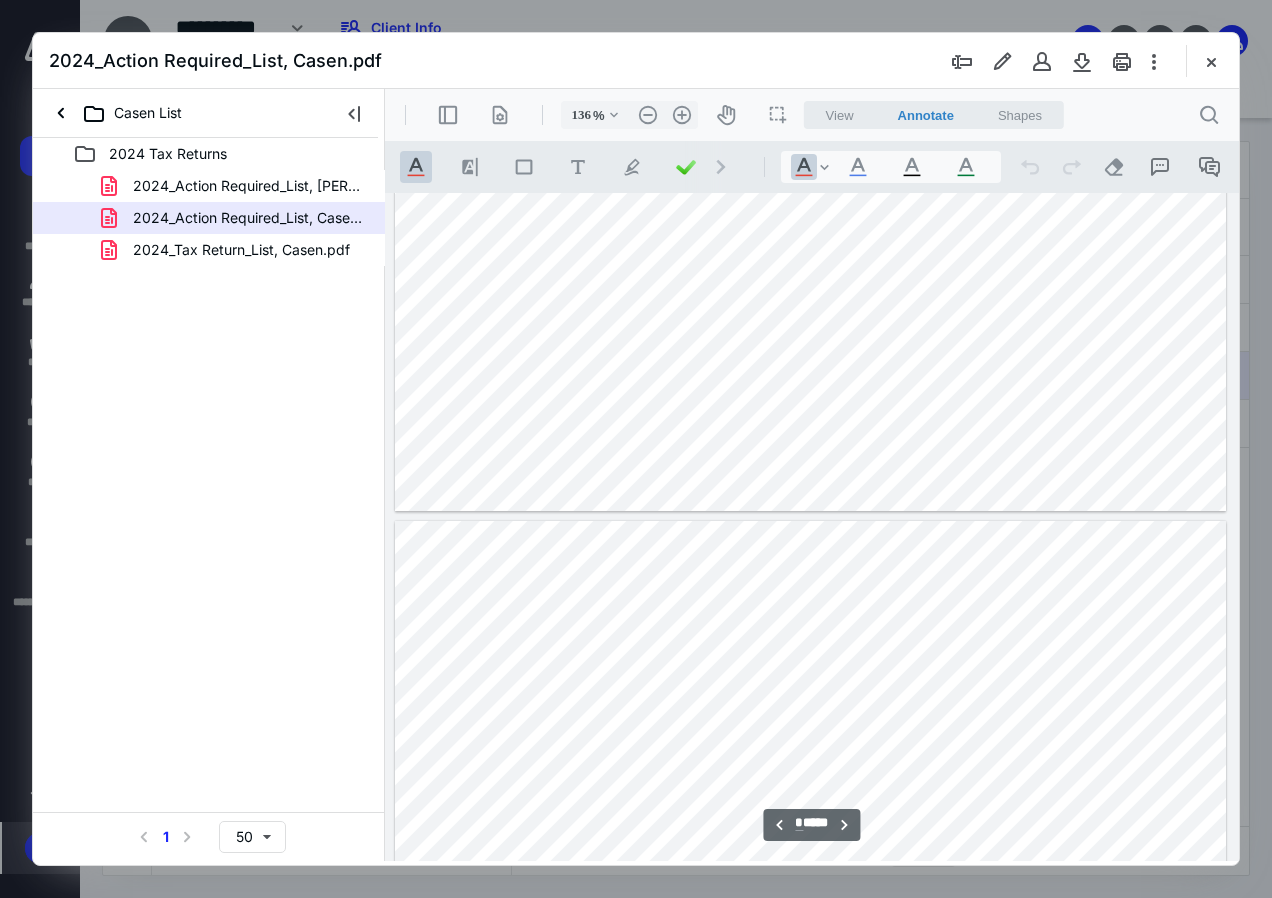 scroll, scrollTop: 5909, scrollLeft: 0, axis: vertical 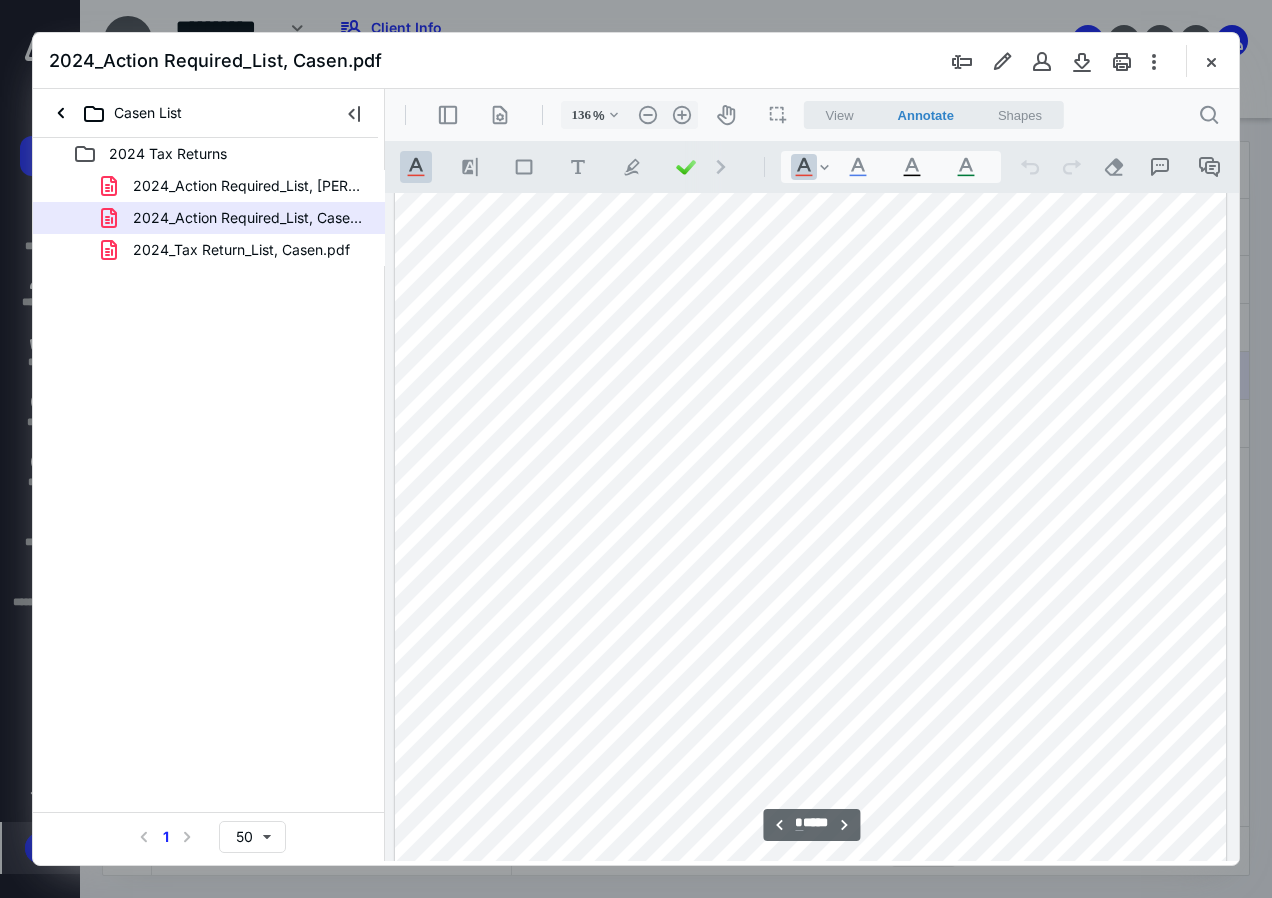 type on "*" 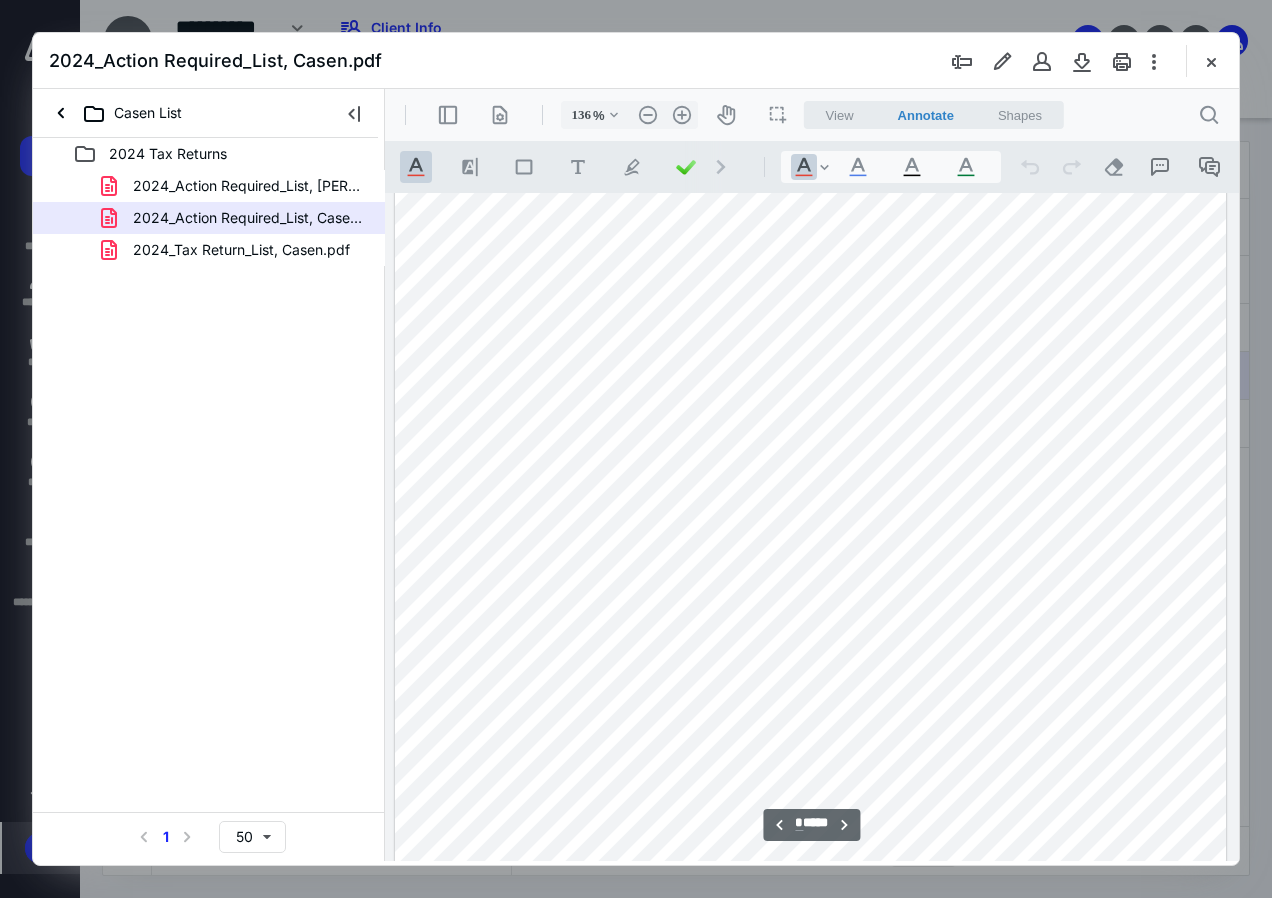 scroll, scrollTop: 8009, scrollLeft: 0, axis: vertical 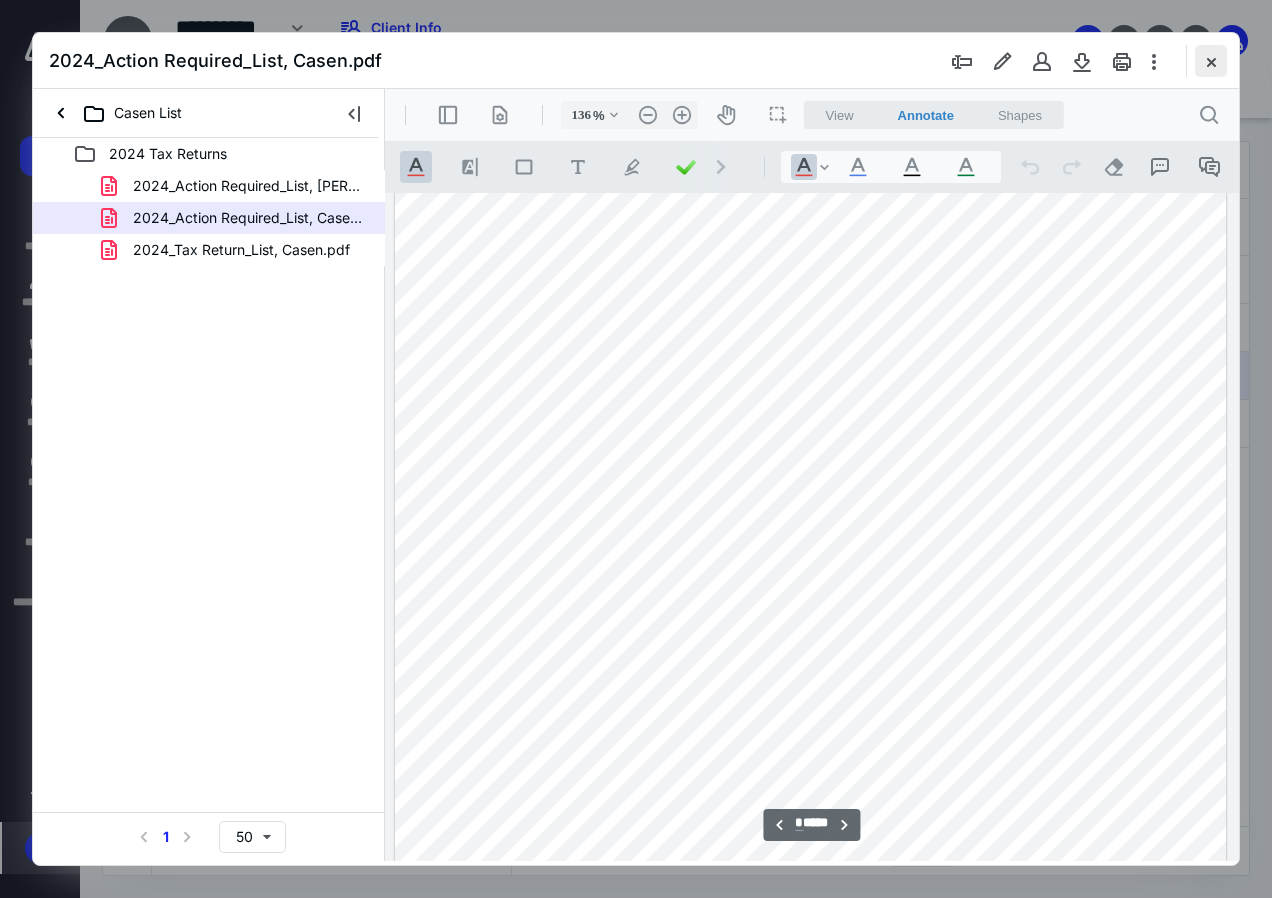 click at bounding box center (1211, 61) 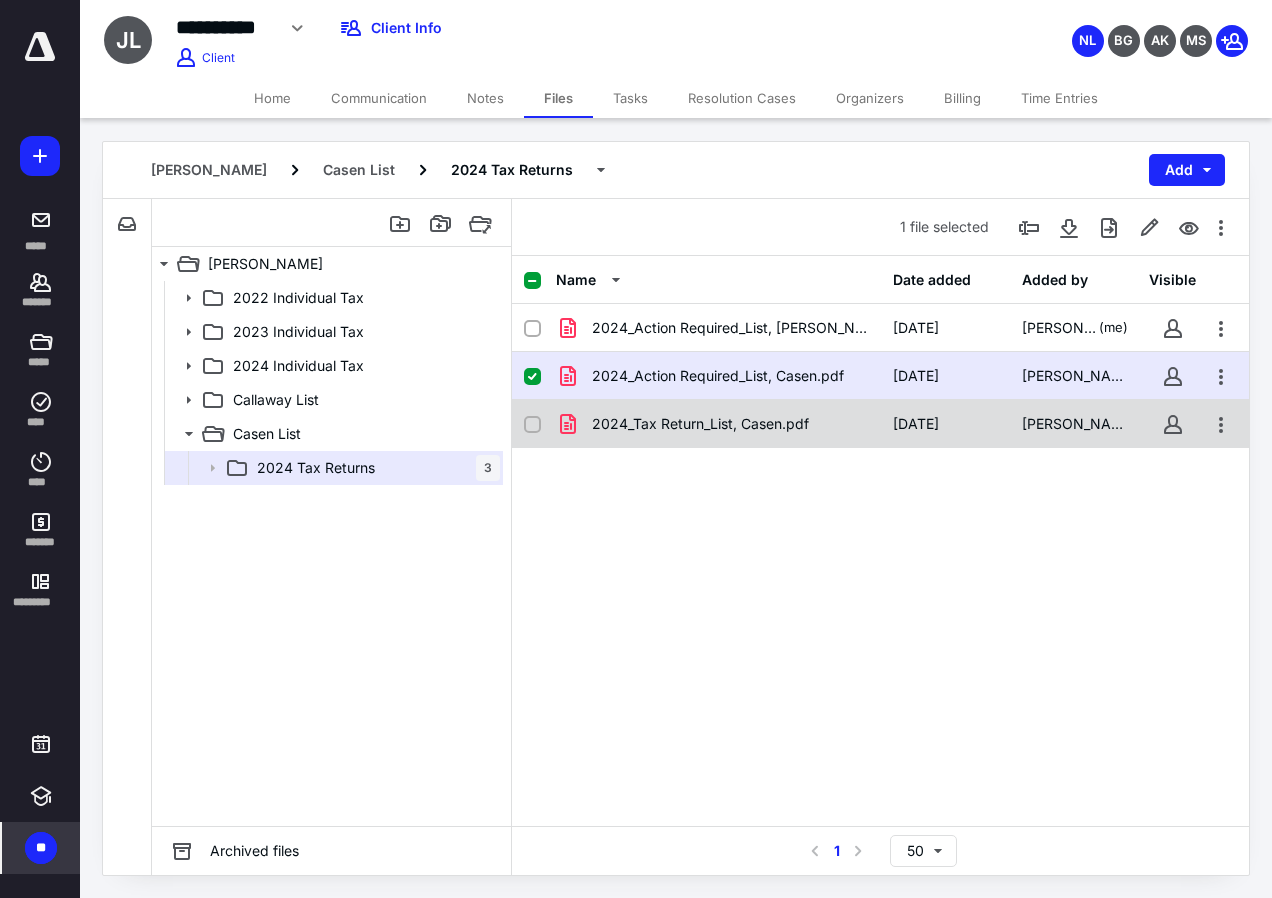 click on "2024_Tax Return_List, Casen.pdf" at bounding box center (700, 424) 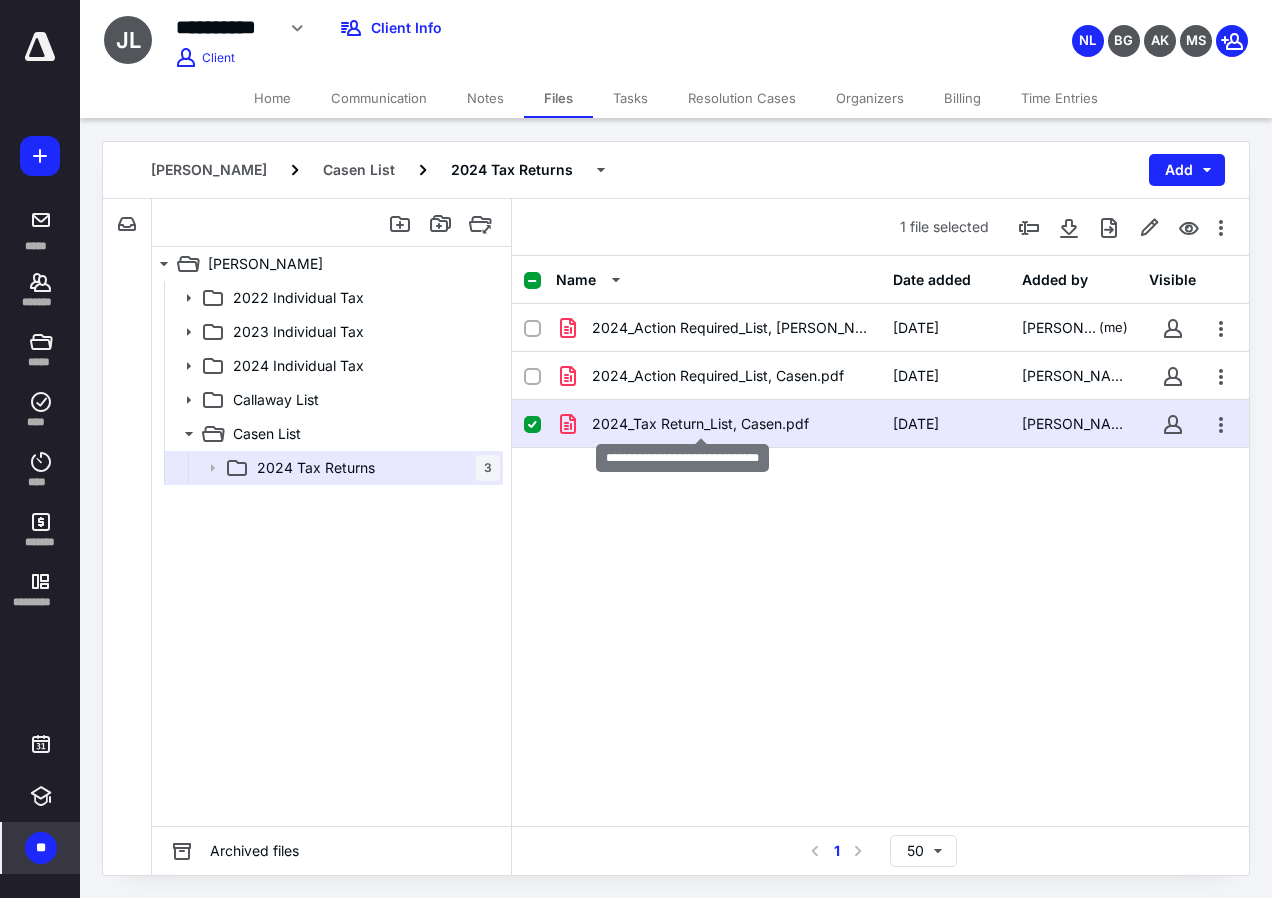 checkbox on "false" 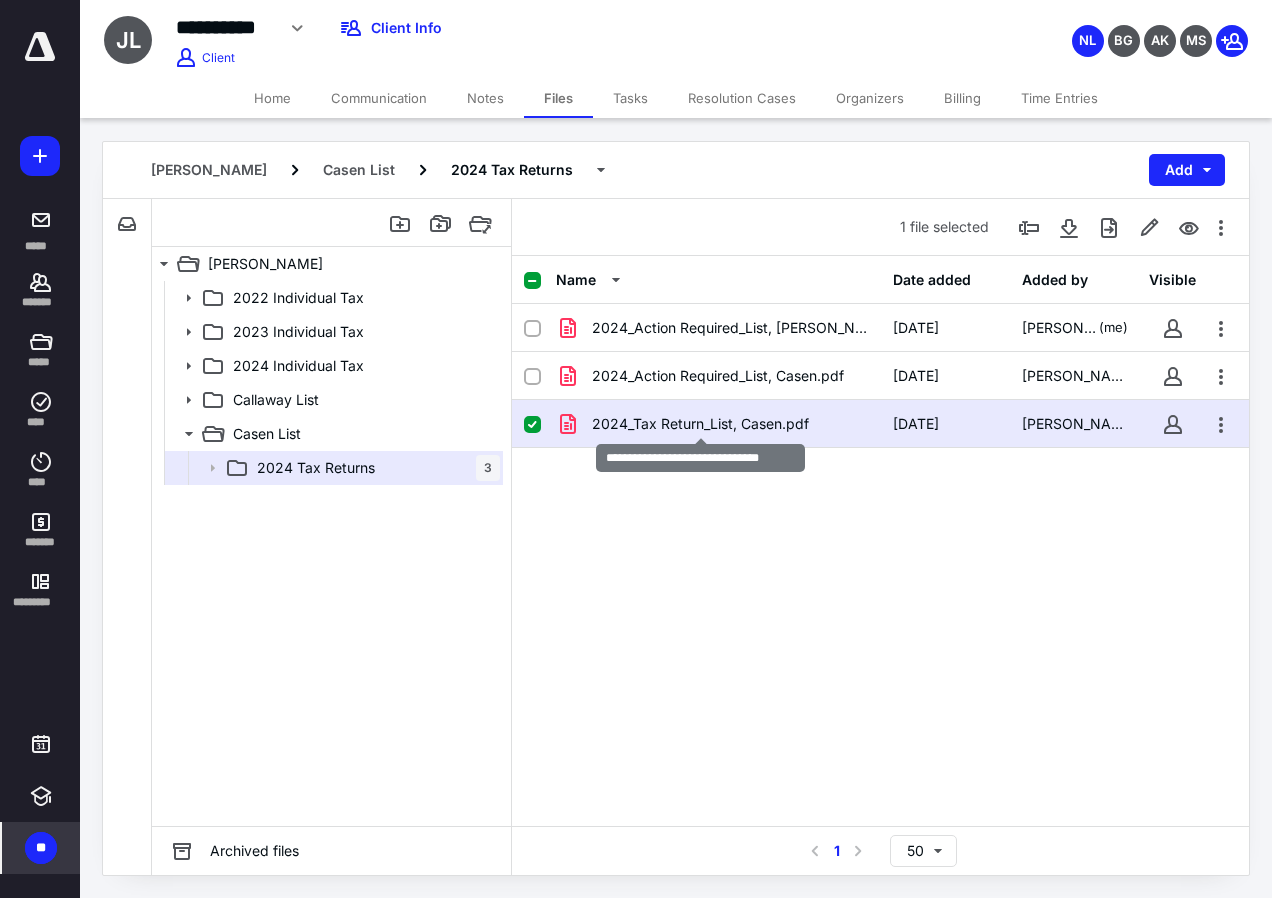click on "2024_Tax Return_List, Casen.pdf" at bounding box center [700, 424] 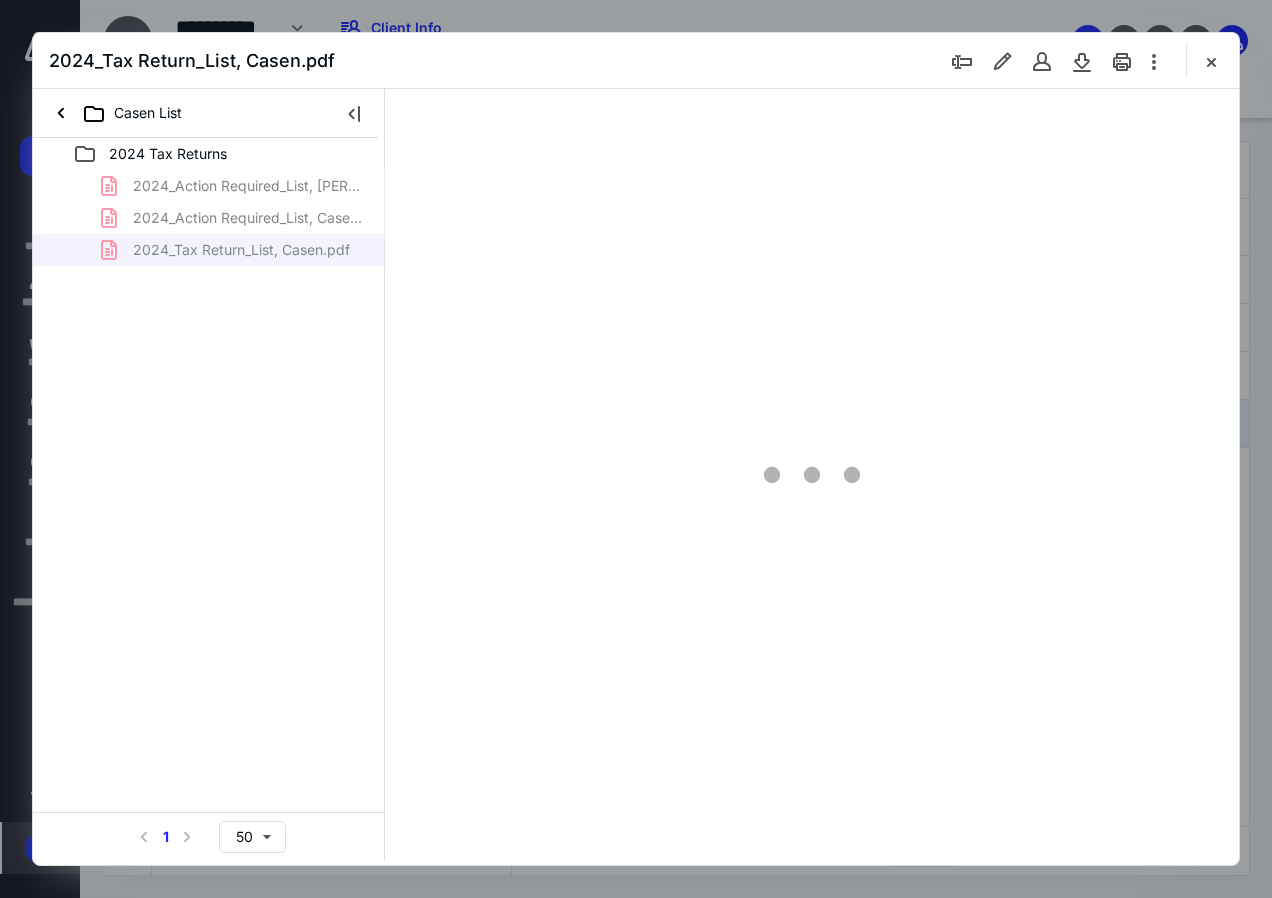 scroll, scrollTop: 0, scrollLeft: 0, axis: both 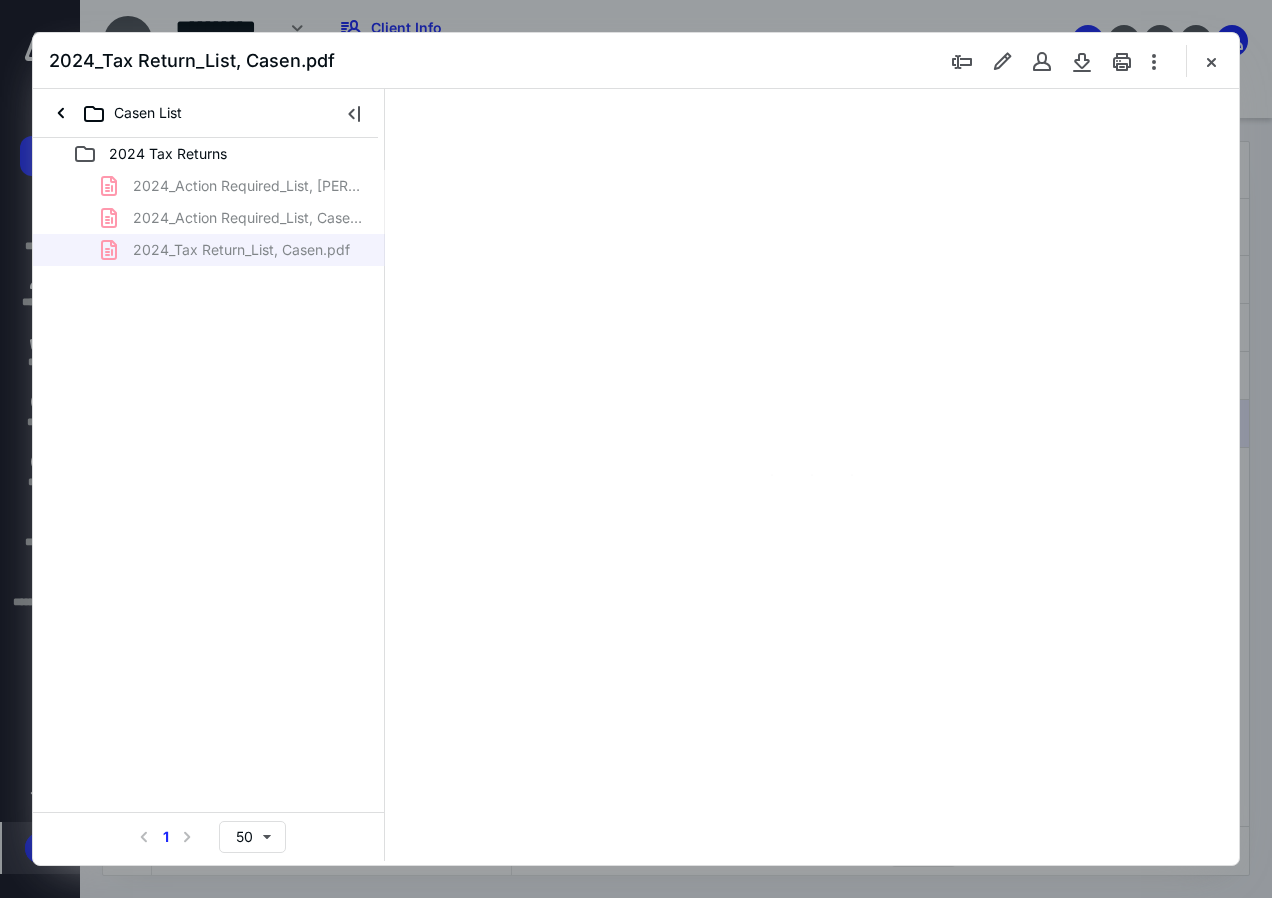 type on "136" 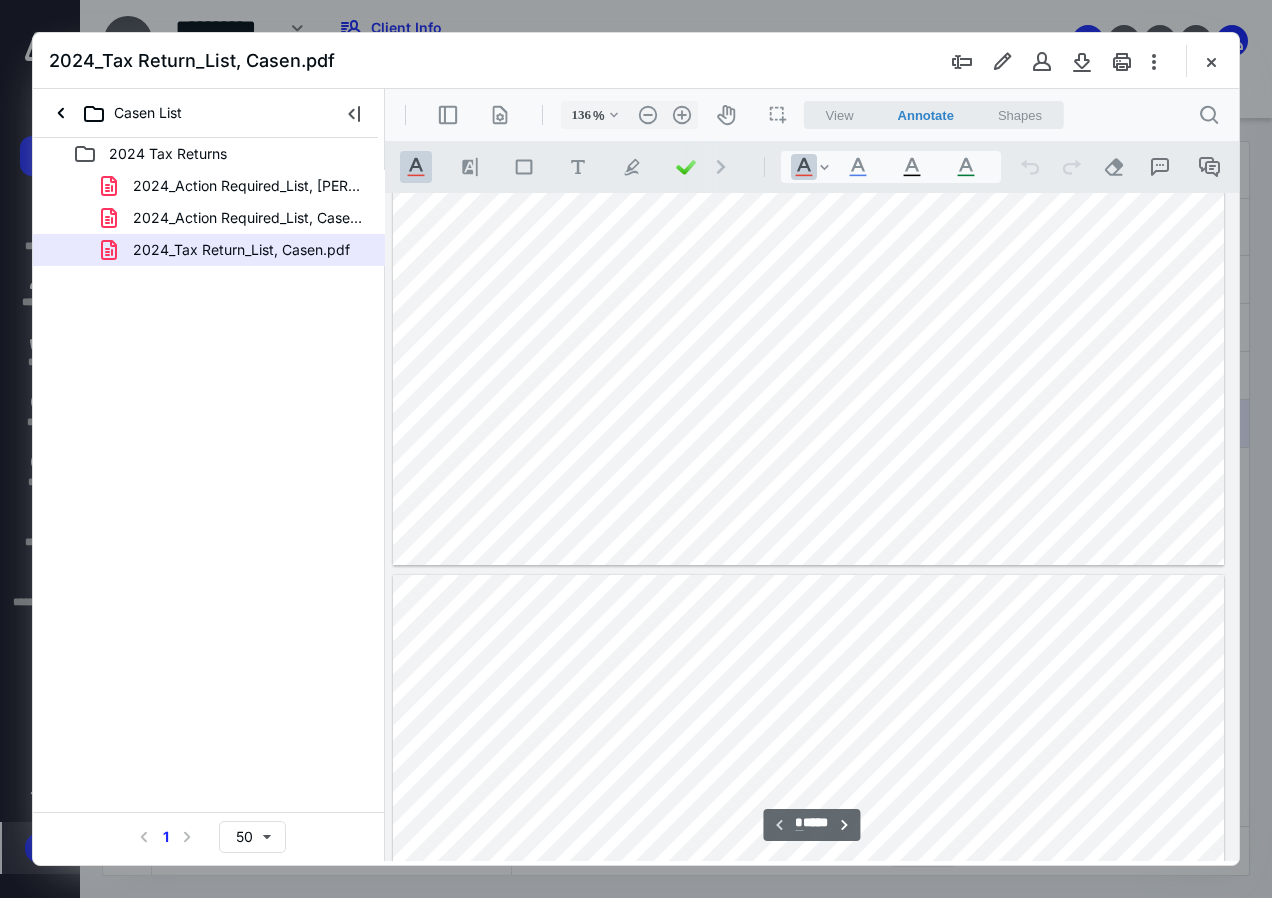 type on "*" 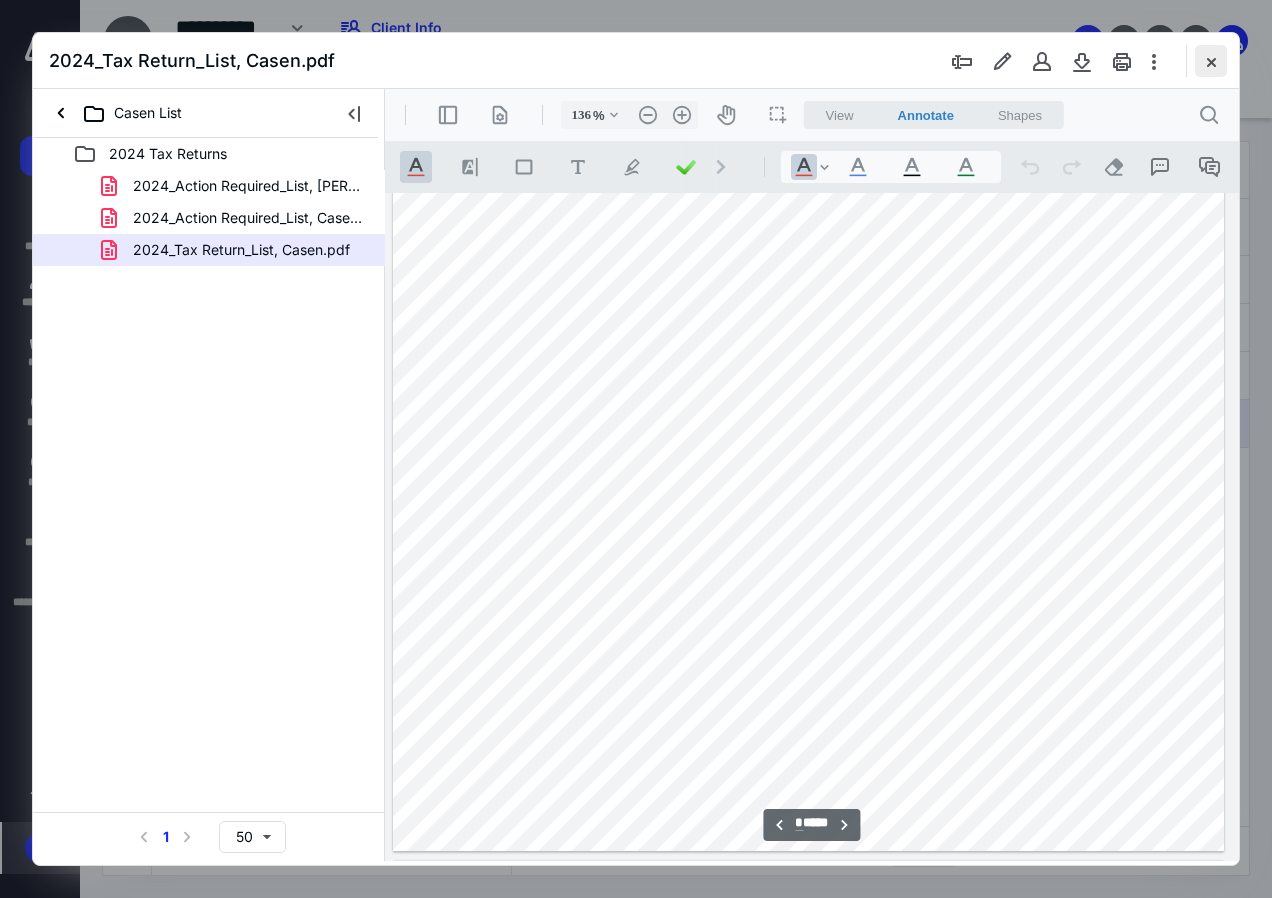 click at bounding box center (1211, 61) 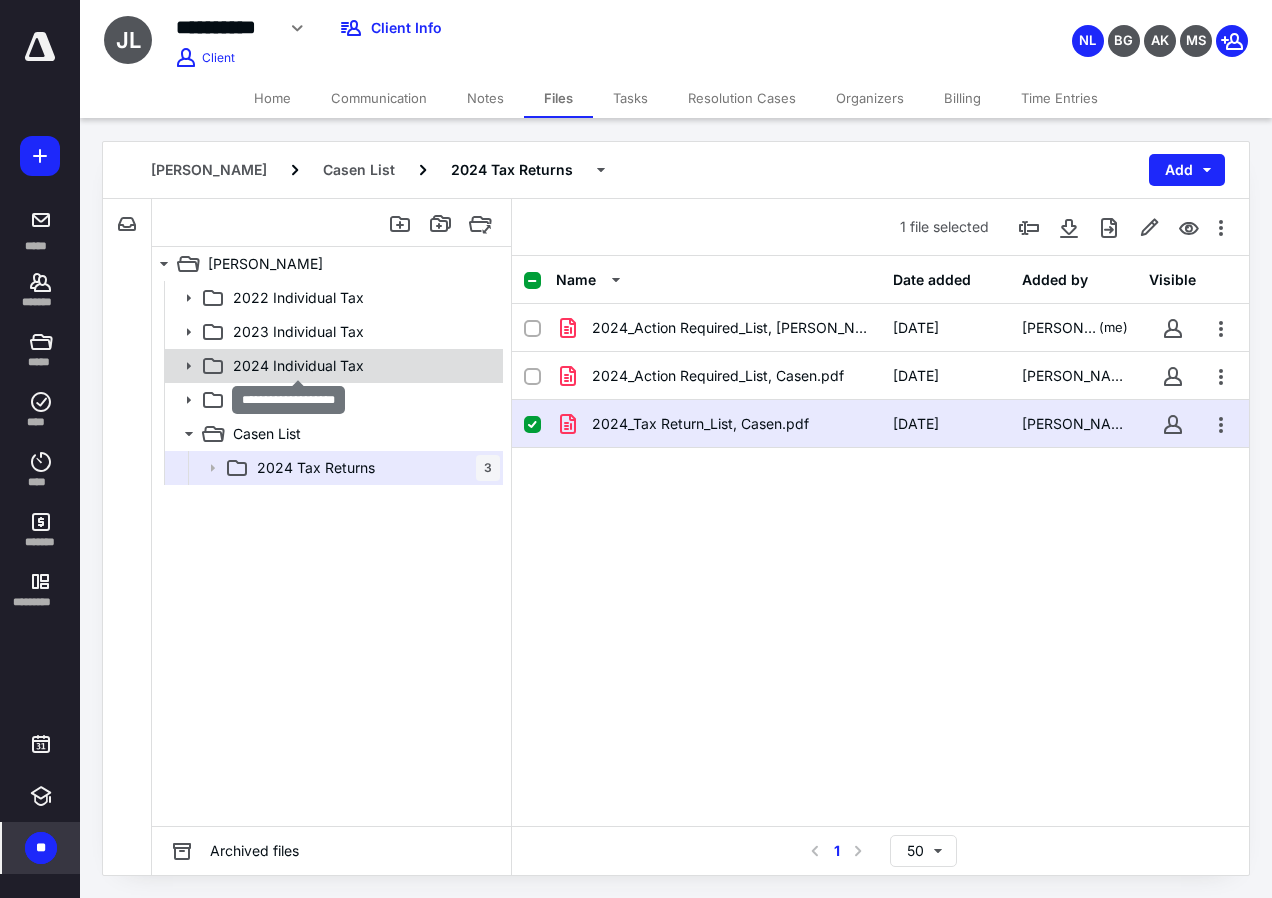 click on "2024 Individual Tax" at bounding box center [298, 366] 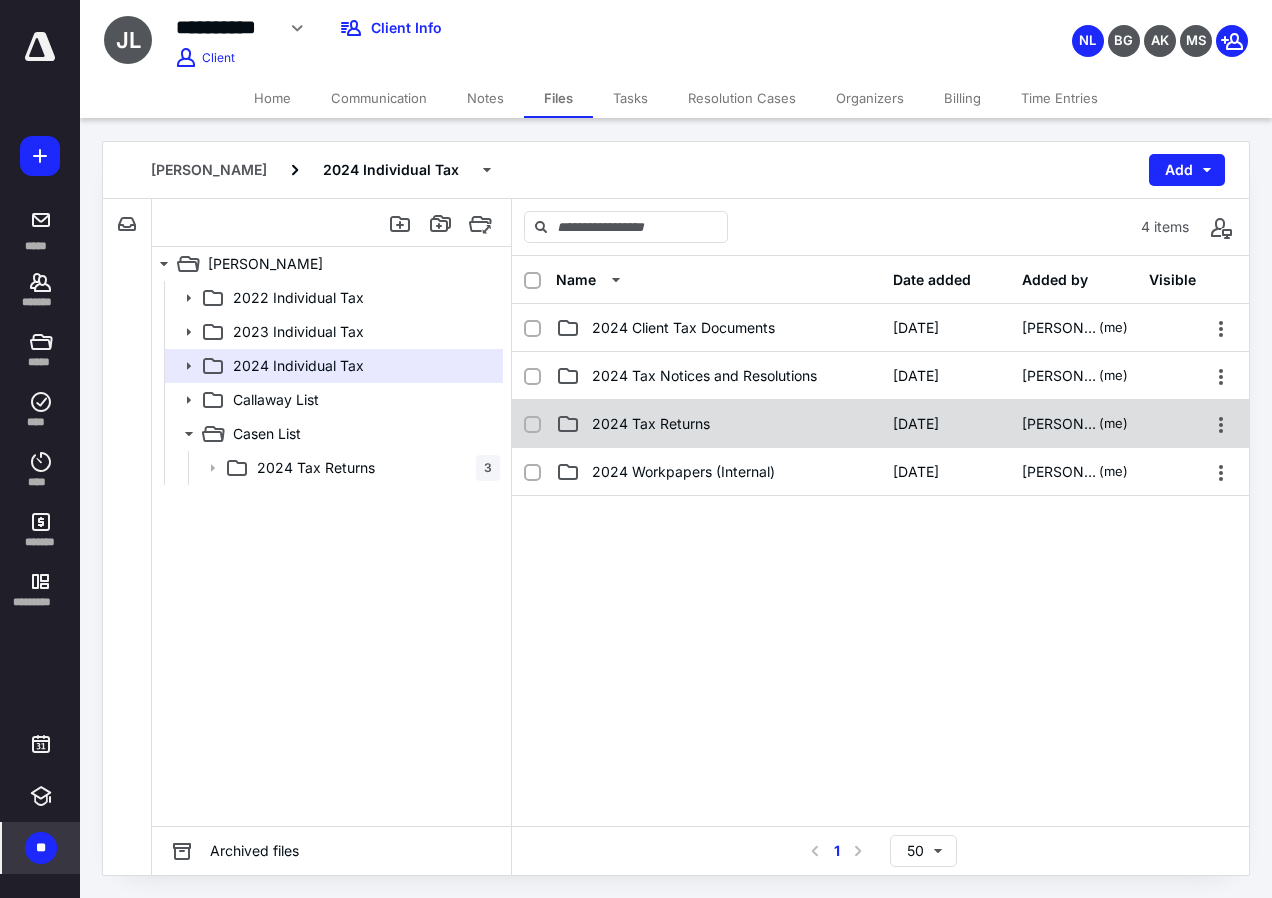 click on "2024 Tax Returns" at bounding box center [651, 424] 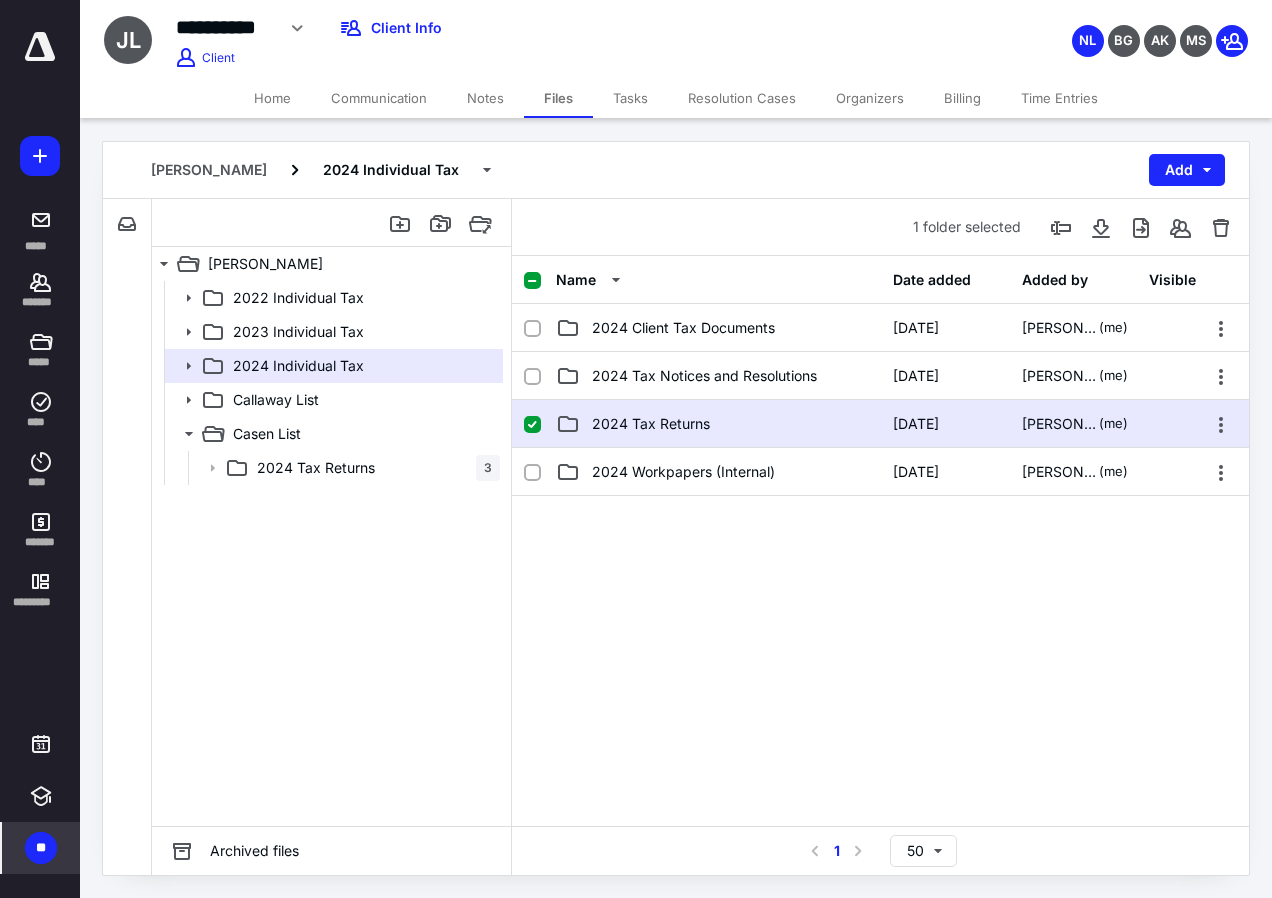 click on "2024 Tax Returns" at bounding box center [651, 424] 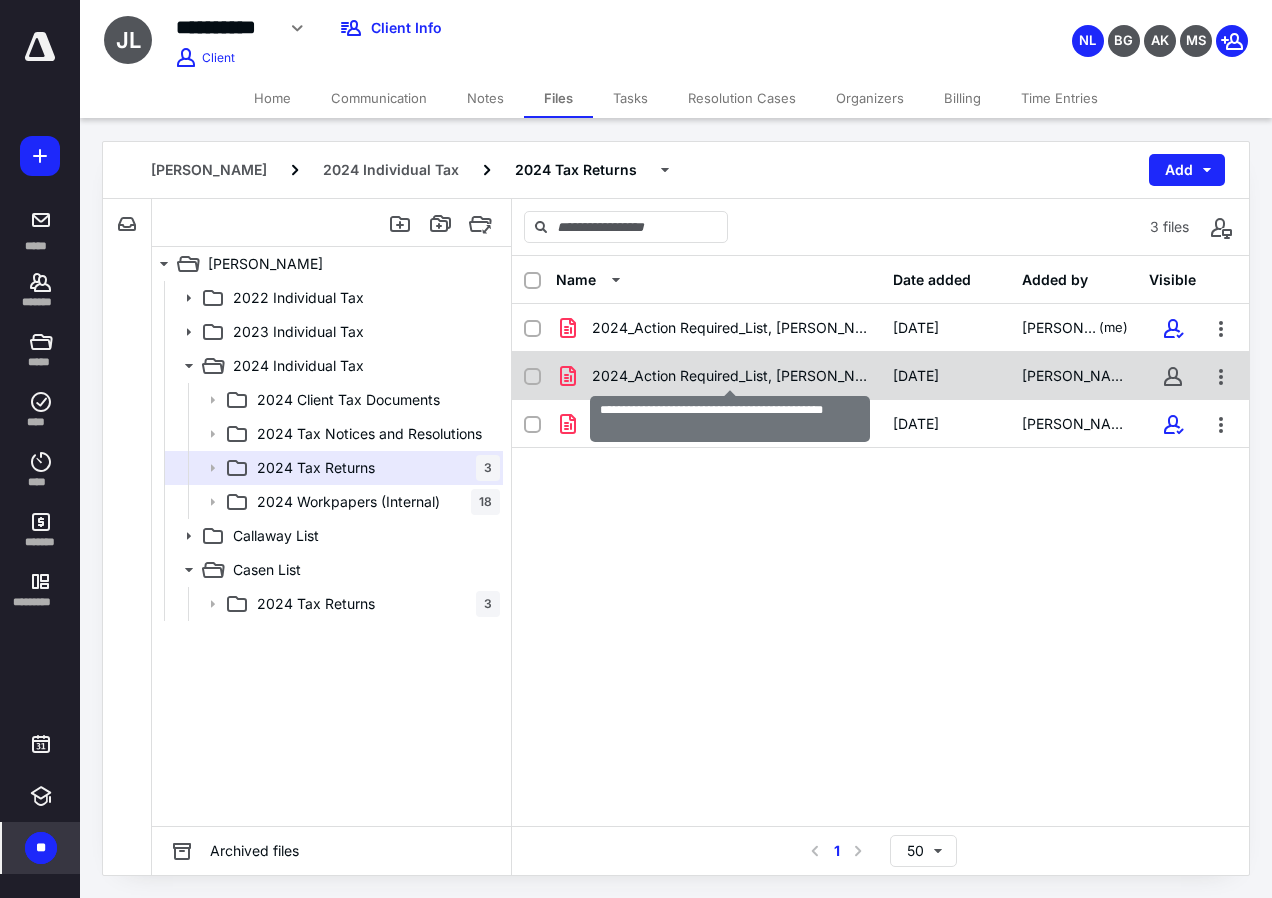 click on "2024_Action Required_List, [PERSON_NAME] & [PERSON_NAME].pdf" at bounding box center [730, 376] 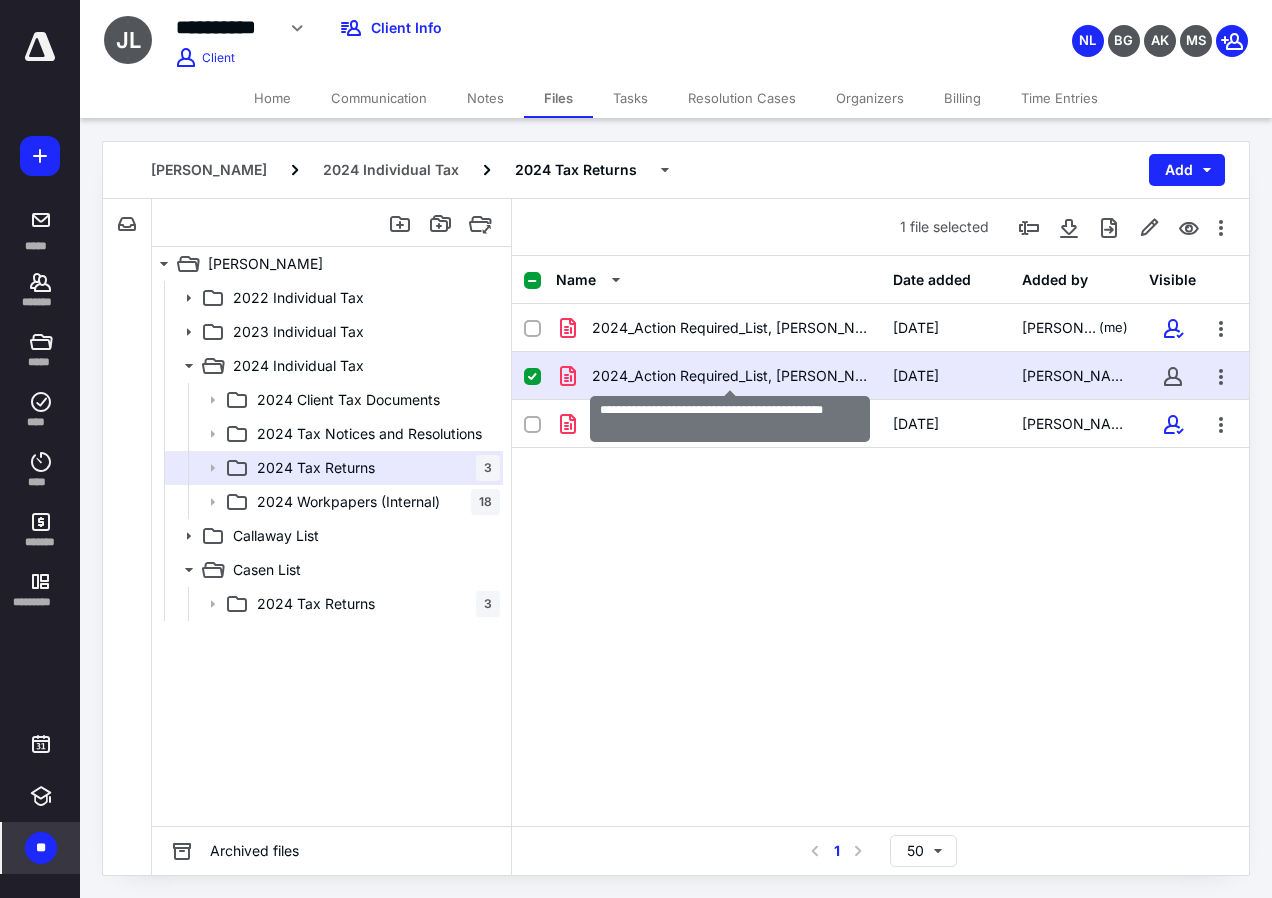 click on "2024_Action Required_List, [PERSON_NAME] & [PERSON_NAME].pdf" at bounding box center [730, 376] 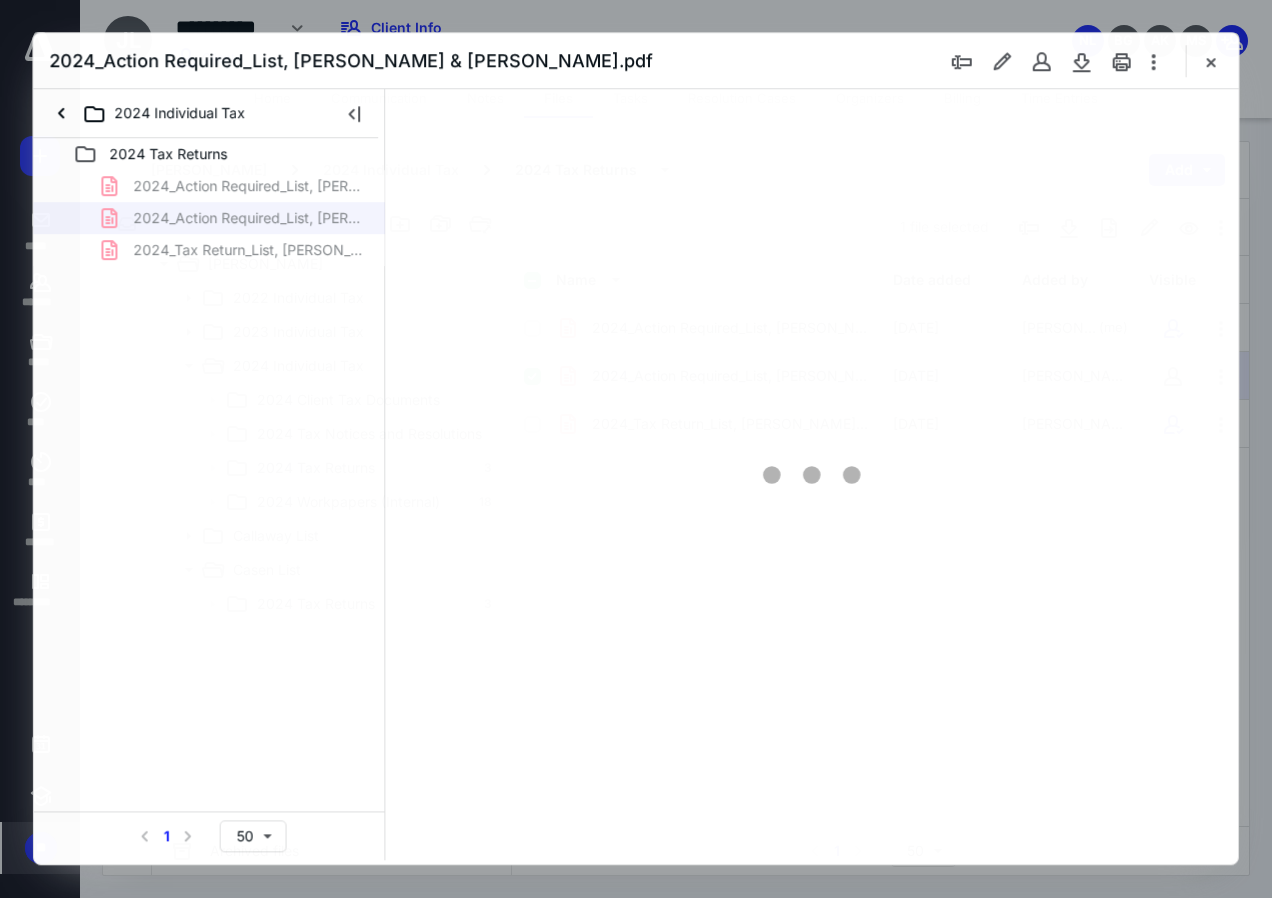 scroll, scrollTop: 0, scrollLeft: 0, axis: both 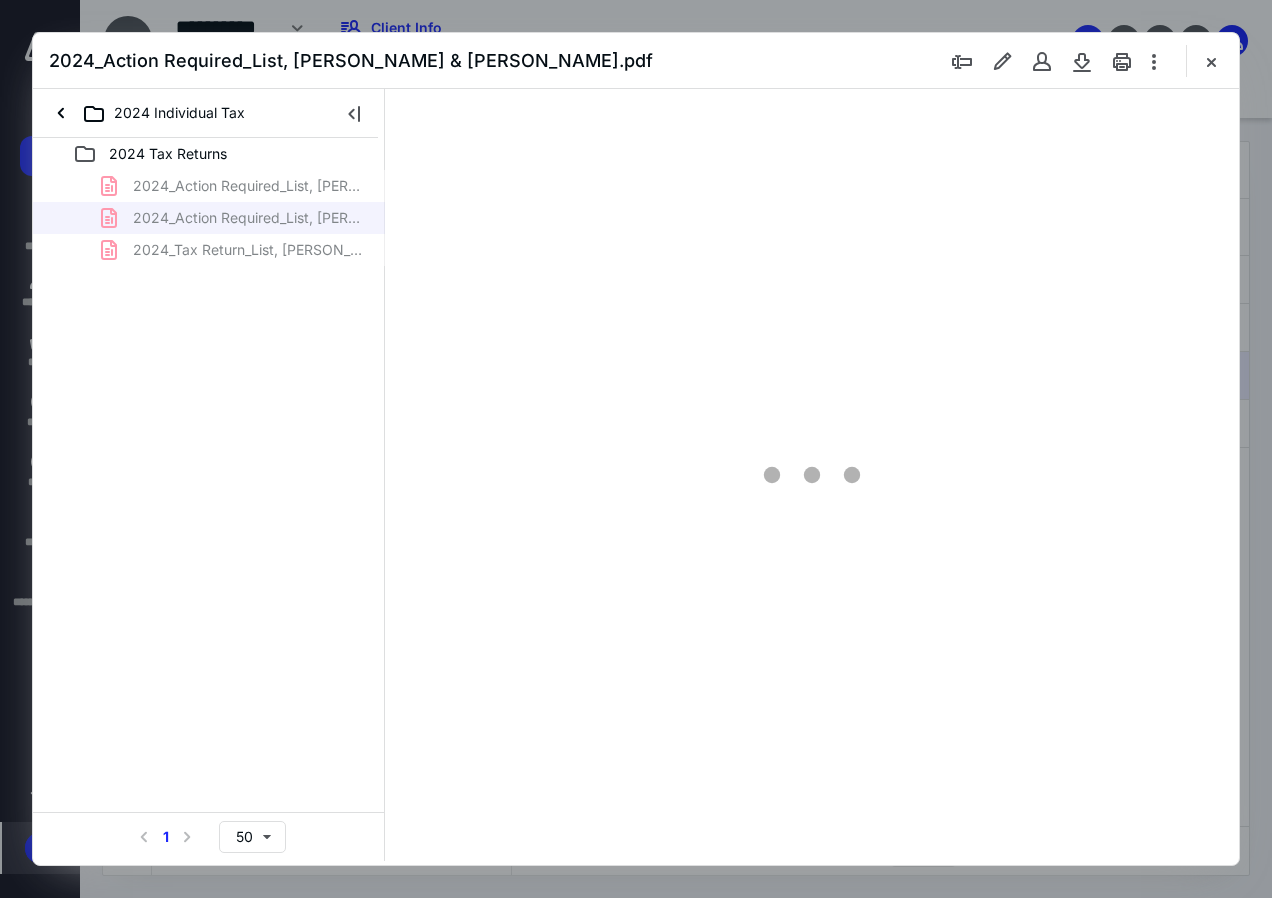 type on "136" 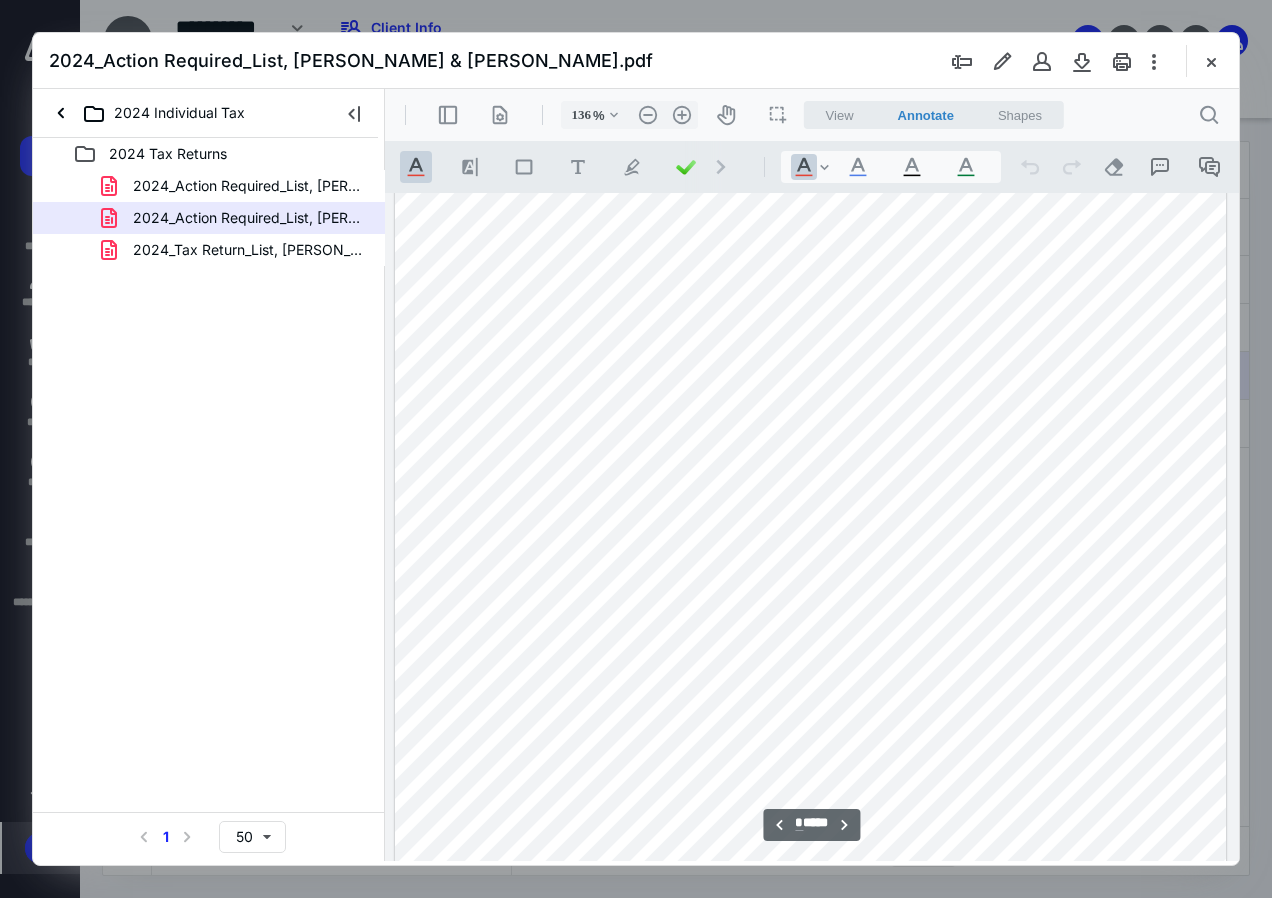 scroll, scrollTop: 5609, scrollLeft: 0, axis: vertical 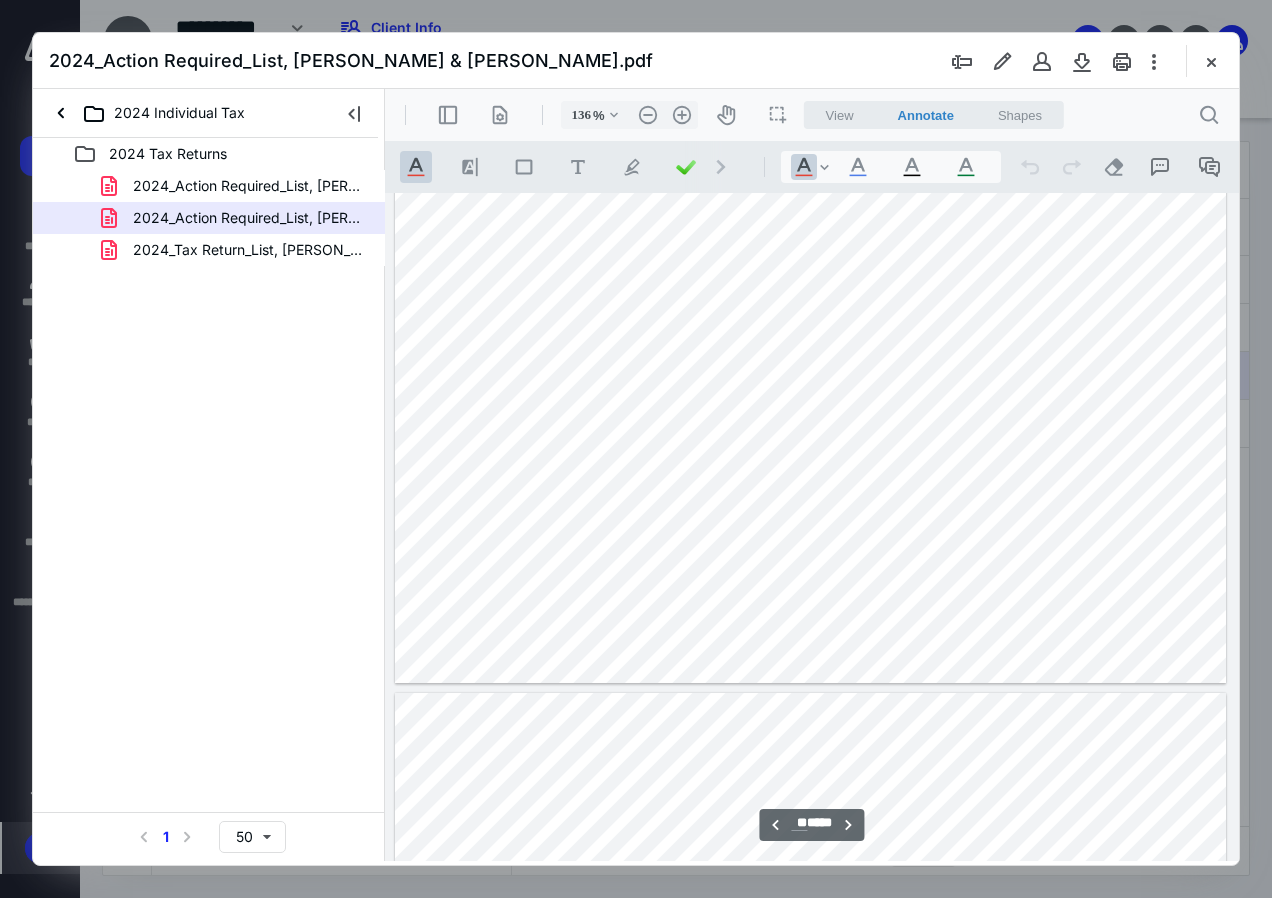 type on "**" 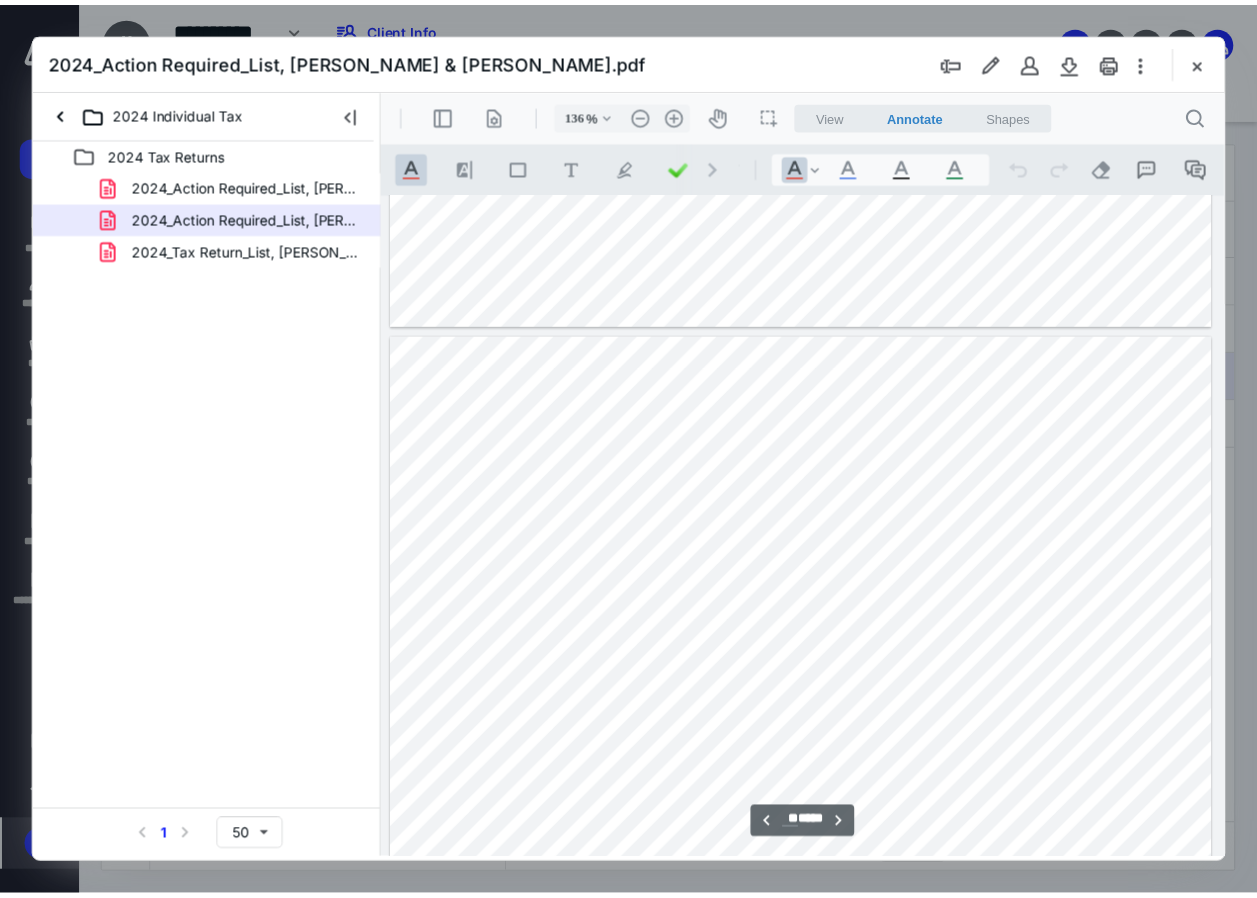 scroll, scrollTop: 15309, scrollLeft: 0, axis: vertical 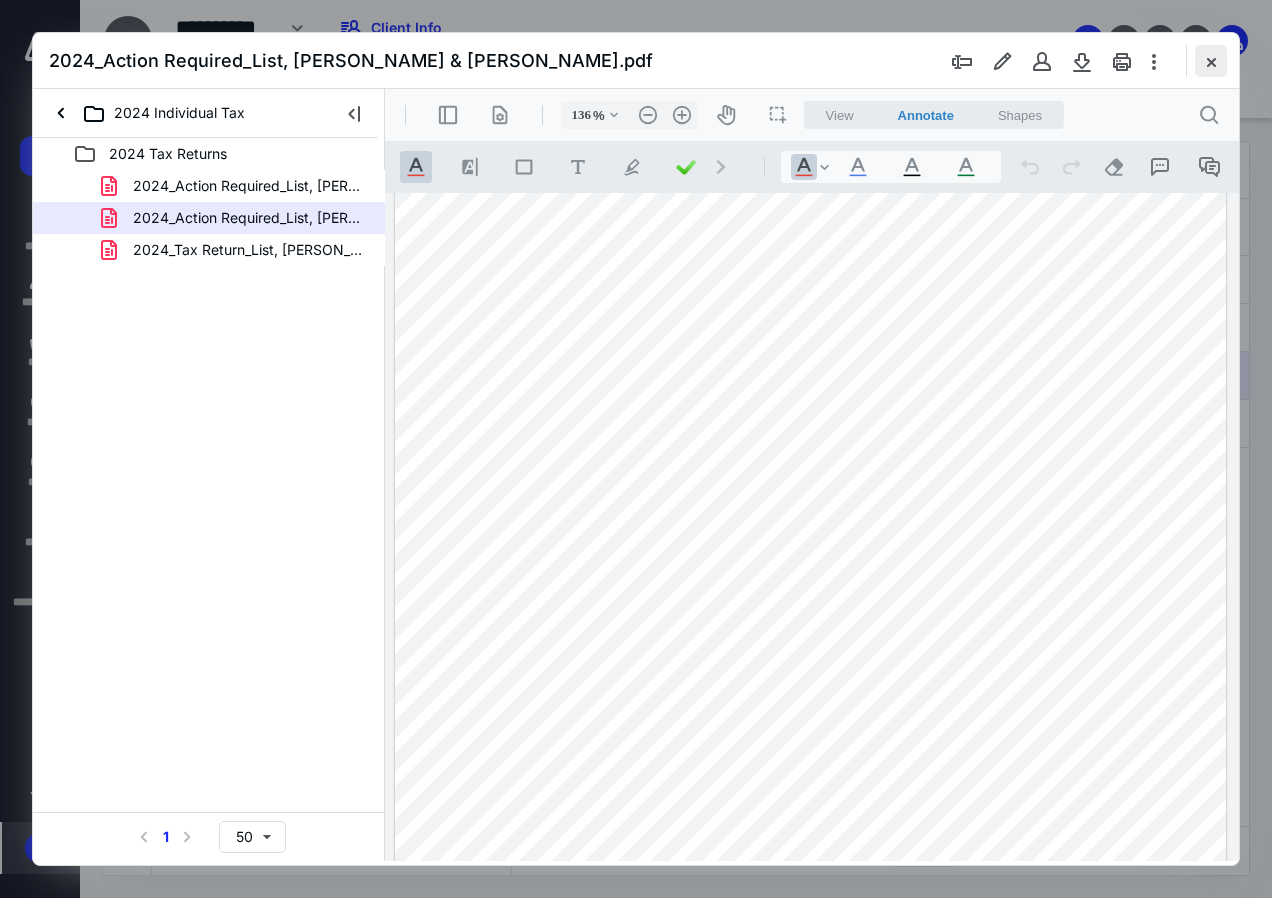 click at bounding box center [1211, 61] 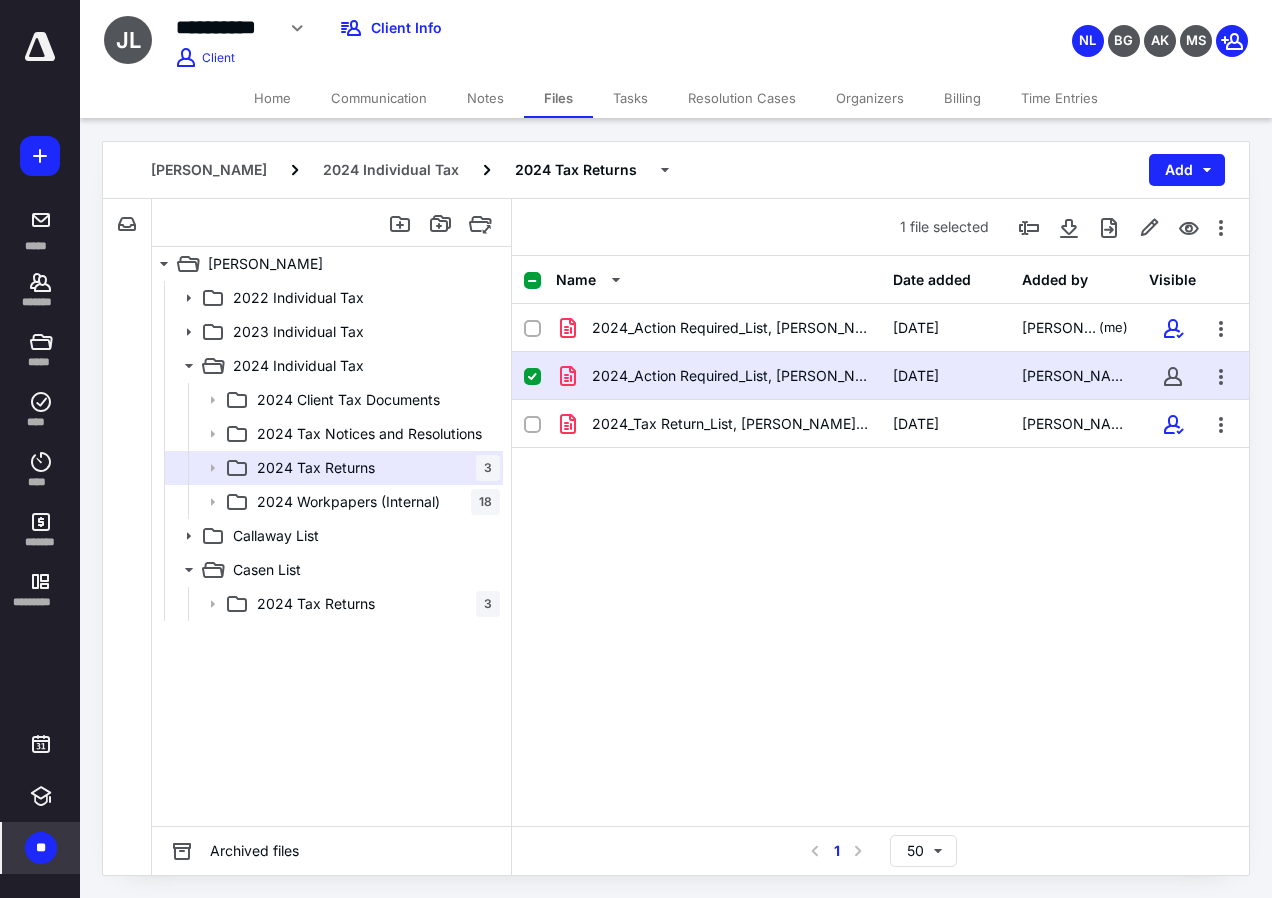 click on "Home" at bounding box center (272, 98) 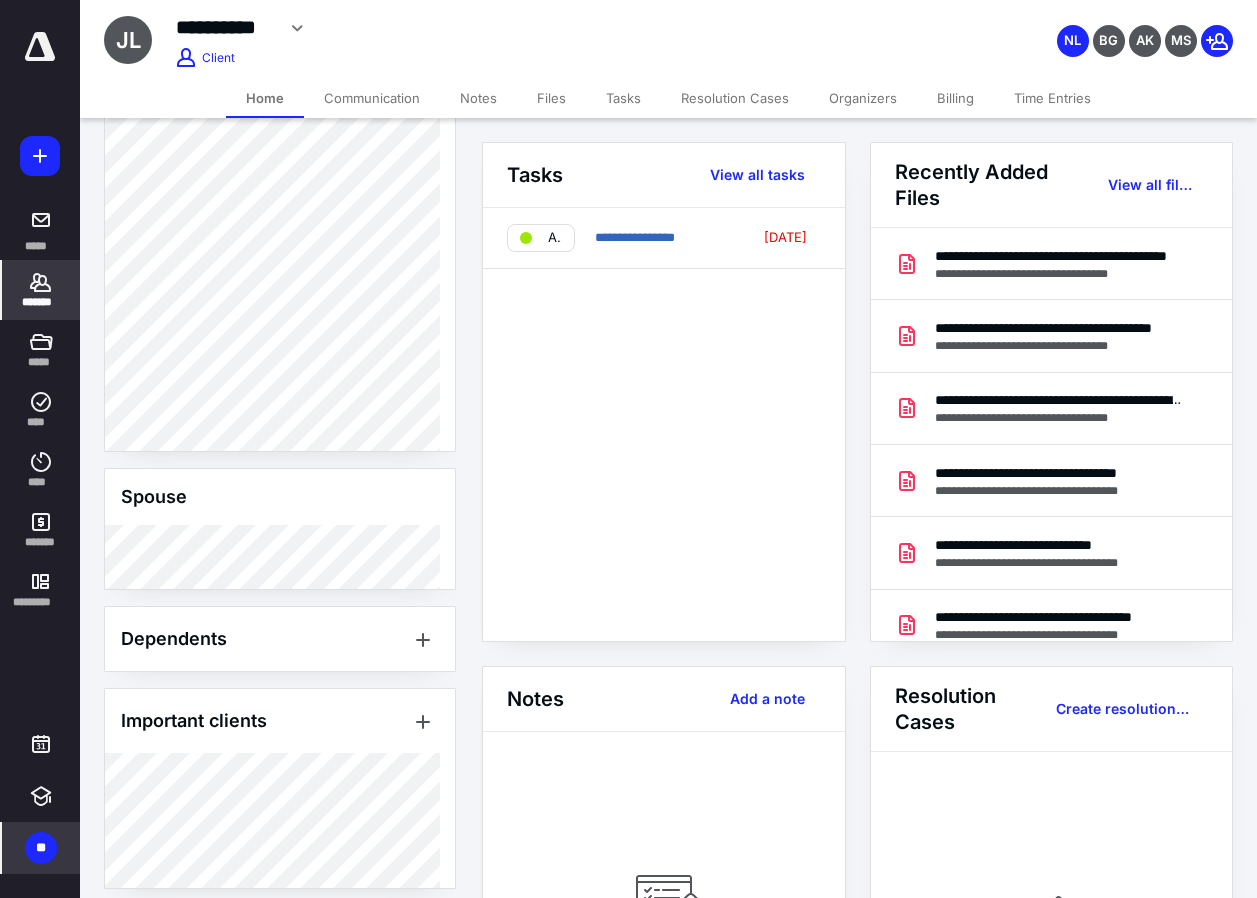 scroll, scrollTop: 1117, scrollLeft: 0, axis: vertical 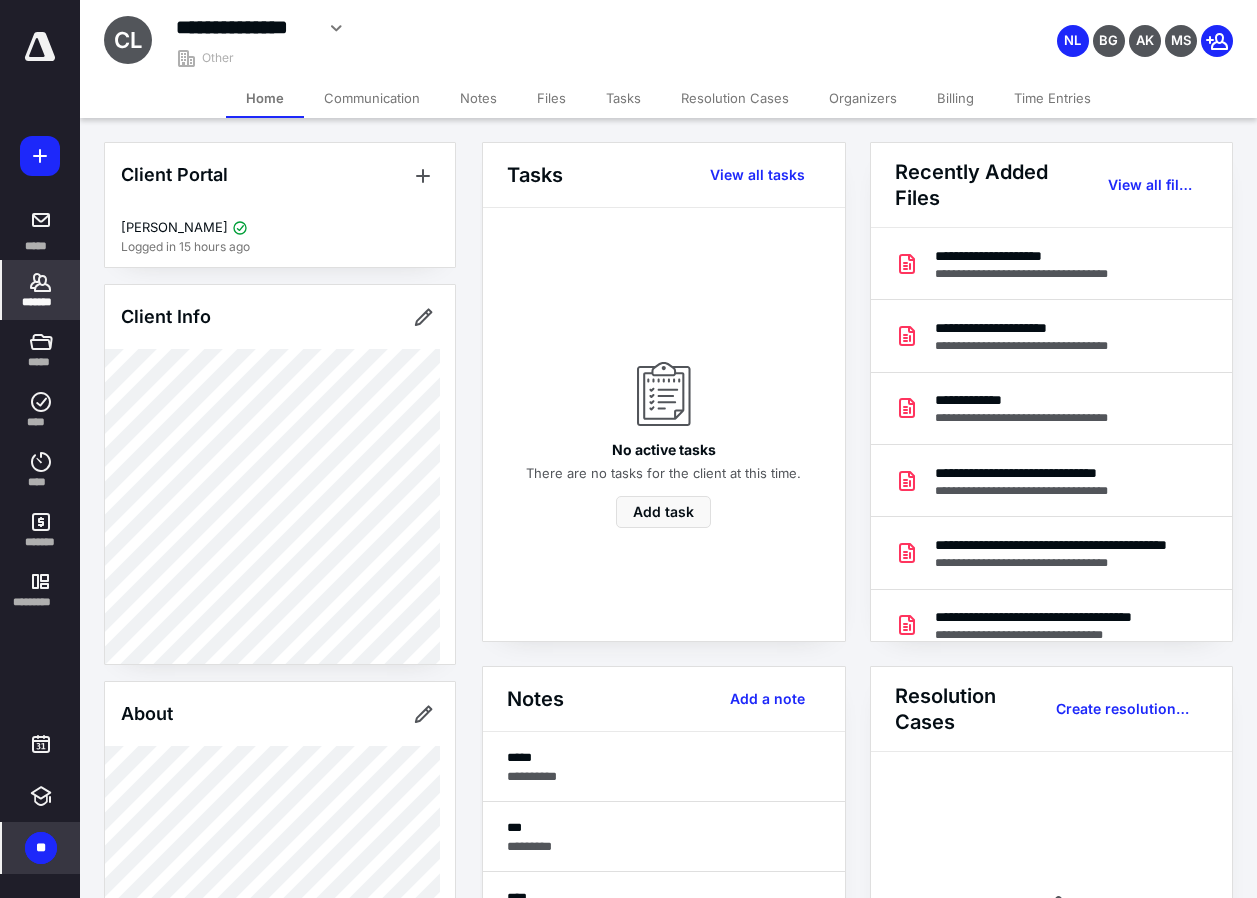 click on "Home" at bounding box center (265, 98) 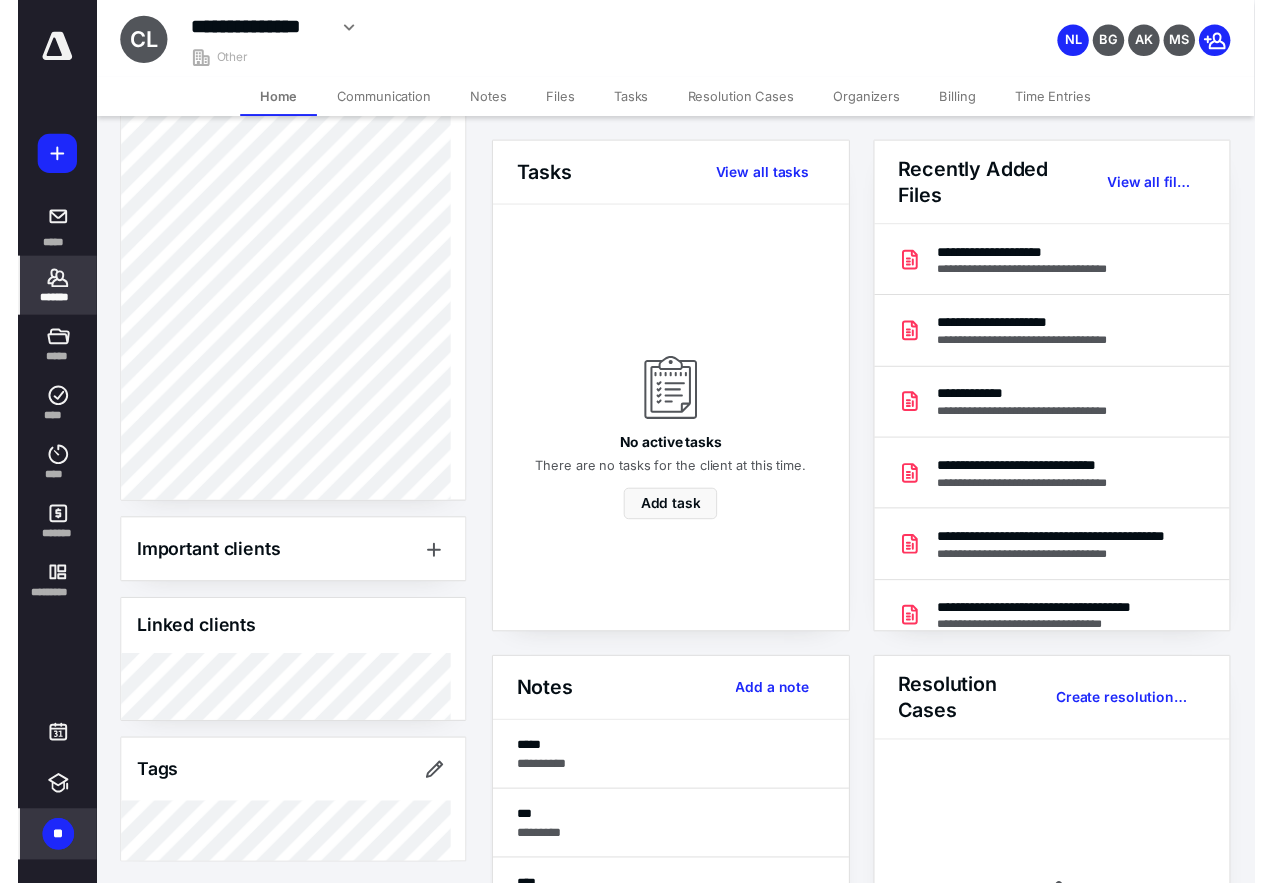 scroll, scrollTop: 833, scrollLeft: 0, axis: vertical 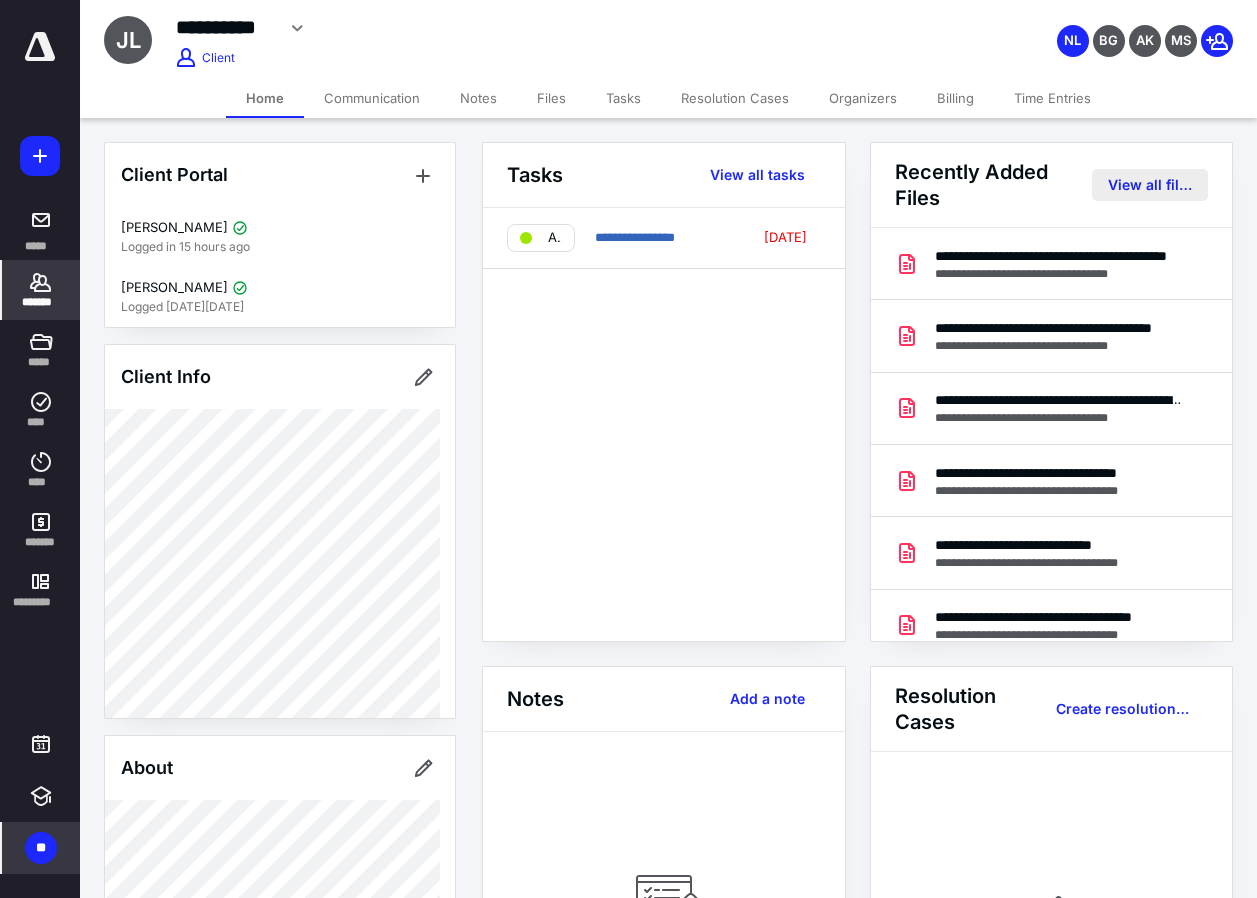 click on "View all files" at bounding box center (1150, 185) 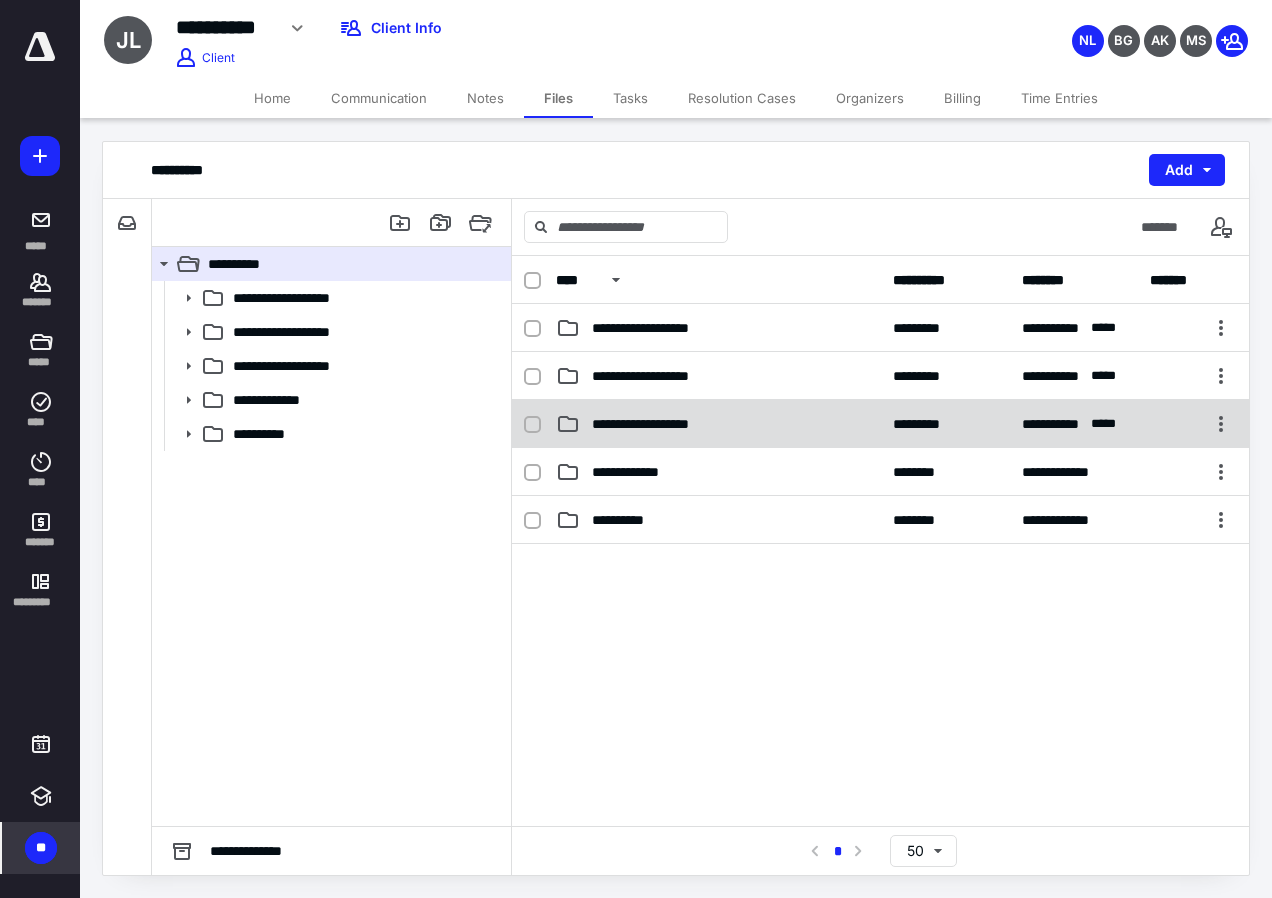 click on "**********" at bounding box center (656, 424) 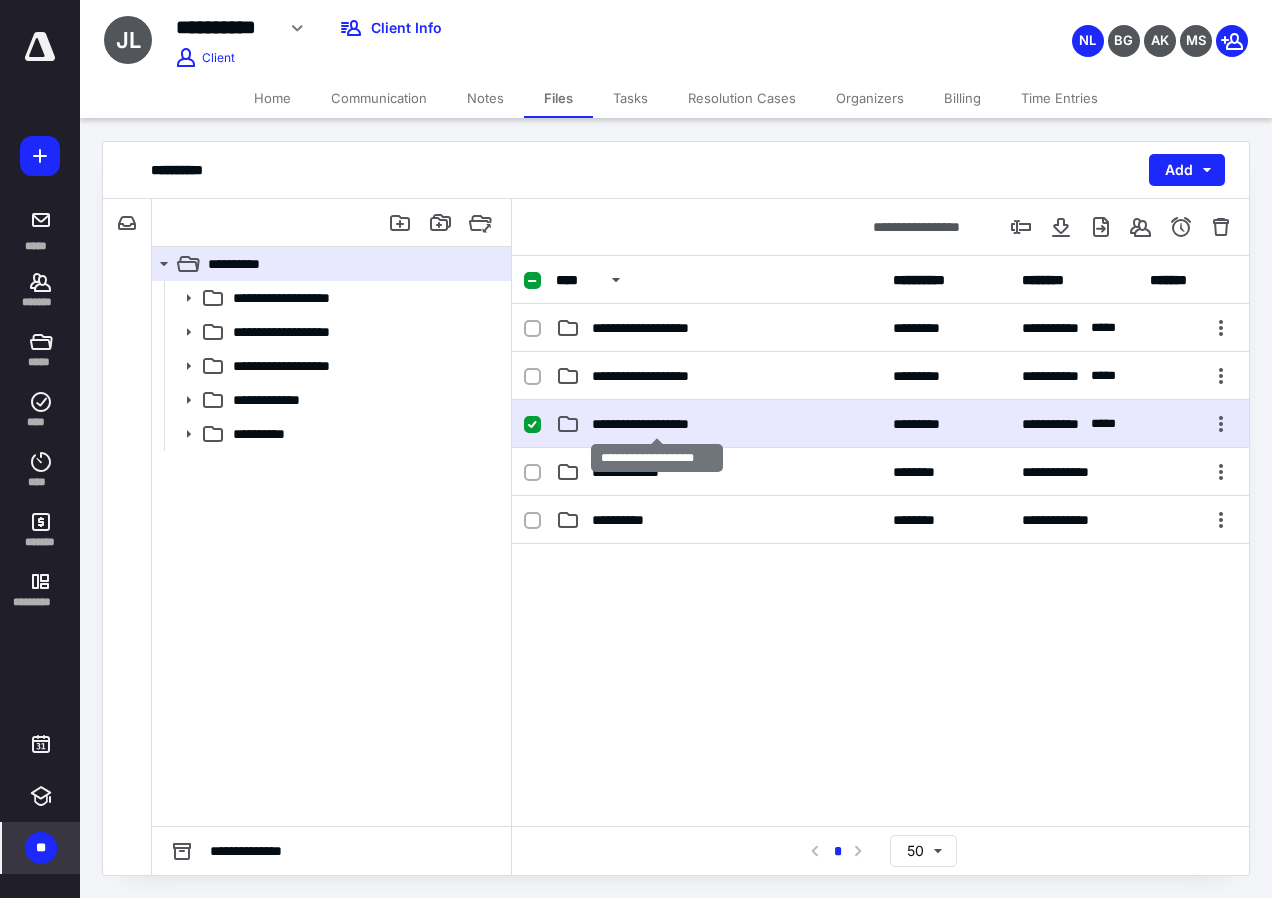 click on "**********" at bounding box center [656, 424] 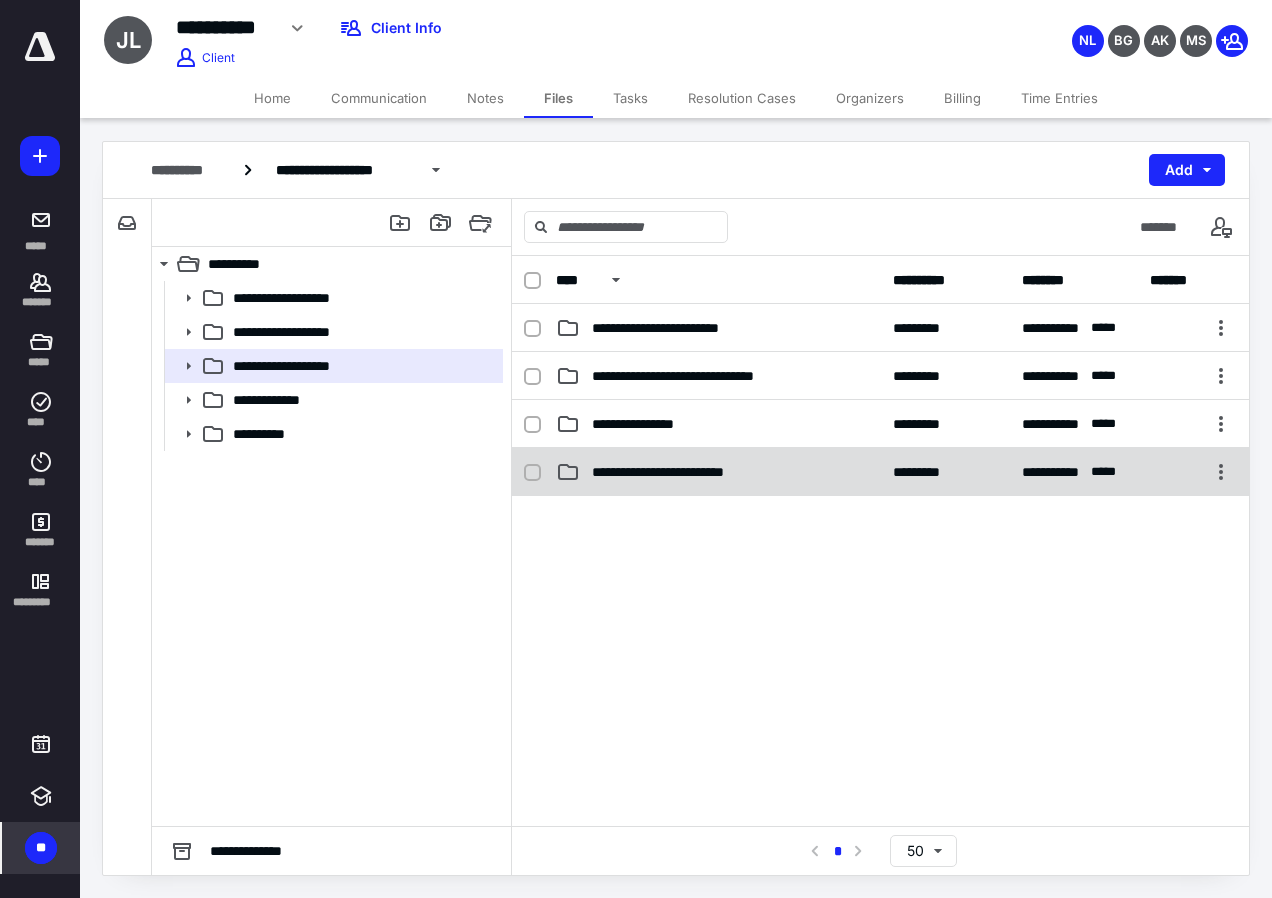 click on "**********" at bounding box center (683, 472) 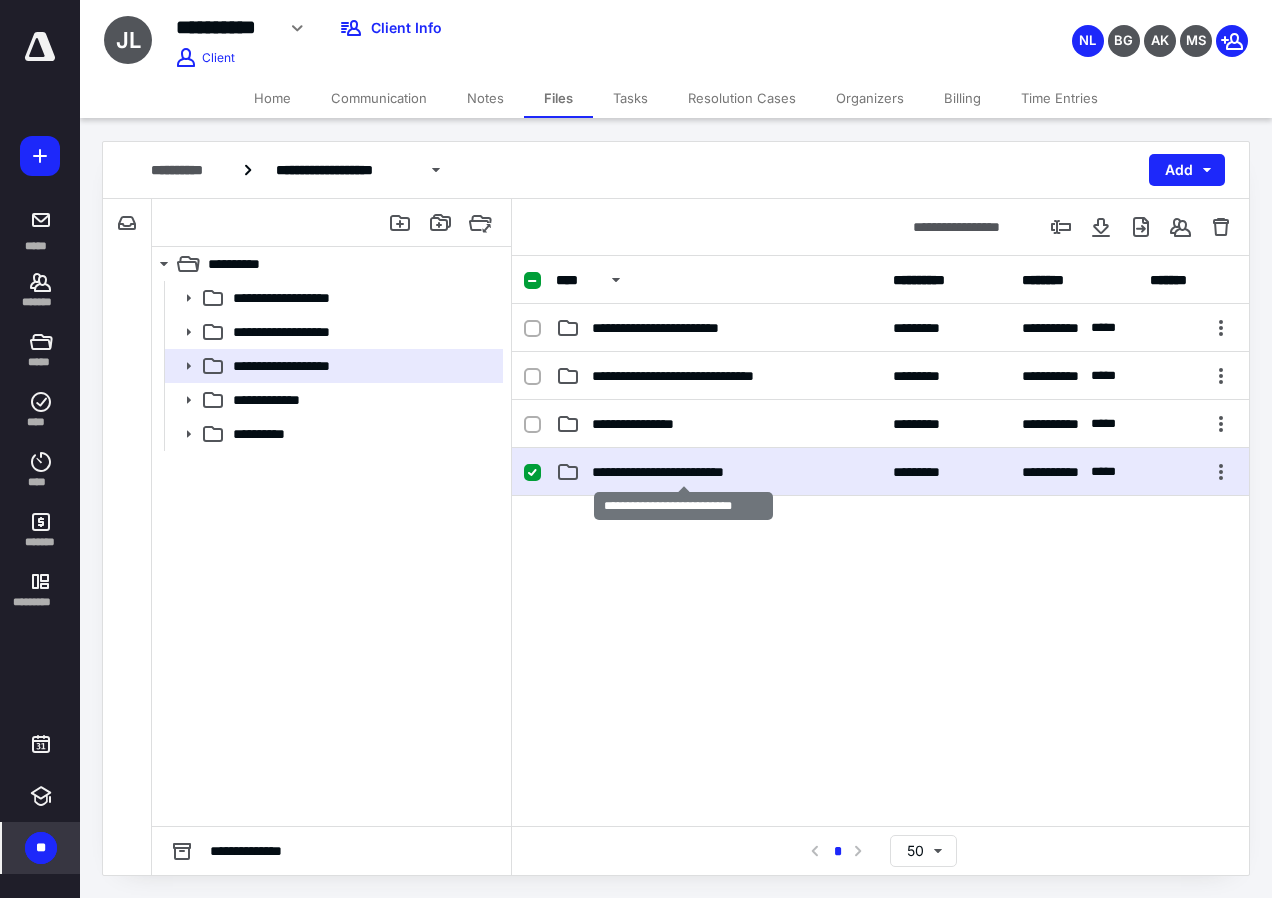 click on "**********" at bounding box center (683, 472) 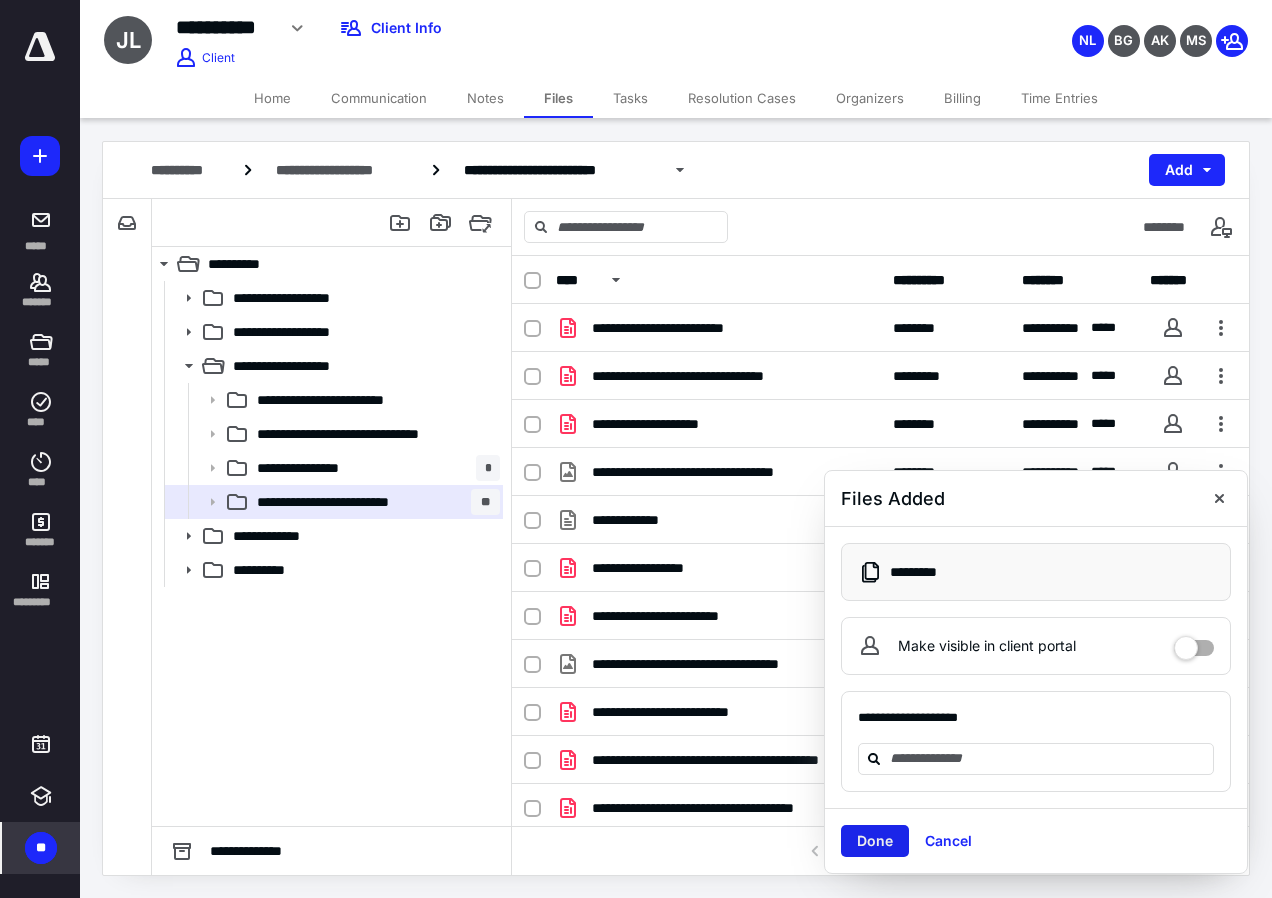 click on "Done" at bounding box center [875, 841] 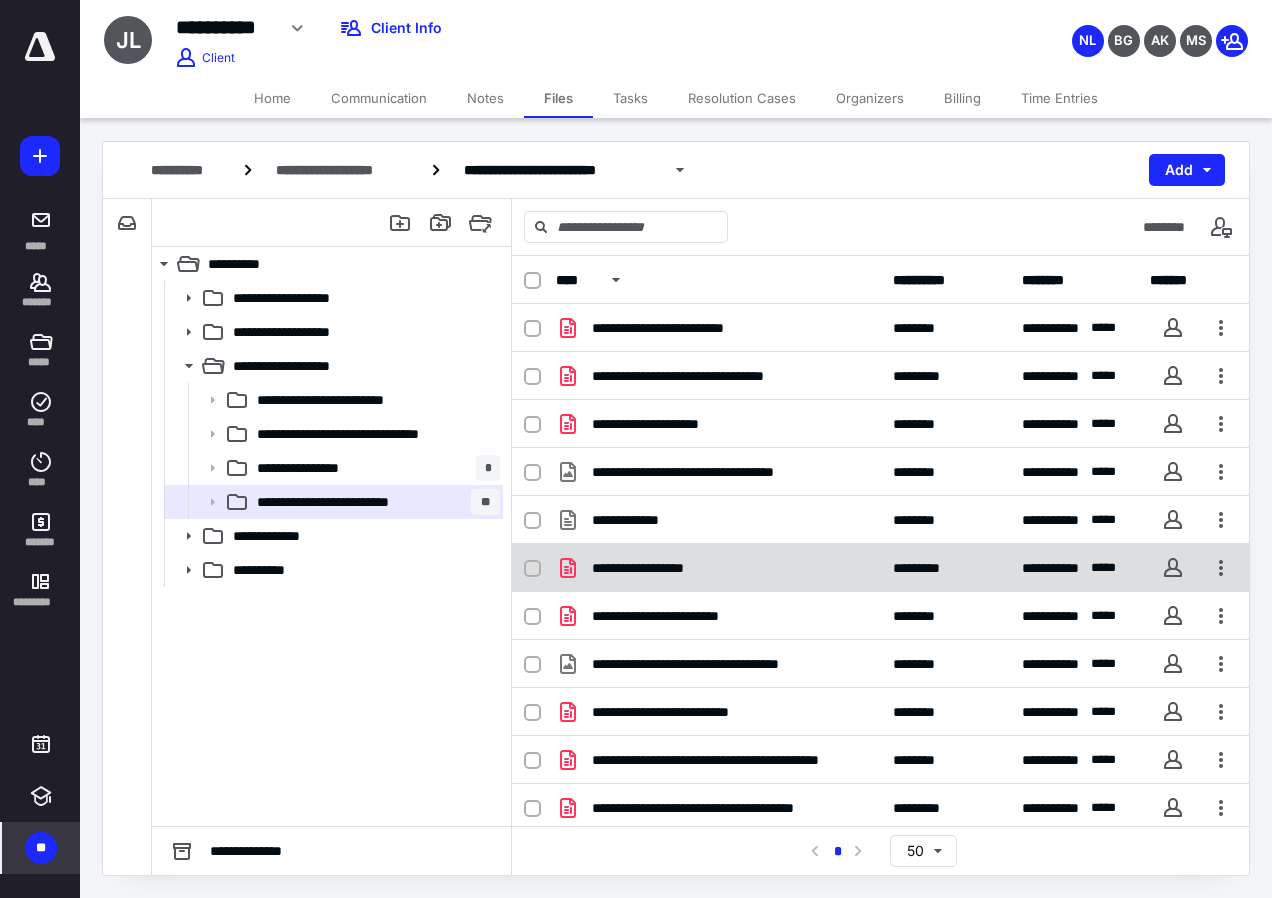 checkbox on "true" 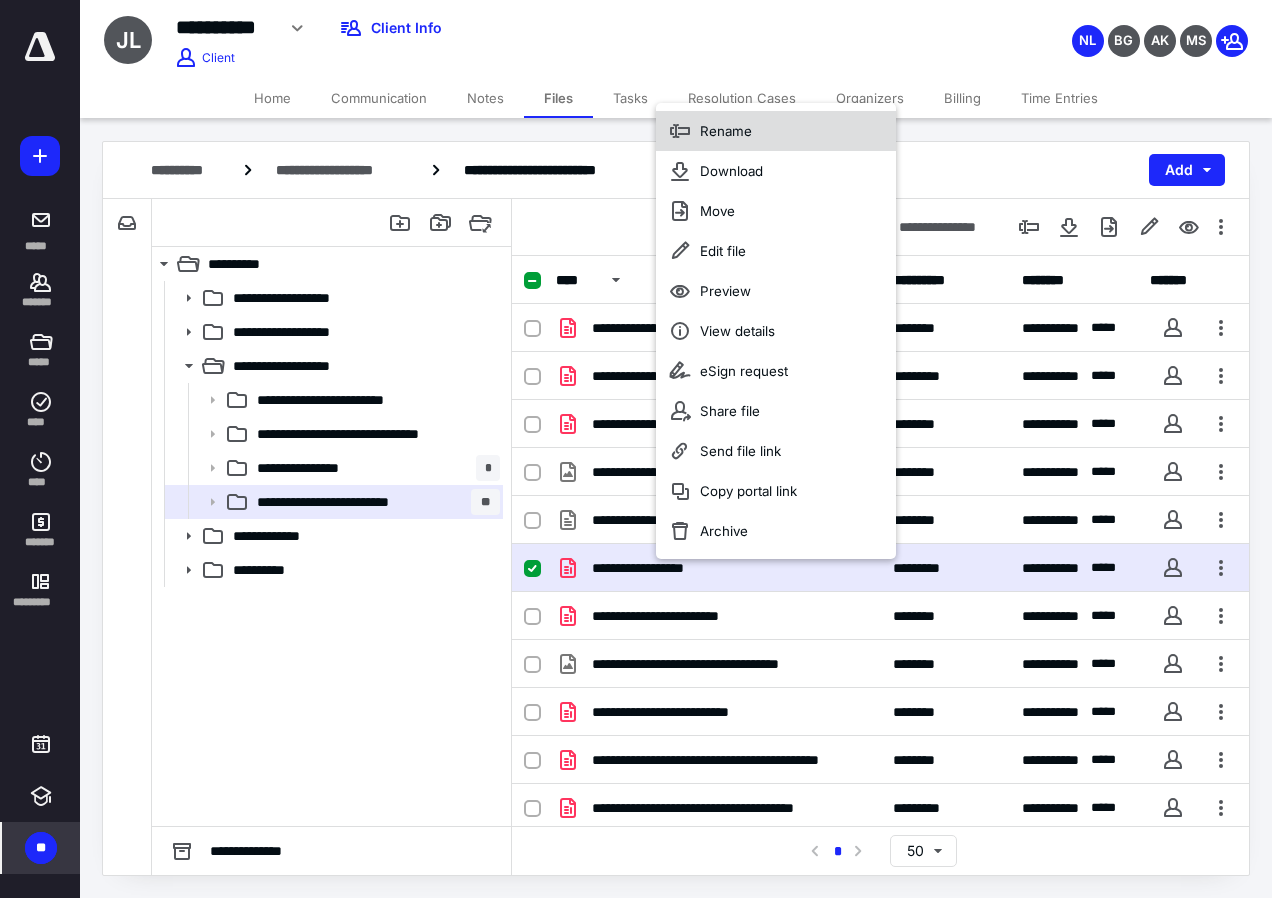 click on "Rename" at bounding box center (726, 131) 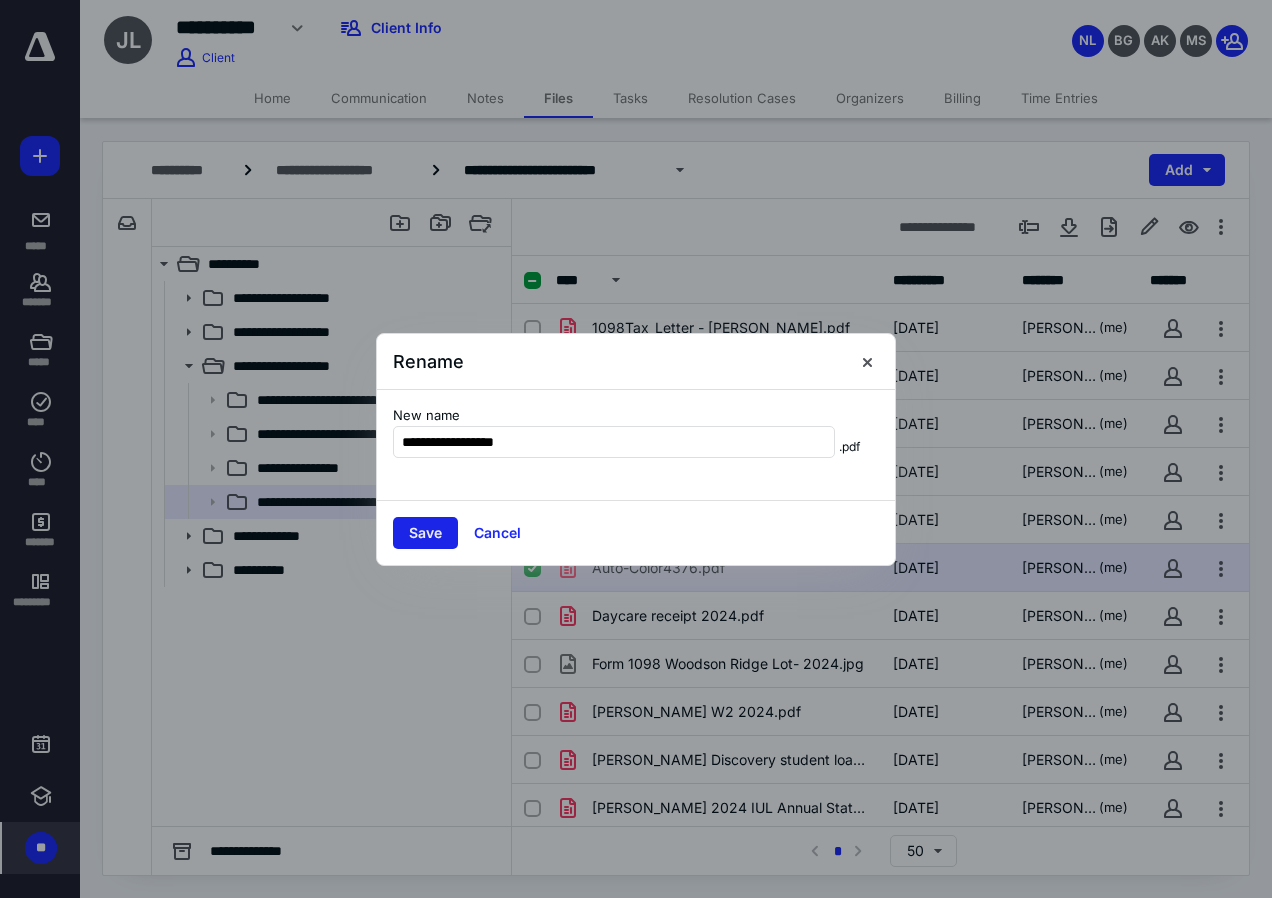 type on "**********" 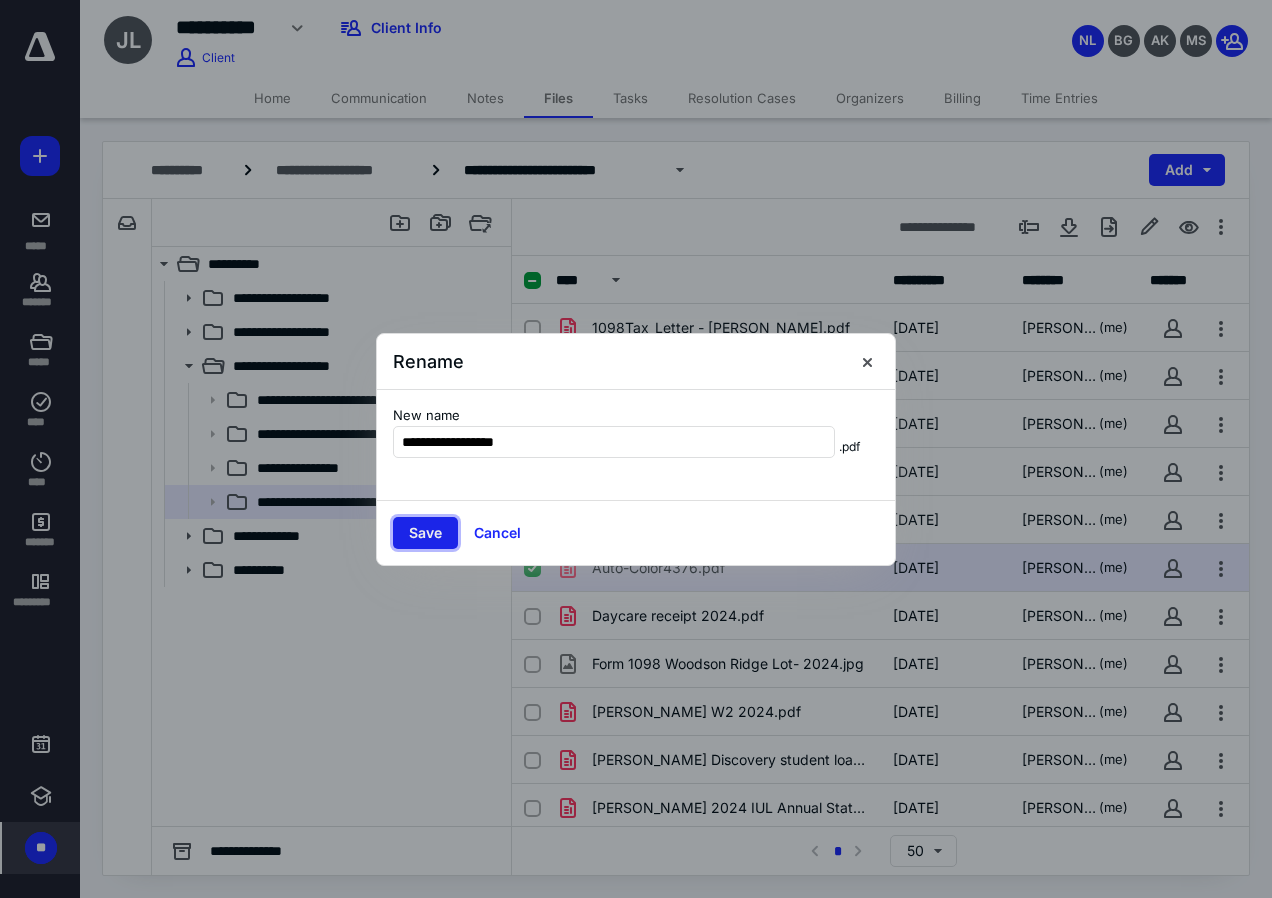 click on "Save" at bounding box center (425, 533) 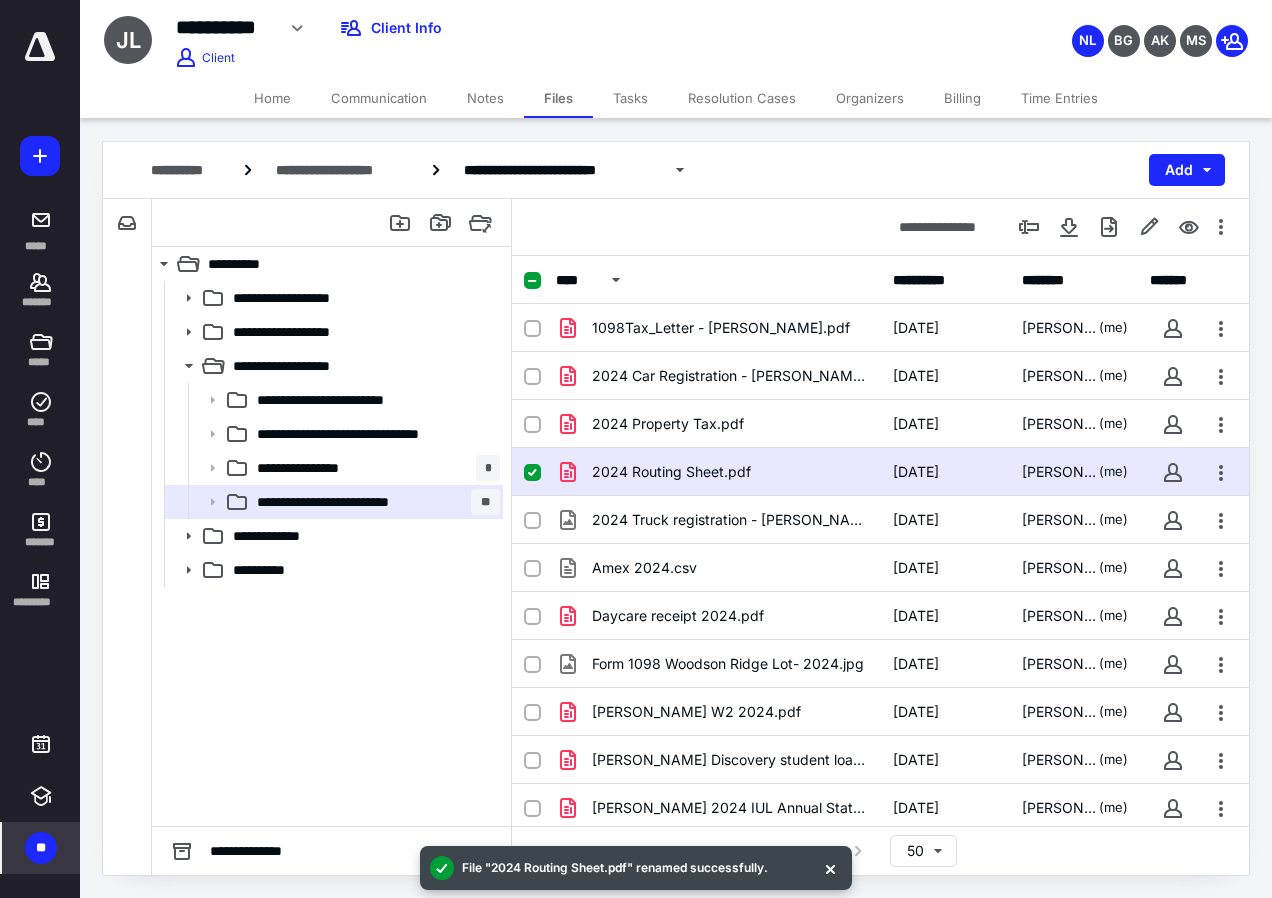 click on "Home" at bounding box center (272, 98) 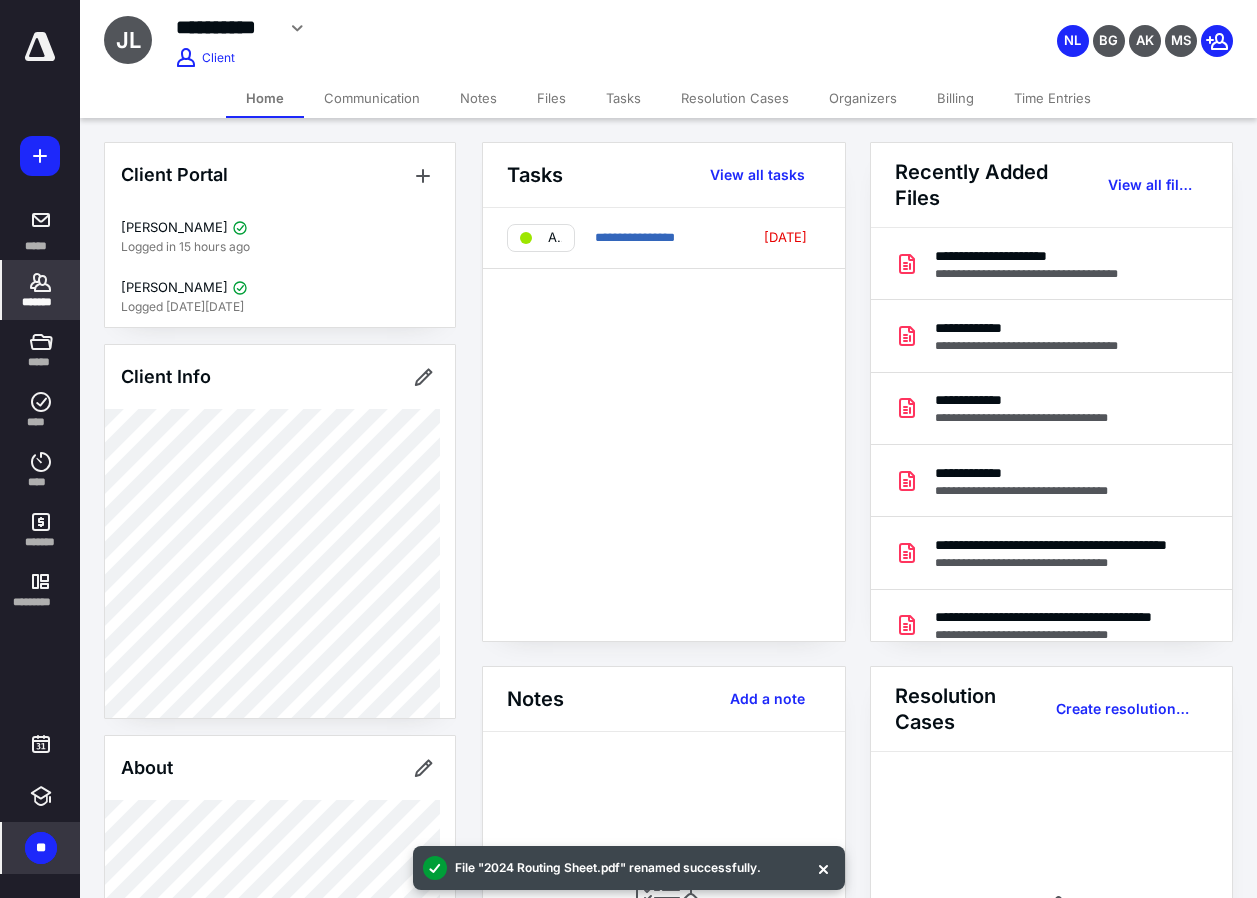 click 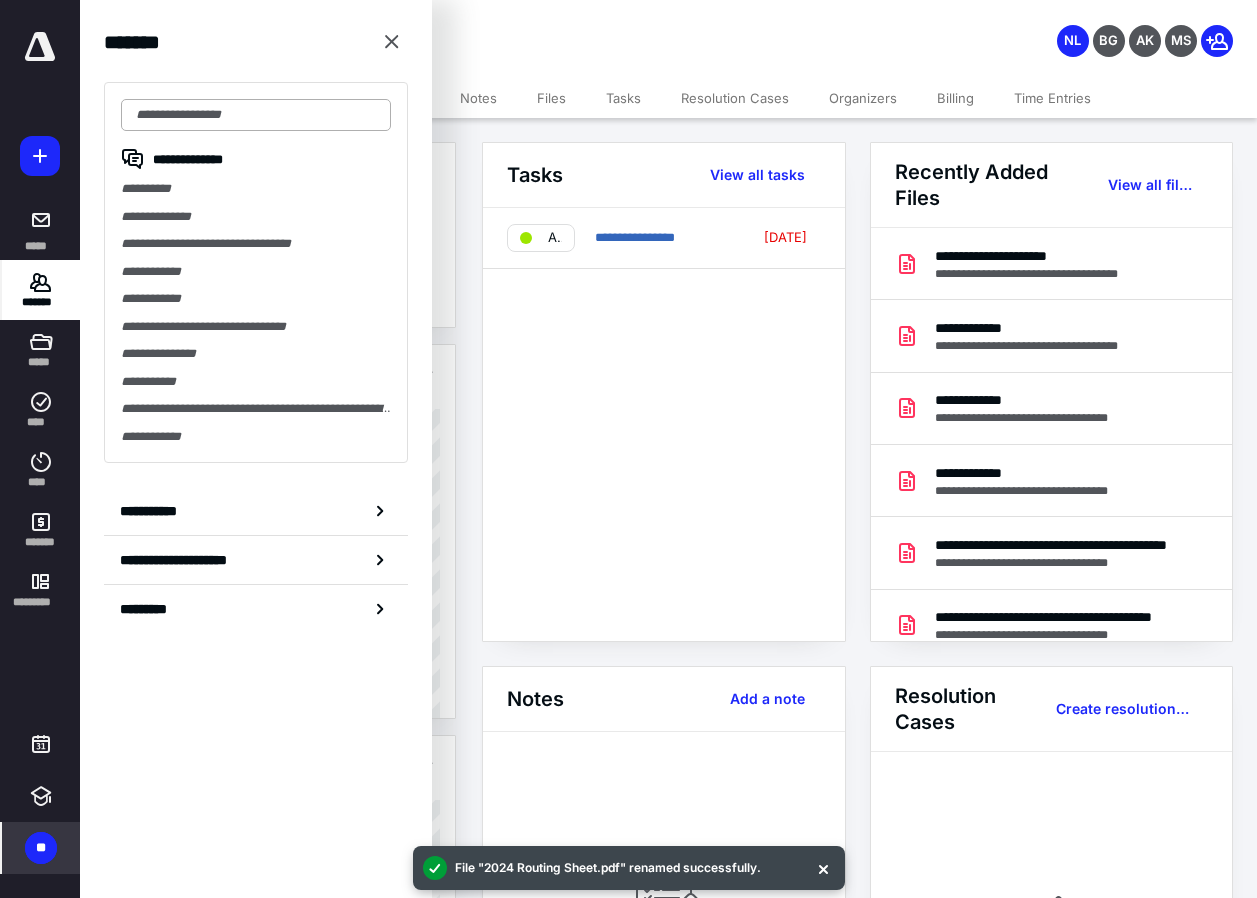 click at bounding box center [256, 115] 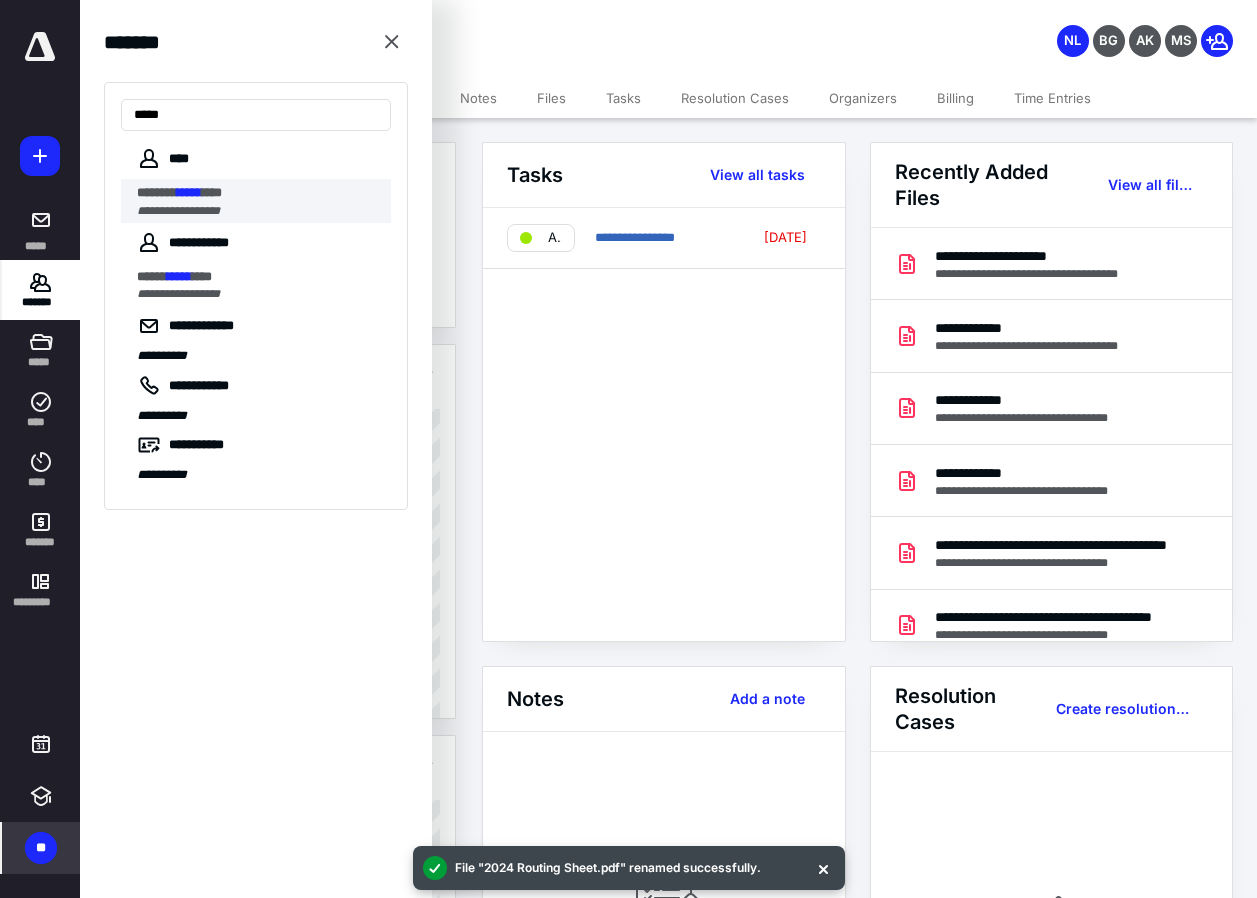 type on "*****" 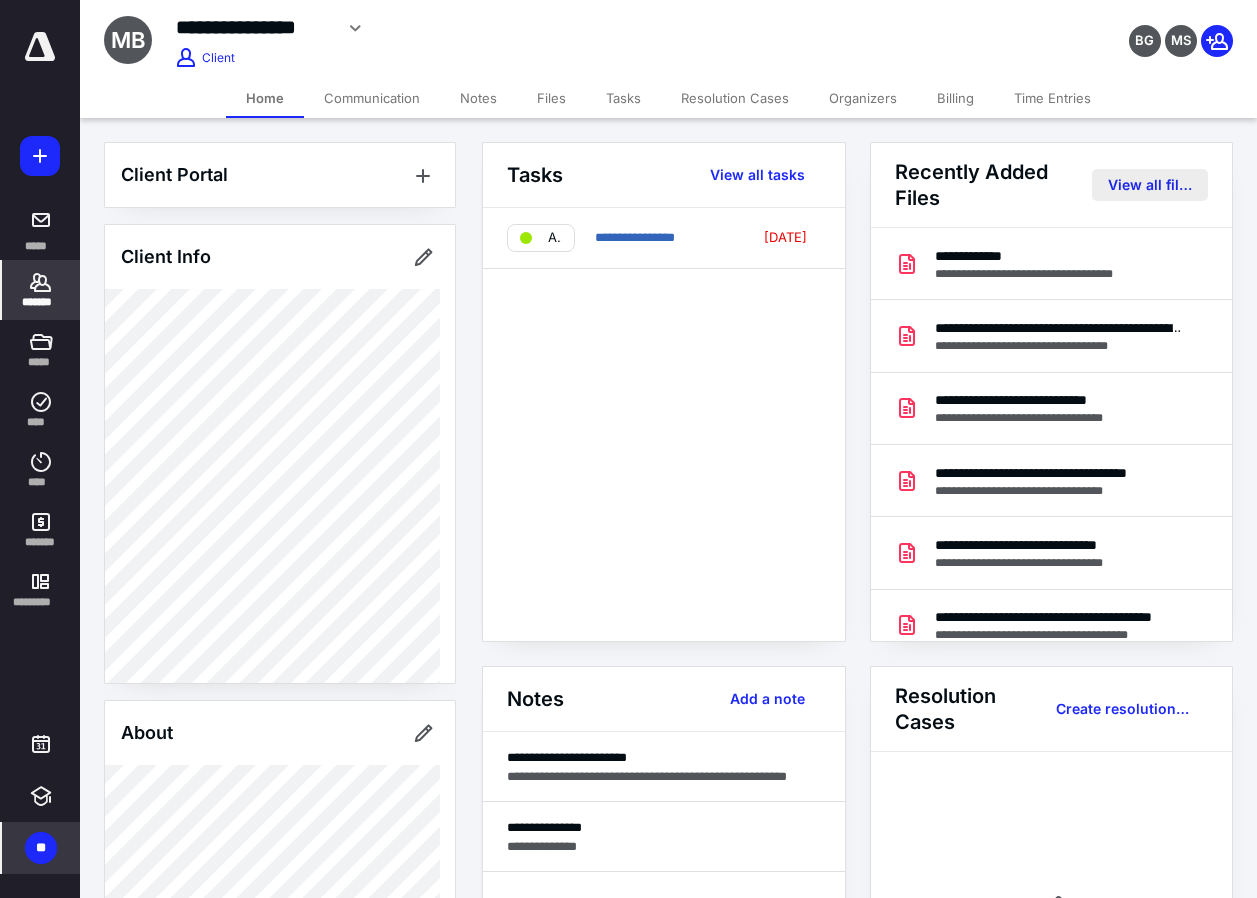 click on "View all files" at bounding box center (1150, 185) 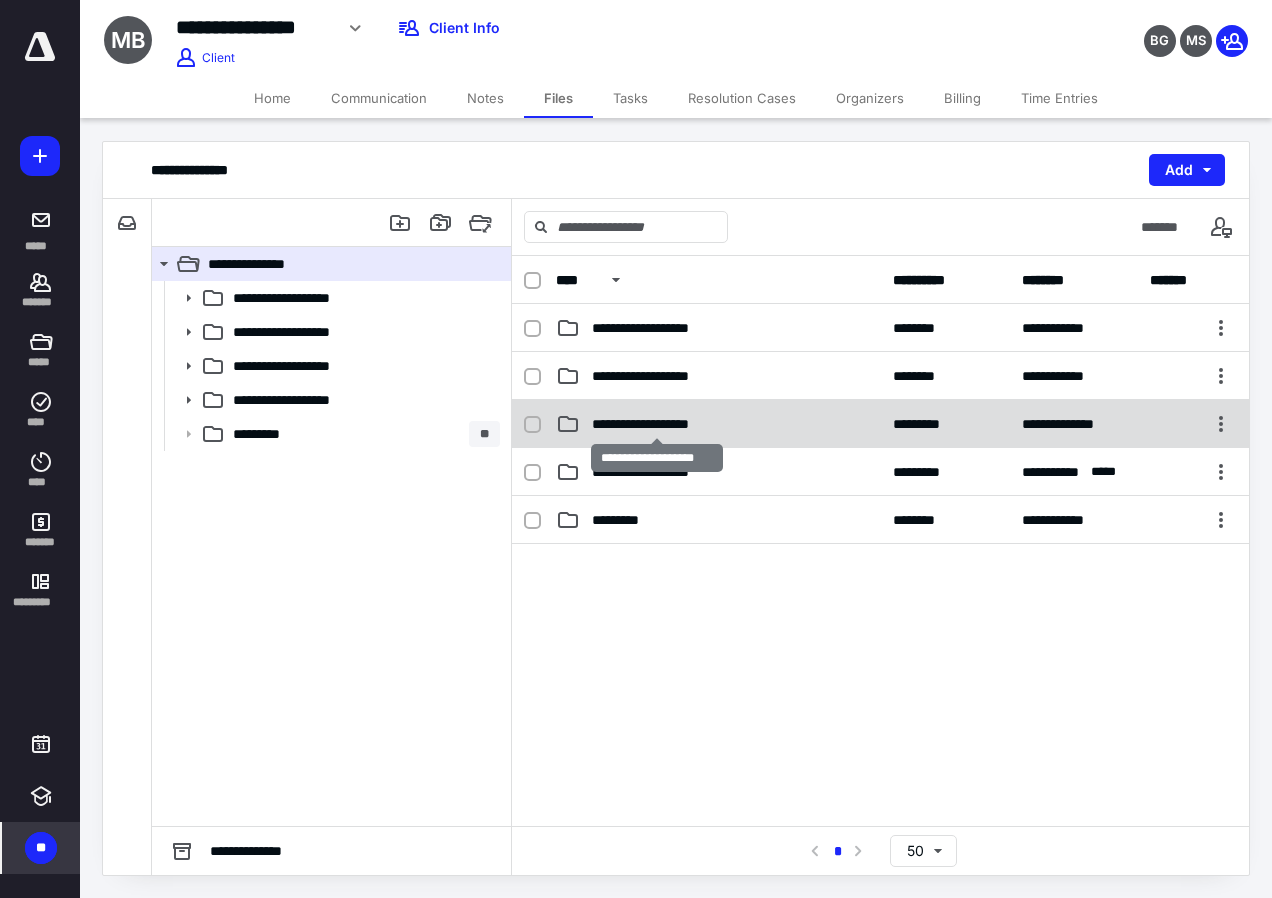 click on "**********" at bounding box center (656, 424) 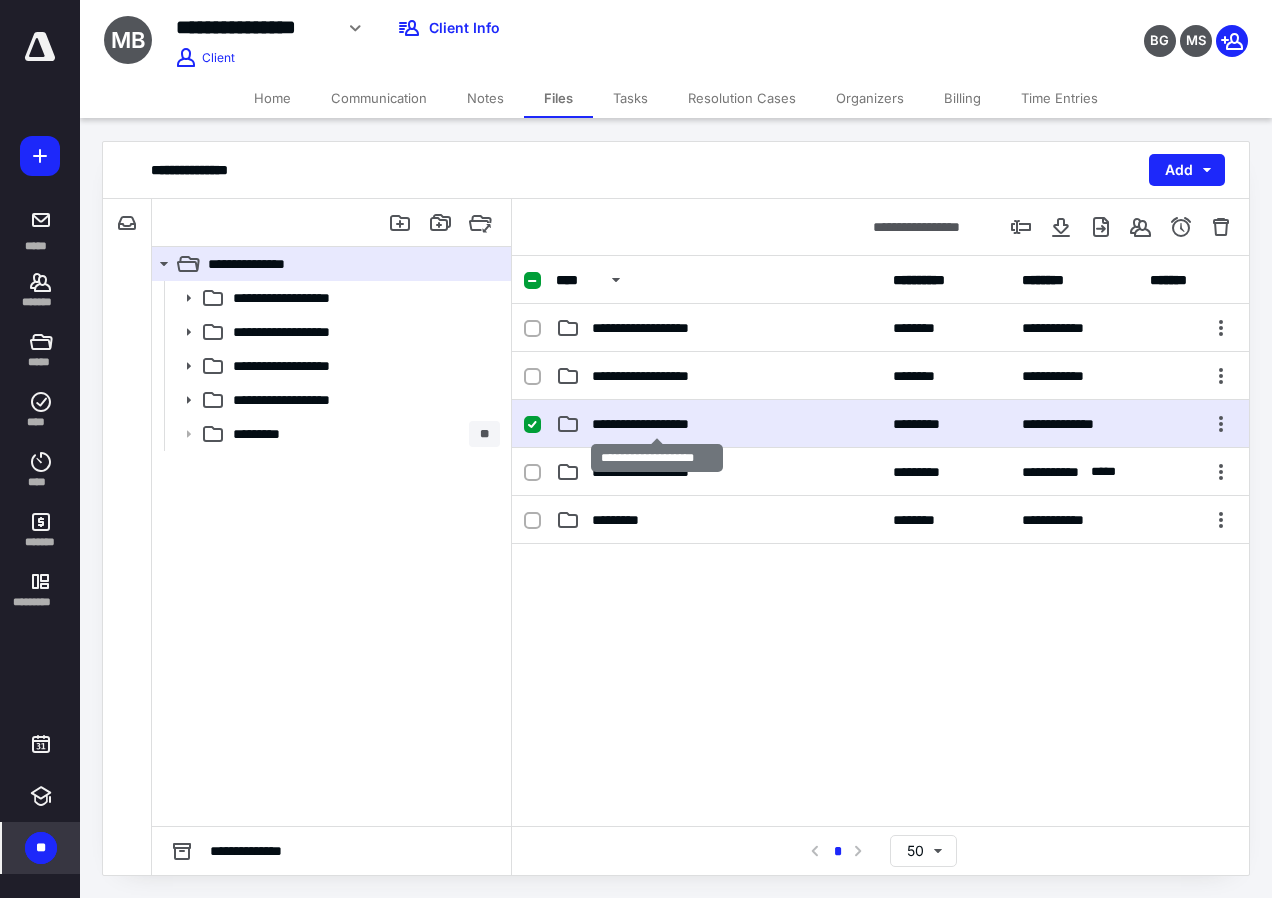 click on "**********" at bounding box center (656, 424) 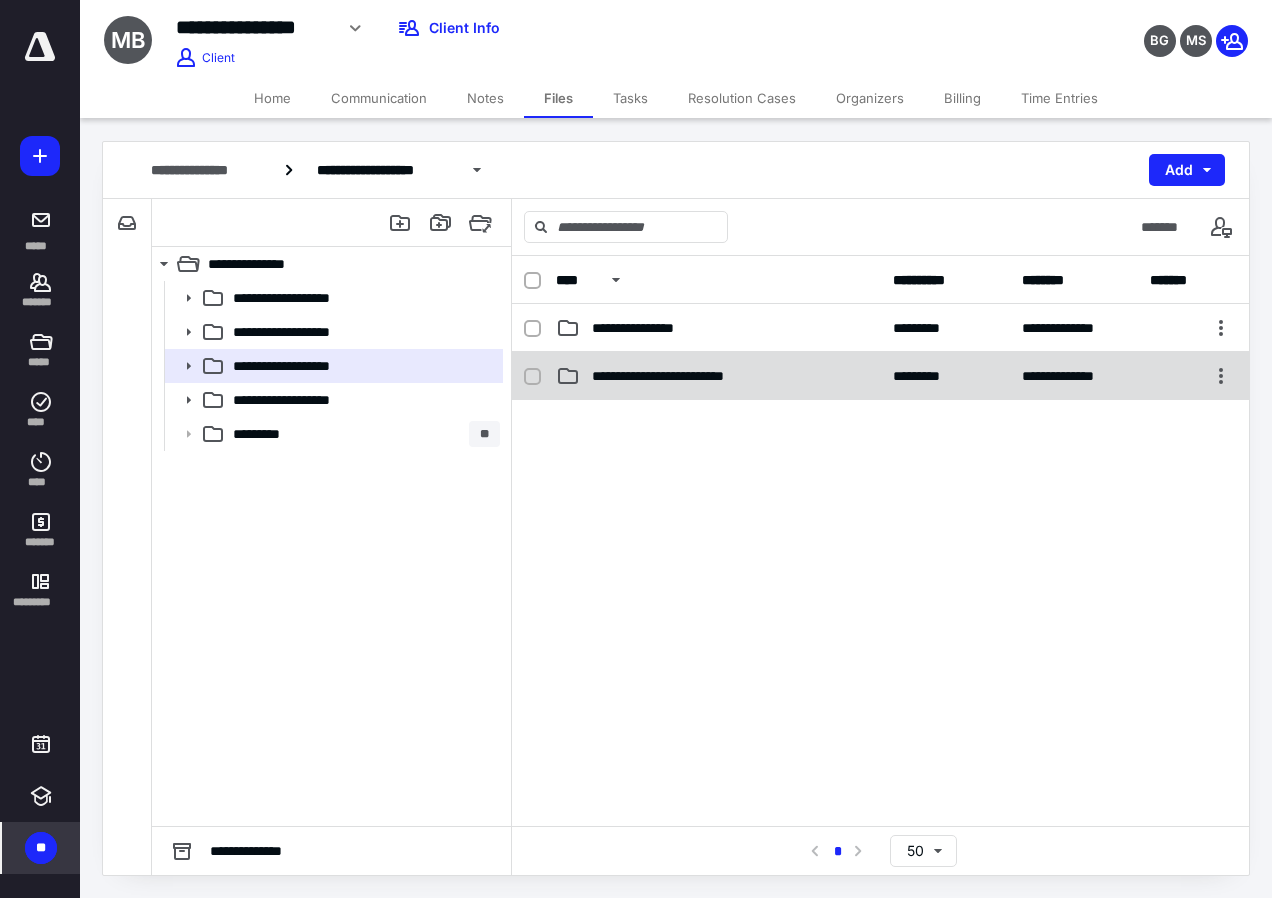 click on "**********" at bounding box center [718, 376] 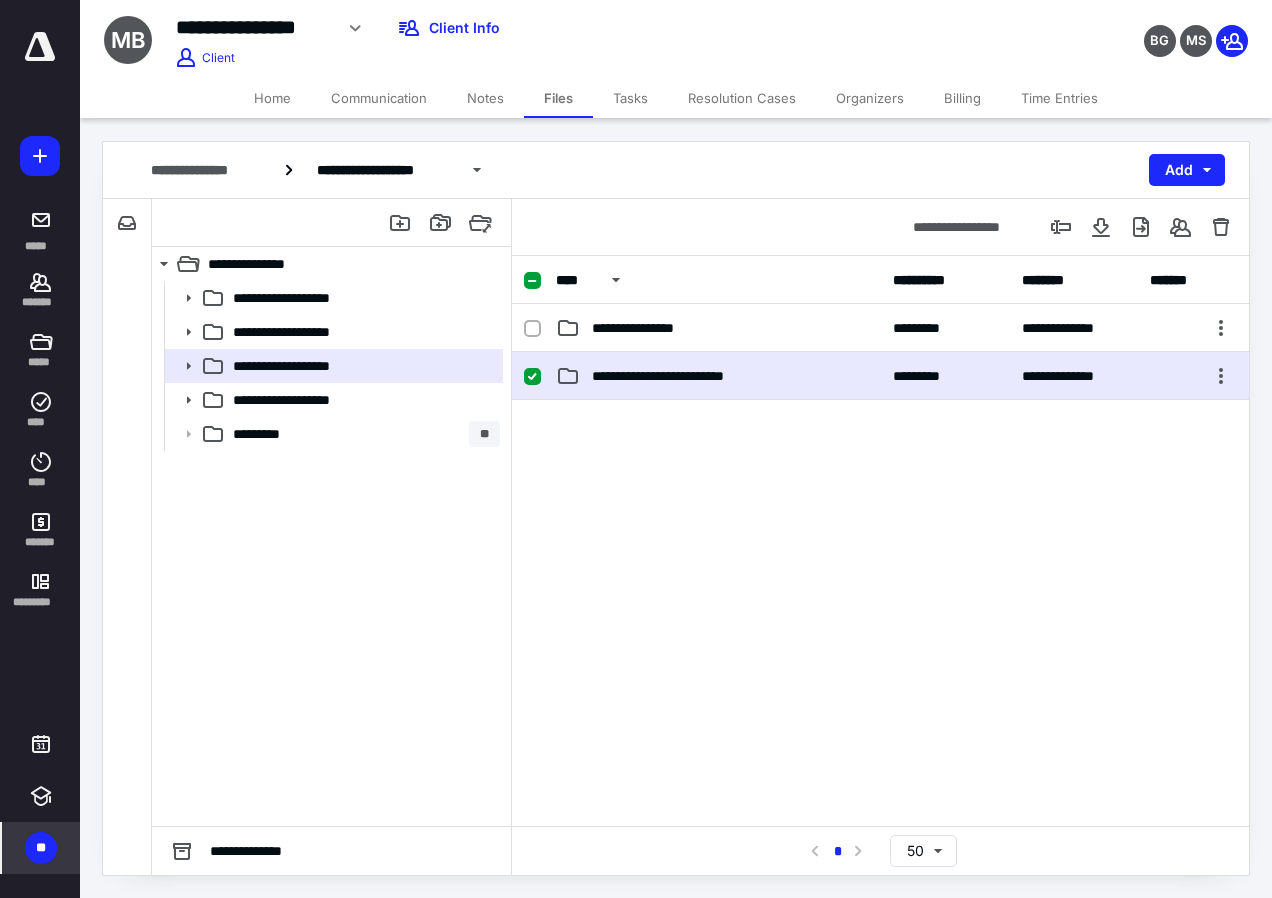 click on "**********" at bounding box center [718, 376] 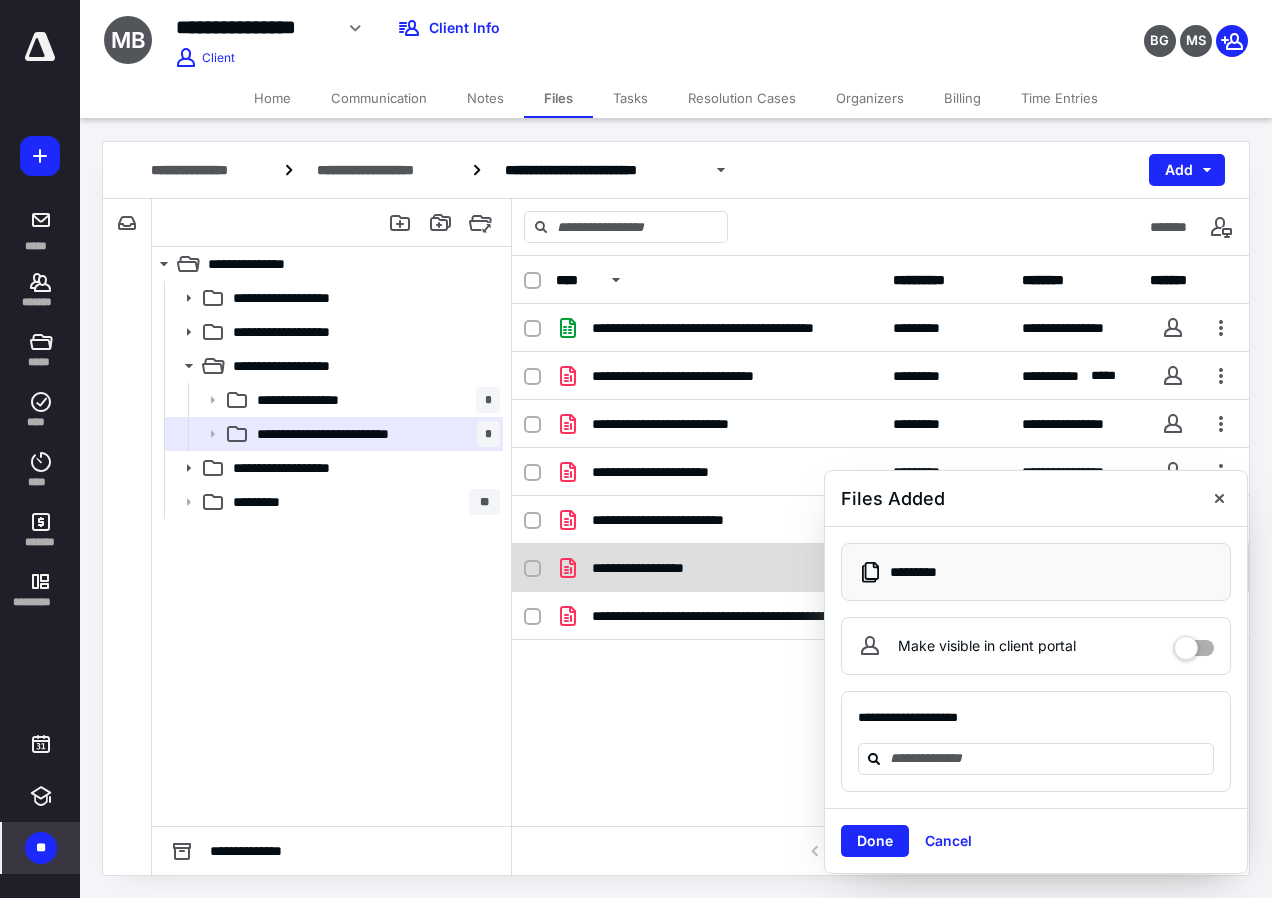 checkbox on "true" 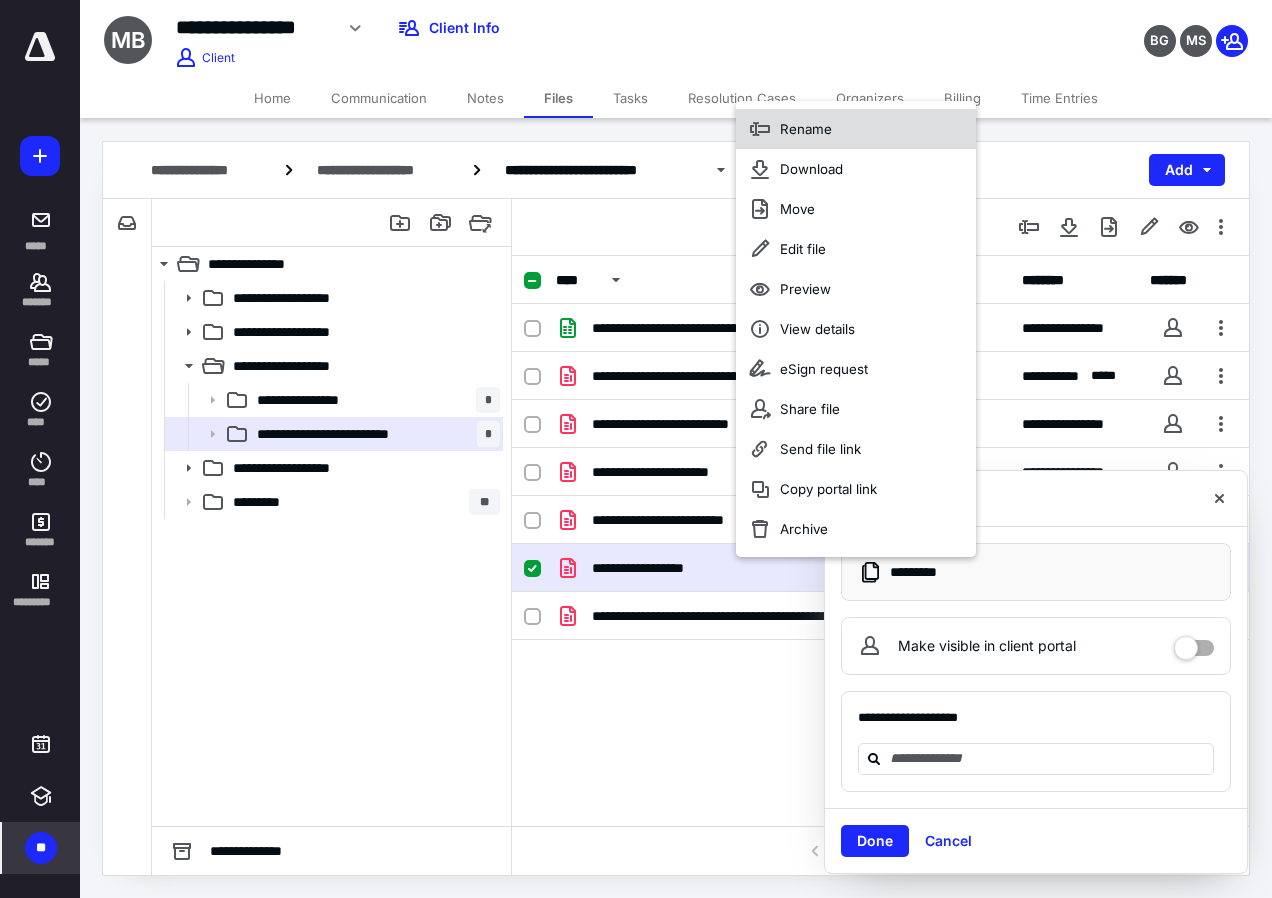 click on "Rename" at bounding box center (806, 129) 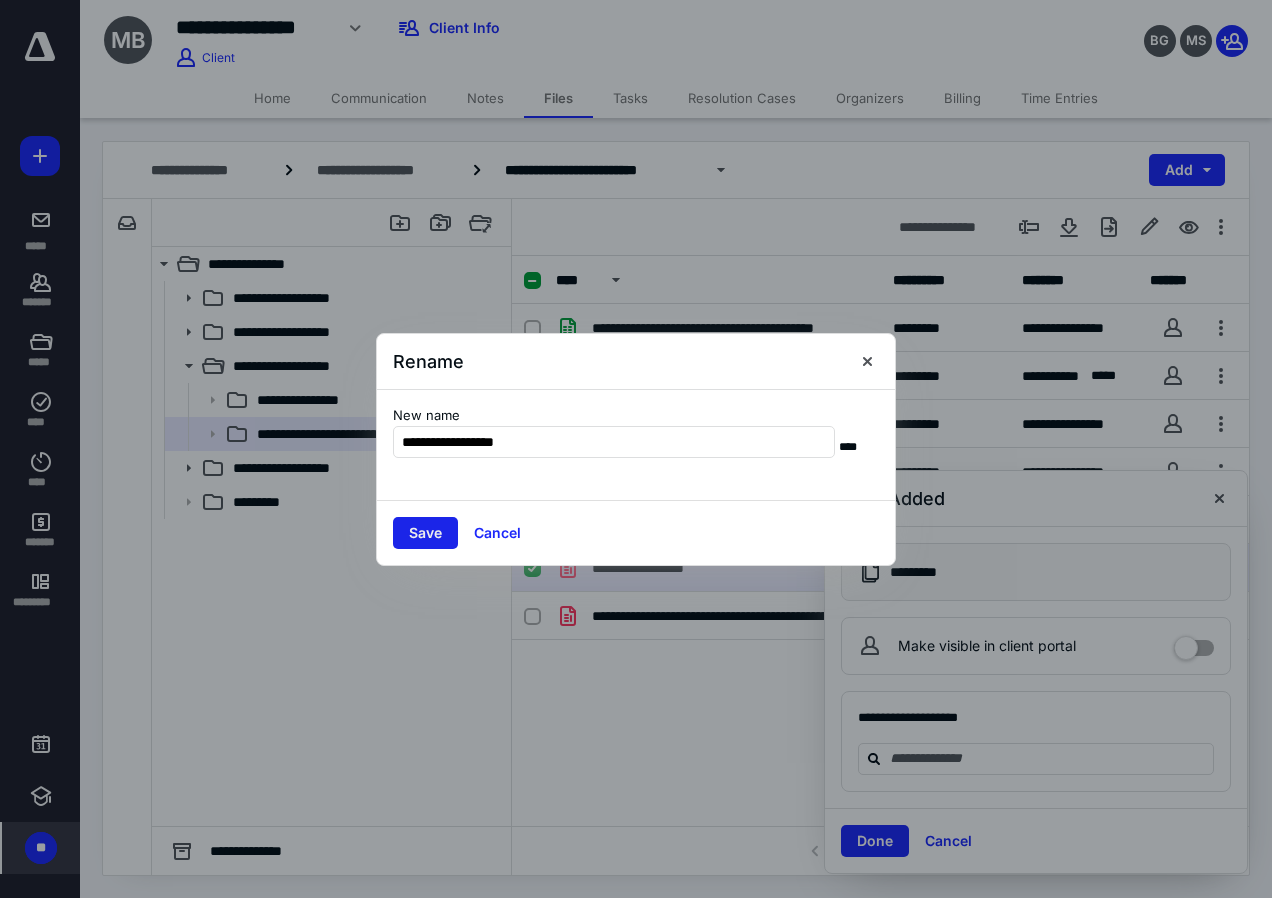 type on "**********" 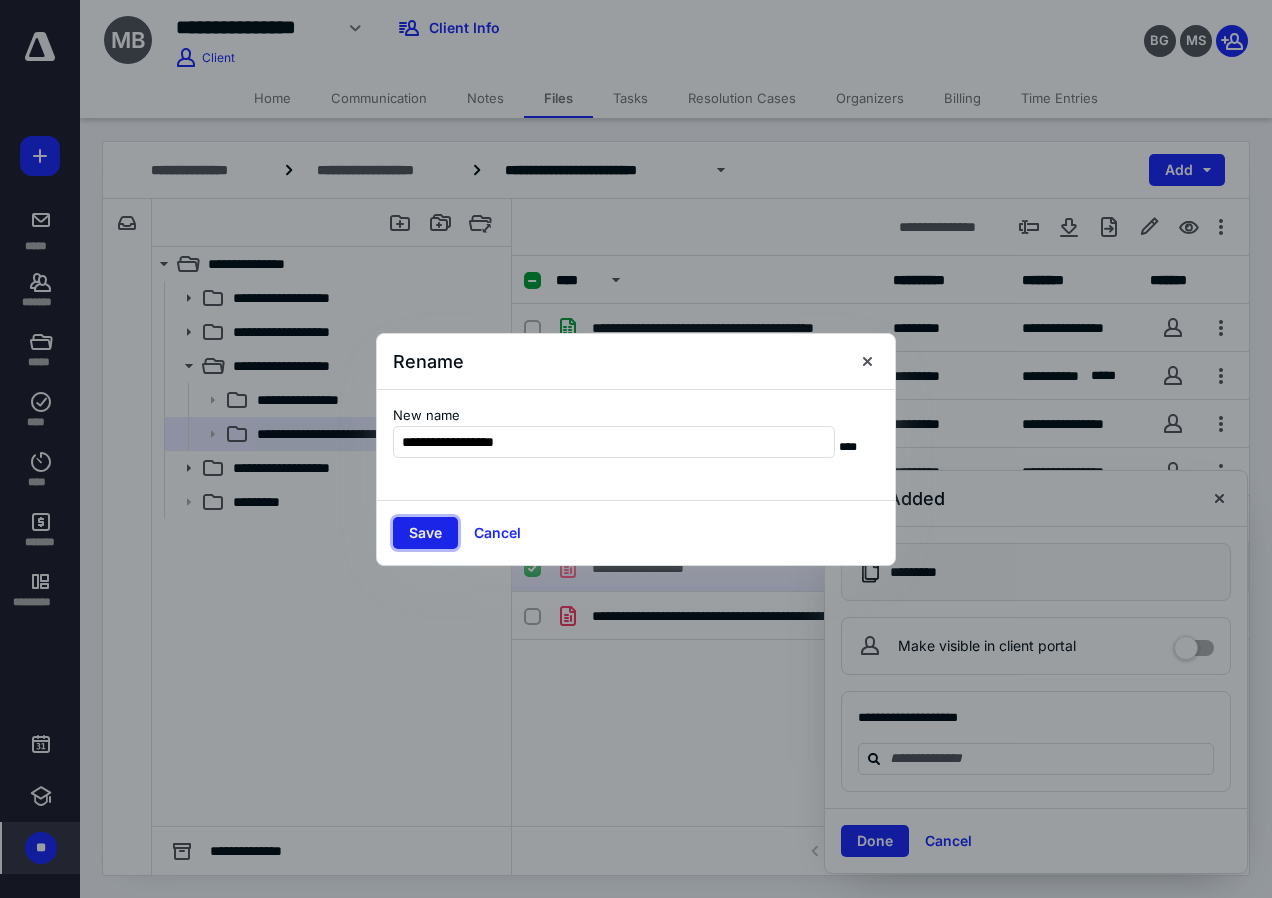 click on "Save" at bounding box center (425, 533) 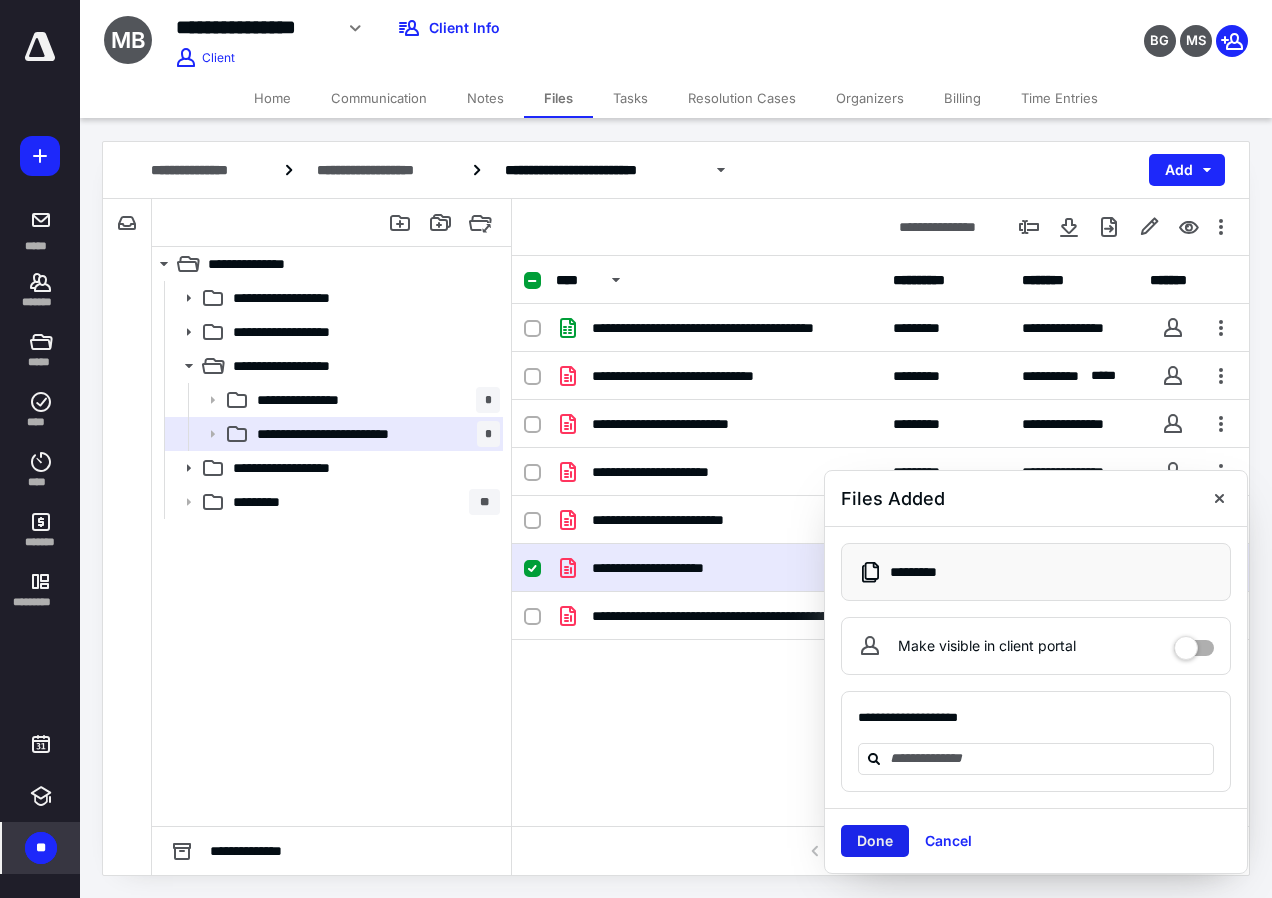 click on "Done" at bounding box center [875, 841] 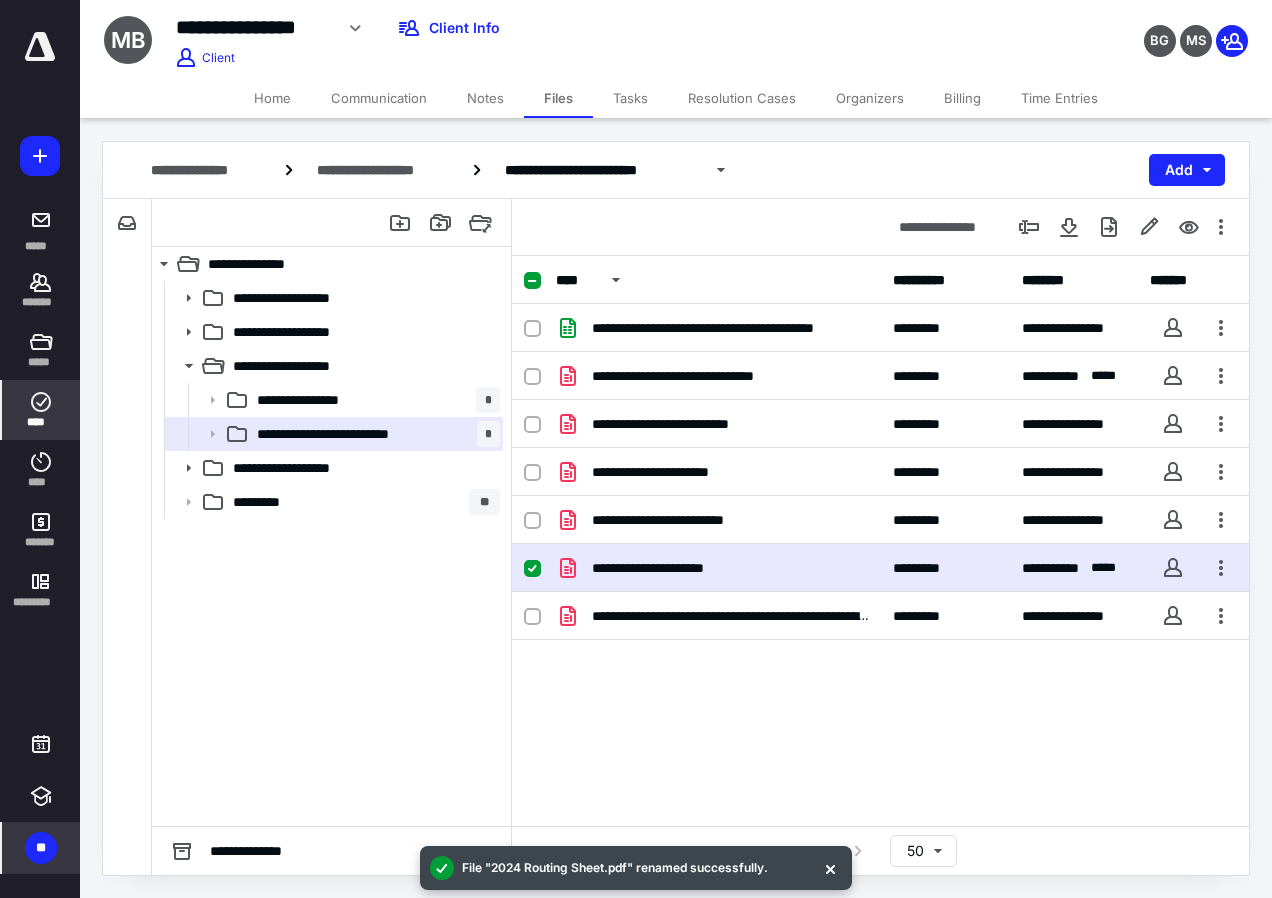 click on "****" at bounding box center [41, 410] 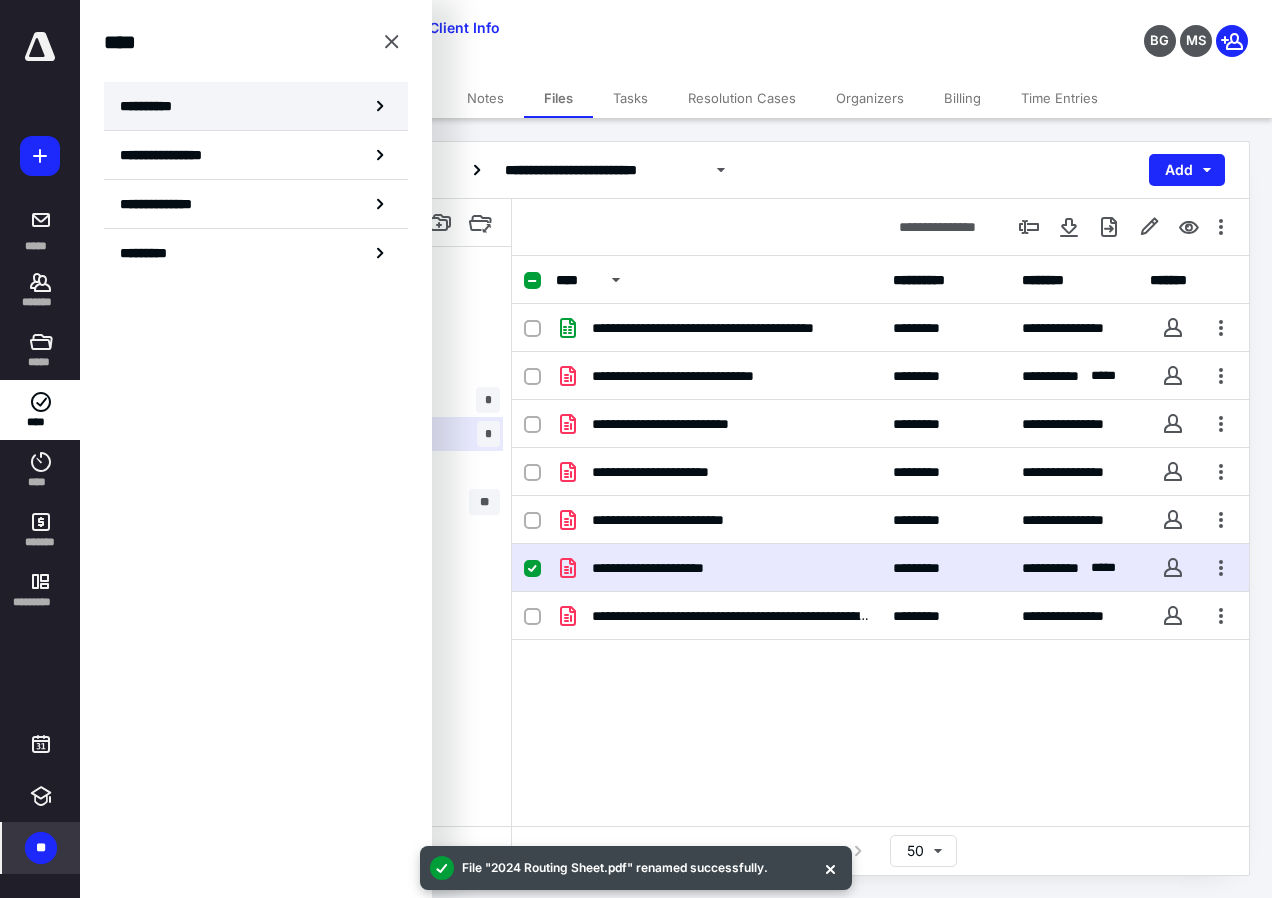 click on "**********" at bounding box center (256, 106) 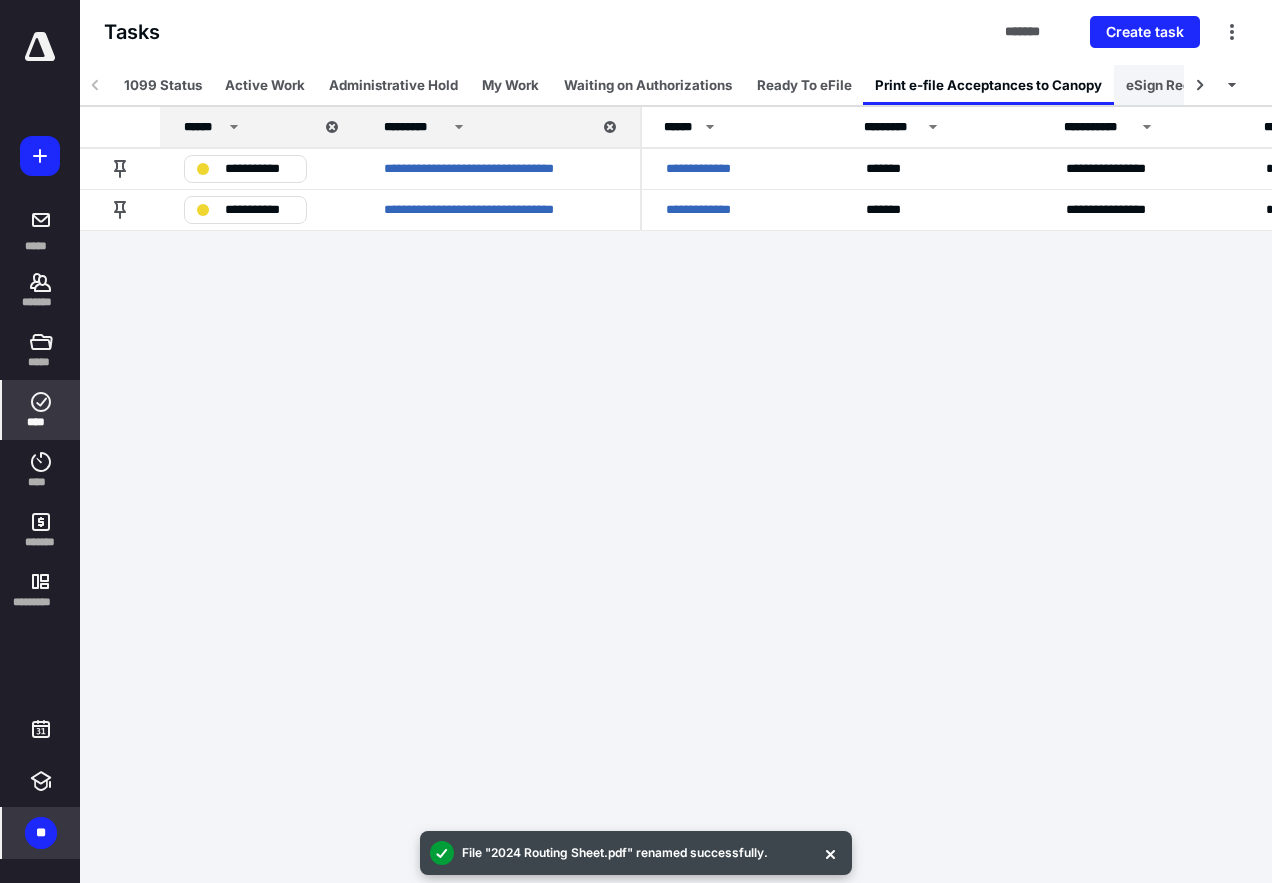 click on "eSign Requests" at bounding box center [1176, 85] 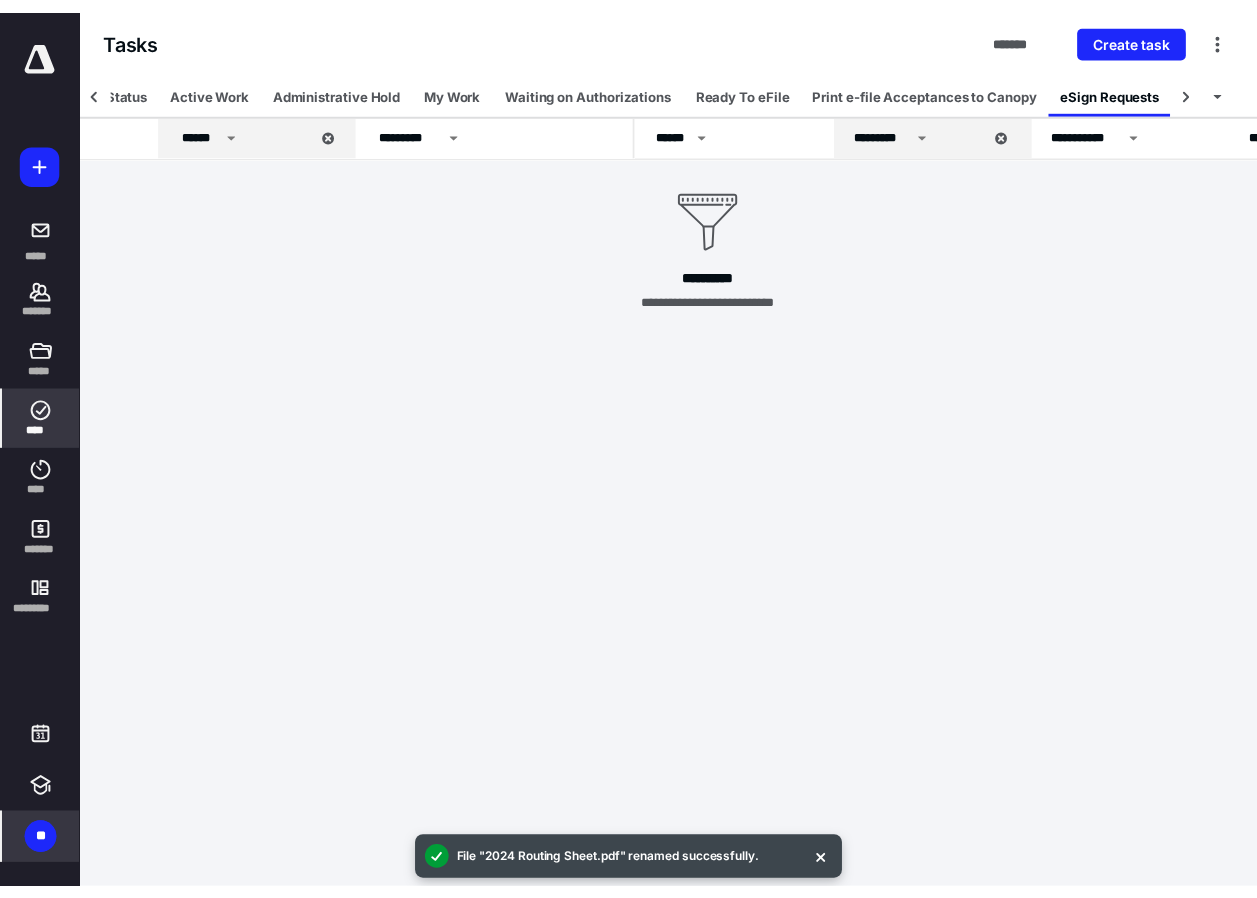 scroll, scrollTop: 0, scrollLeft: 55, axis: horizontal 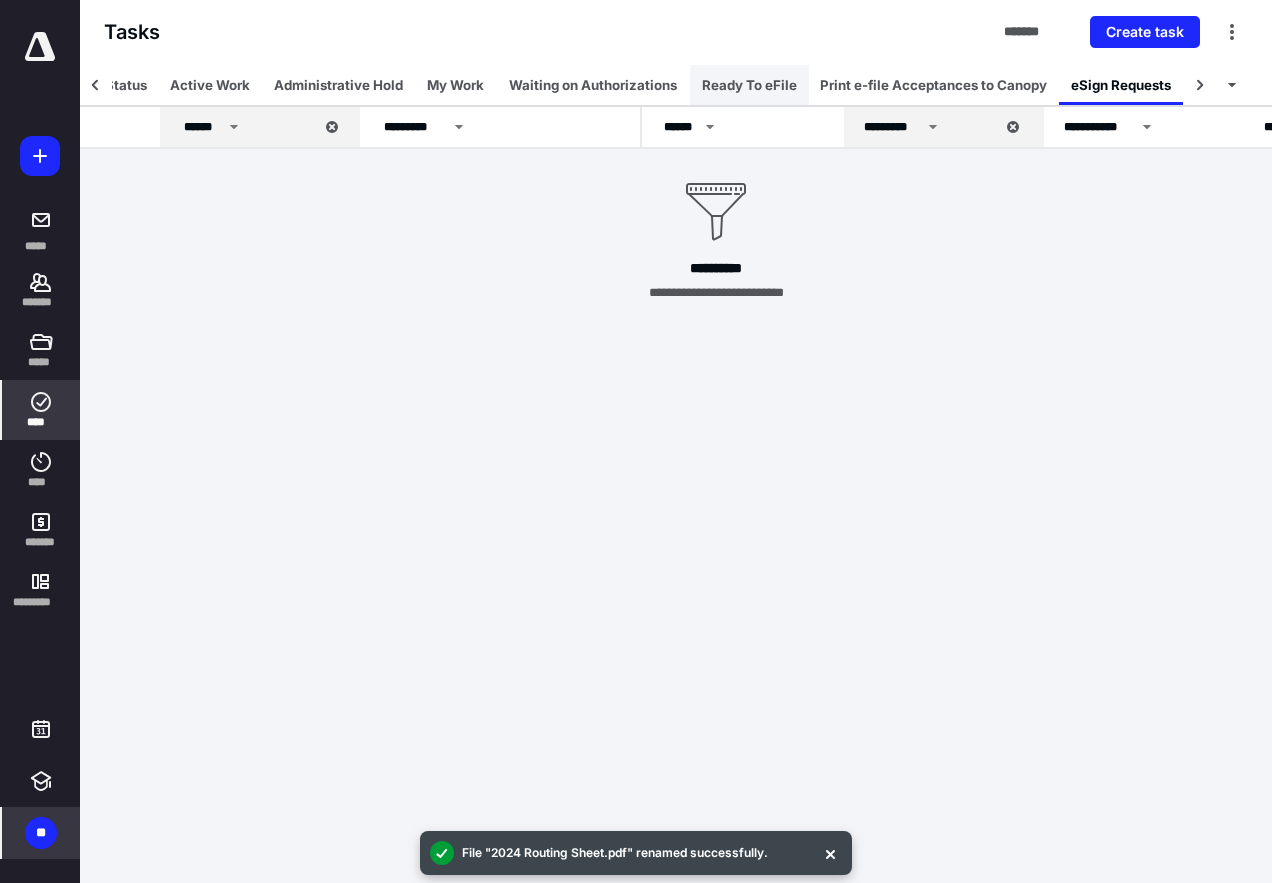 click on "Ready To eFile" at bounding box center (749, 85) 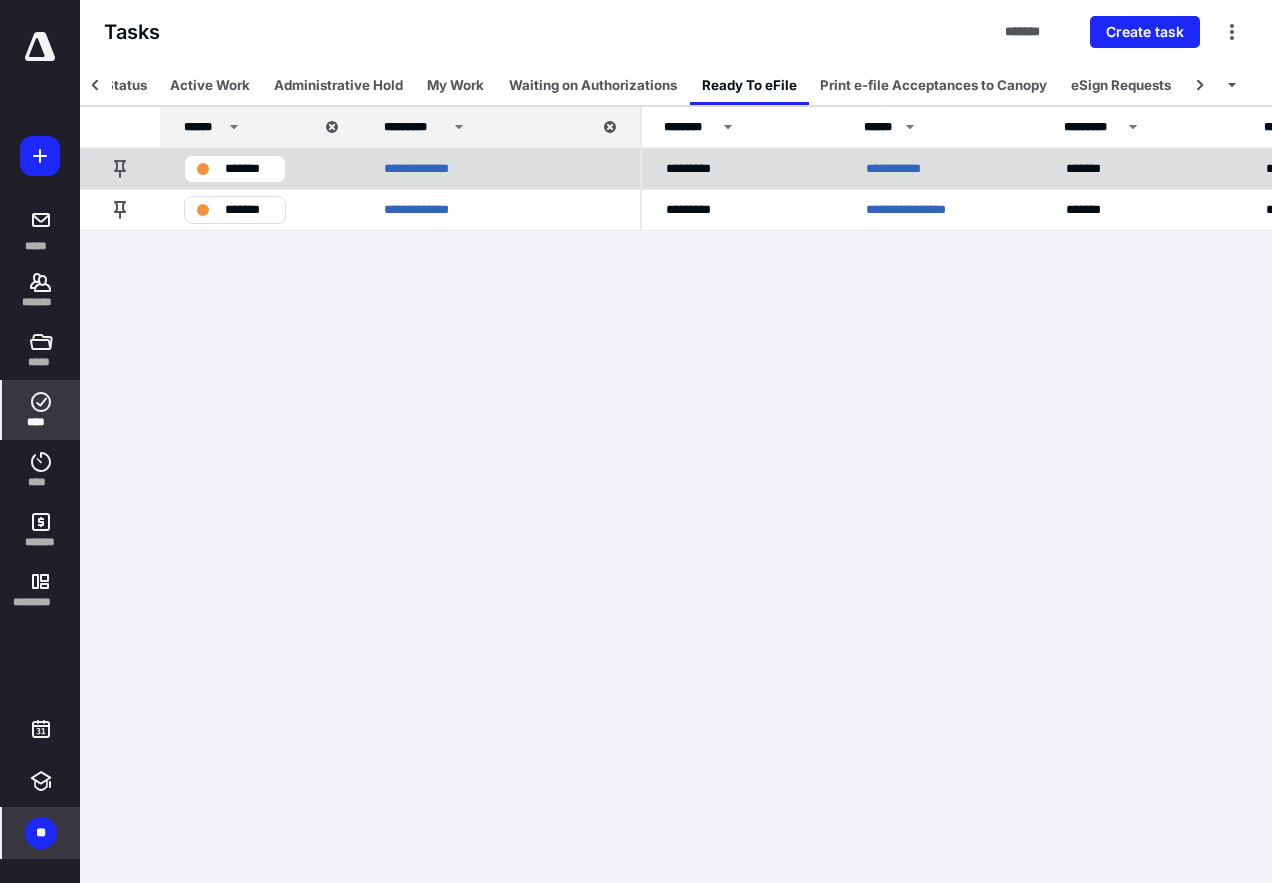 click on "*******" at bounding box center (249, 169) 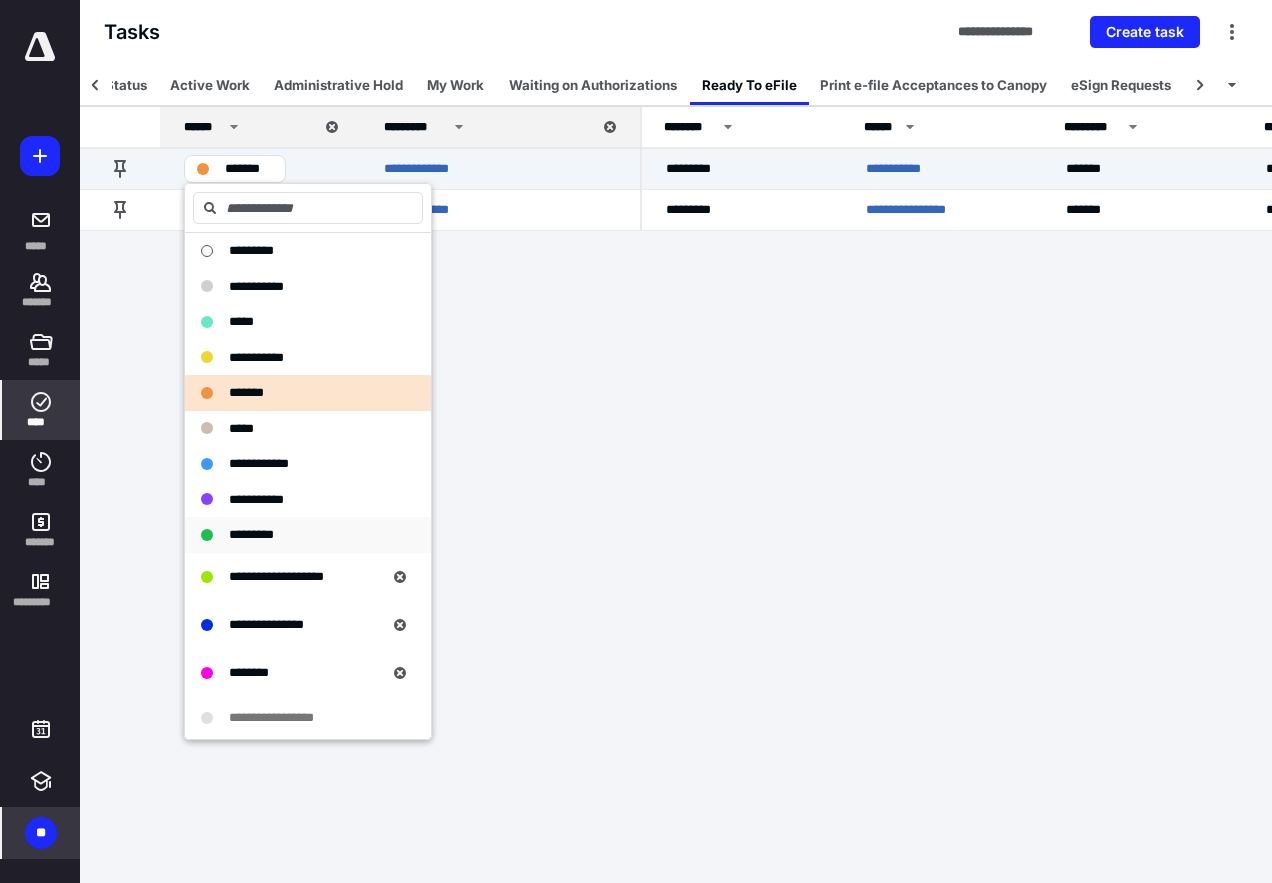 click on "*********" at bounding box center [251, 534] 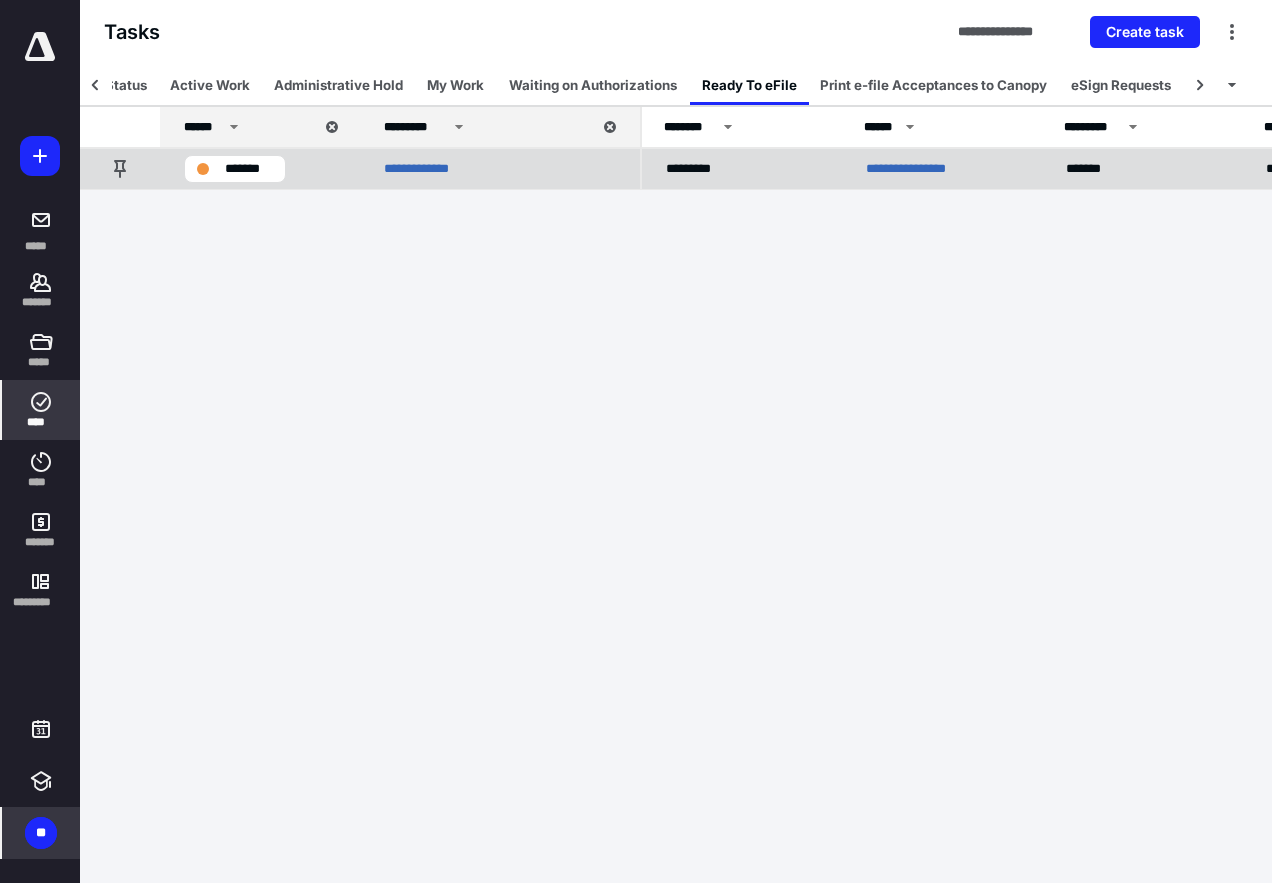 click on "*******" at bounding box center (249, 169) 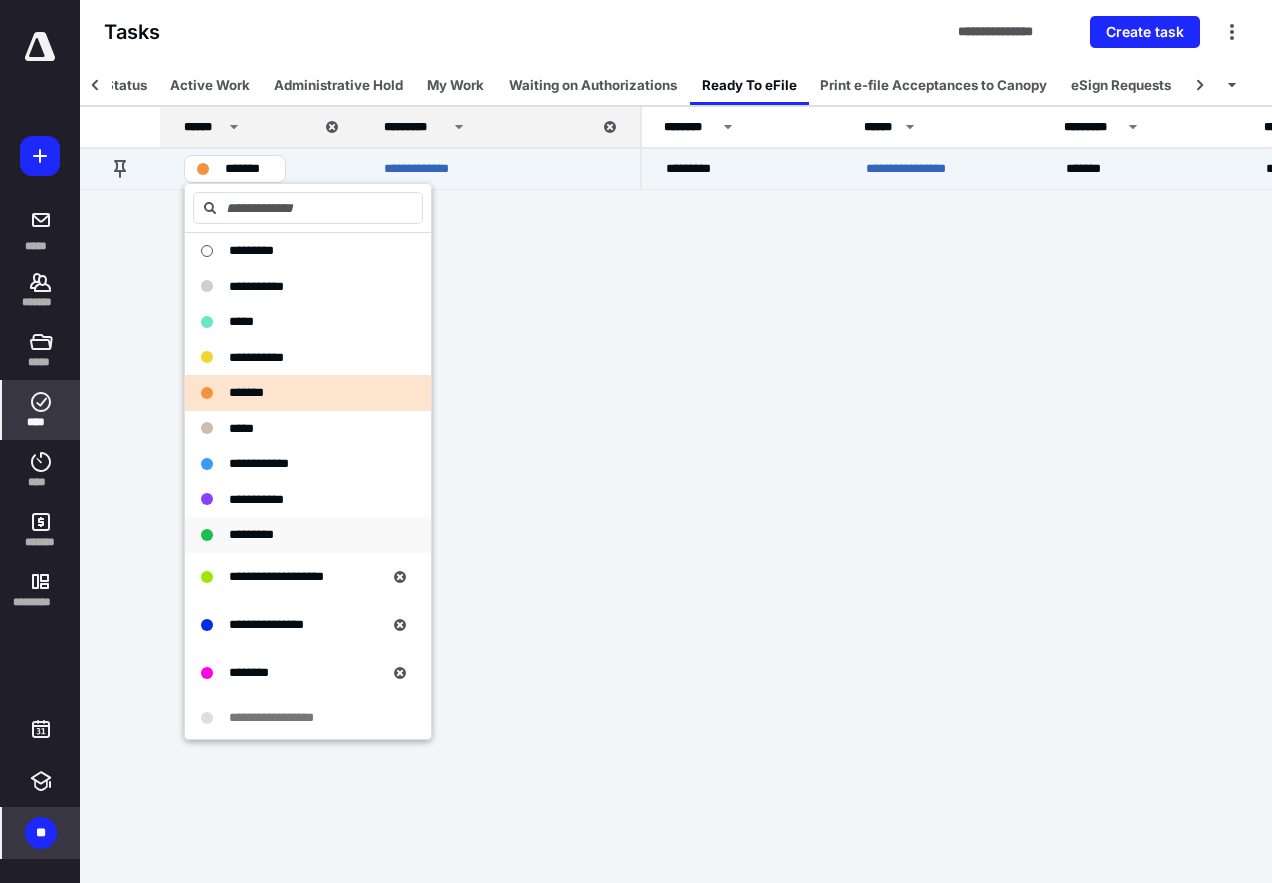 click on "*********" at bounding box center [251, 534] 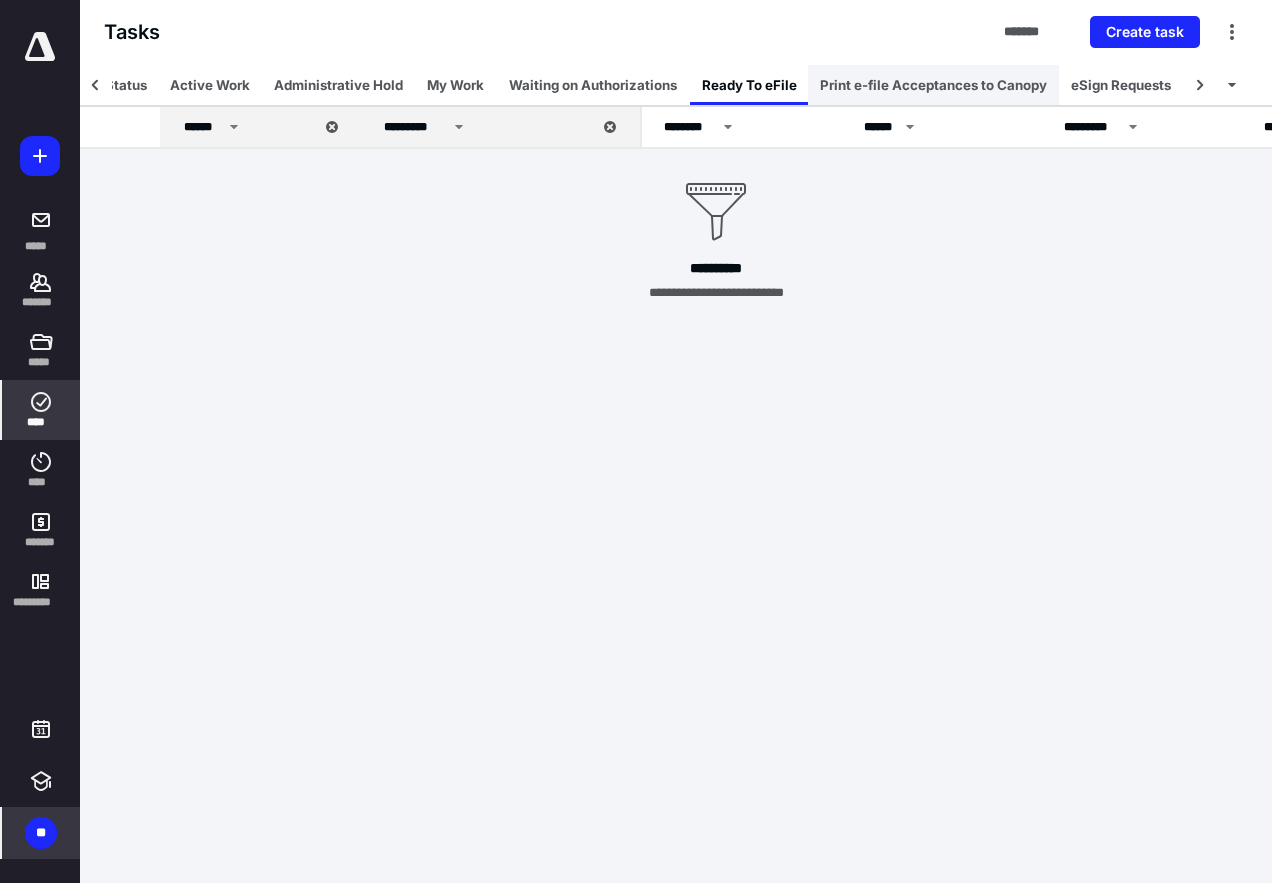 click on "Print e-file Acceptances to Canopy" at bounding box center [933, 85] 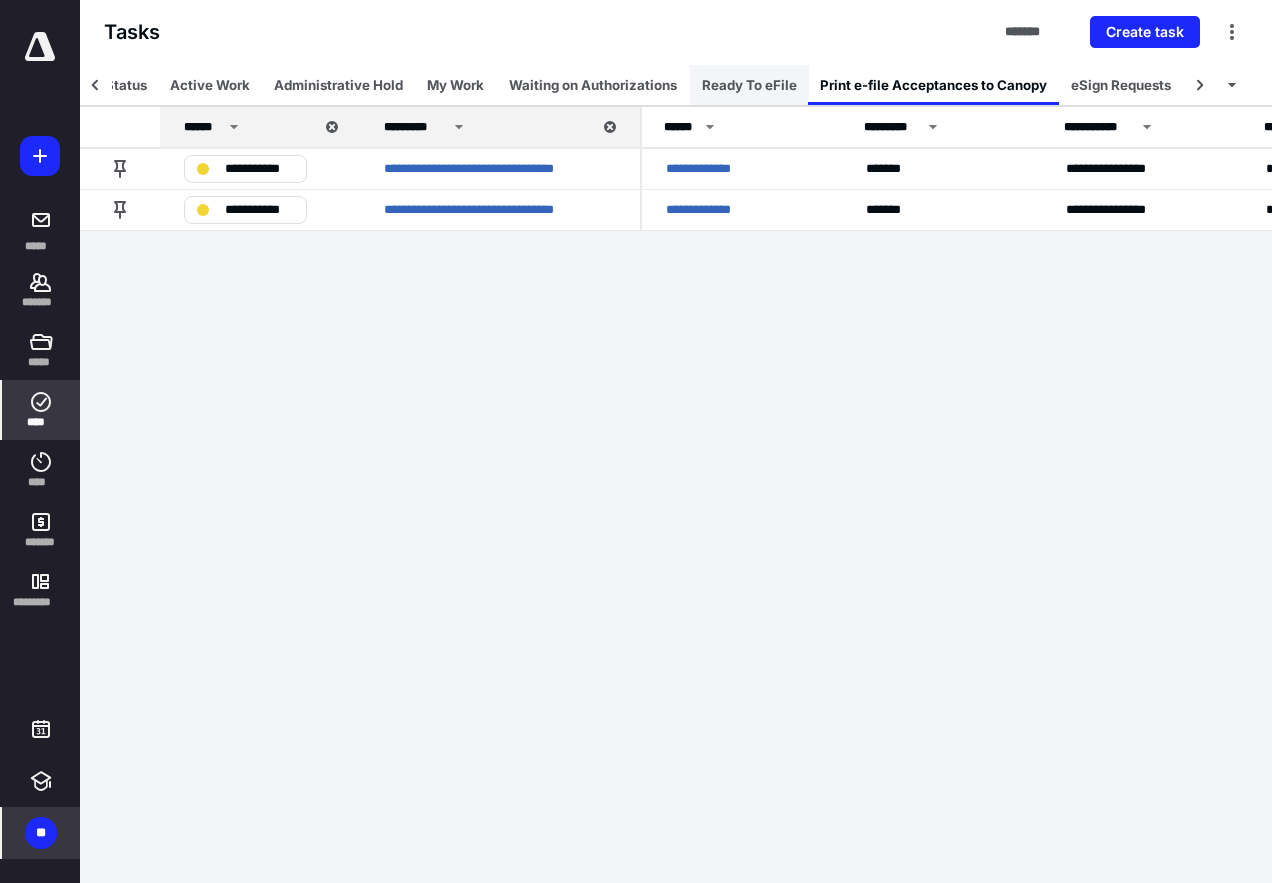 click on "Ready To eFile" at bounding box center (749, 85) 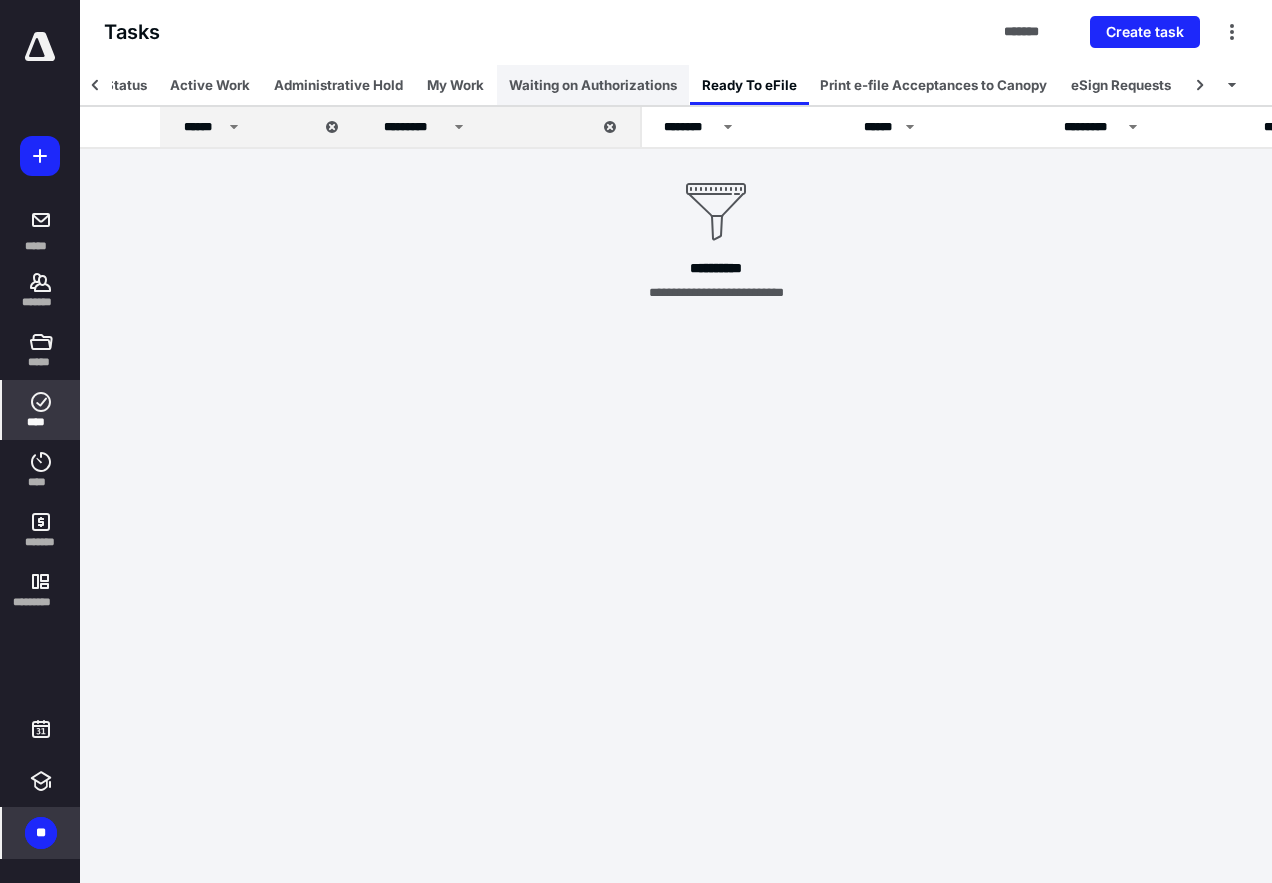 click on "Waiting on Authorizations" at bounding box center [593, 85] 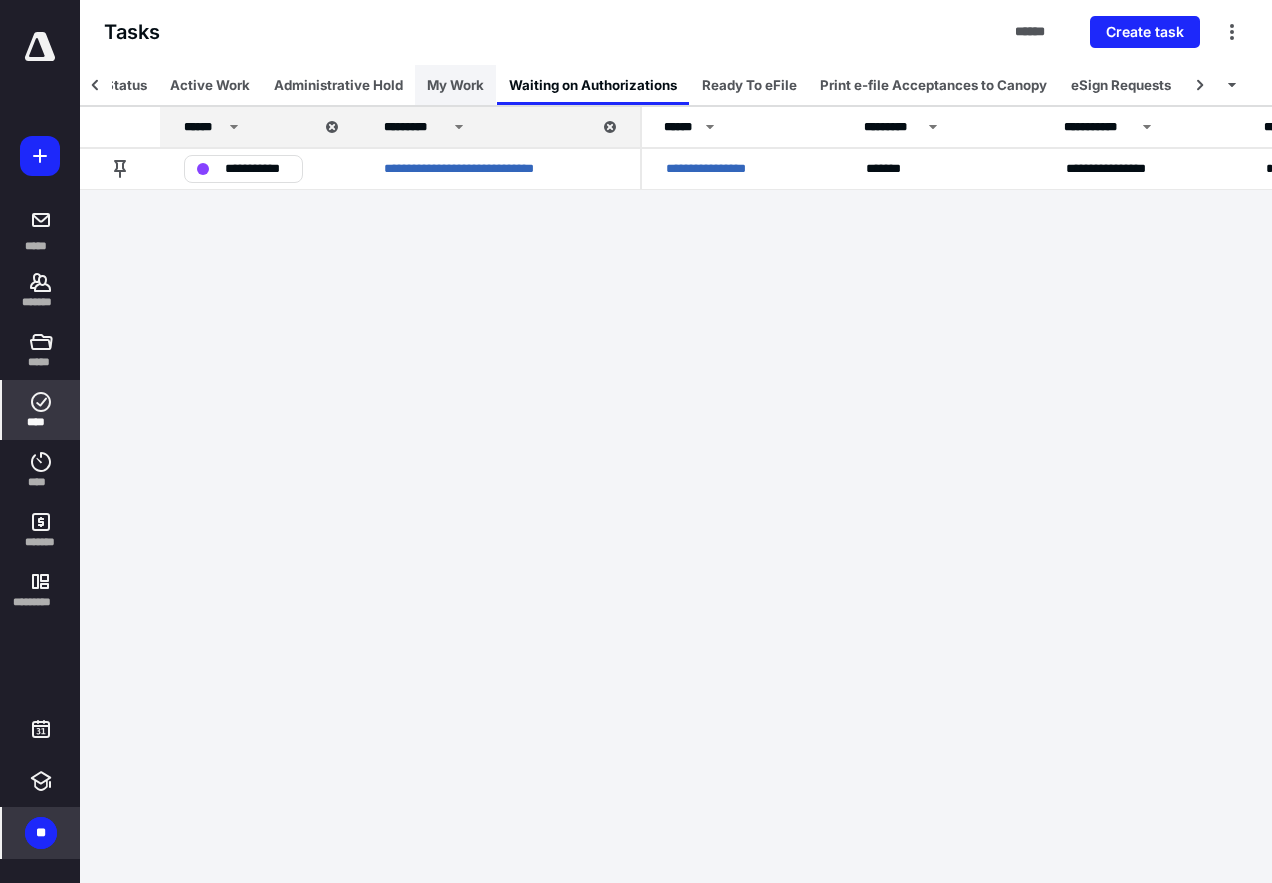 click on "My Work" at bounding box center (455, 85) 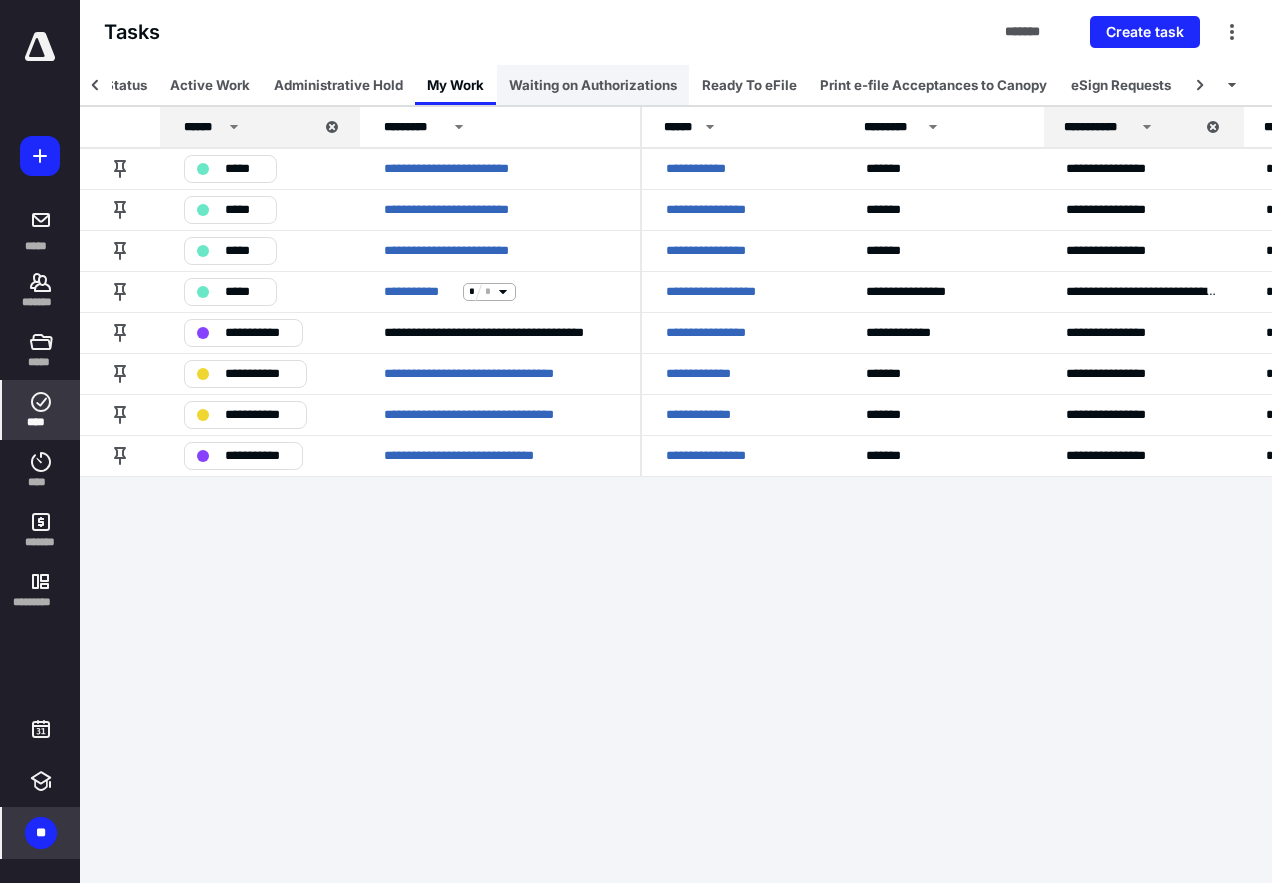 click on "Waiting on Authorizations" at bounding box center [593, 85] 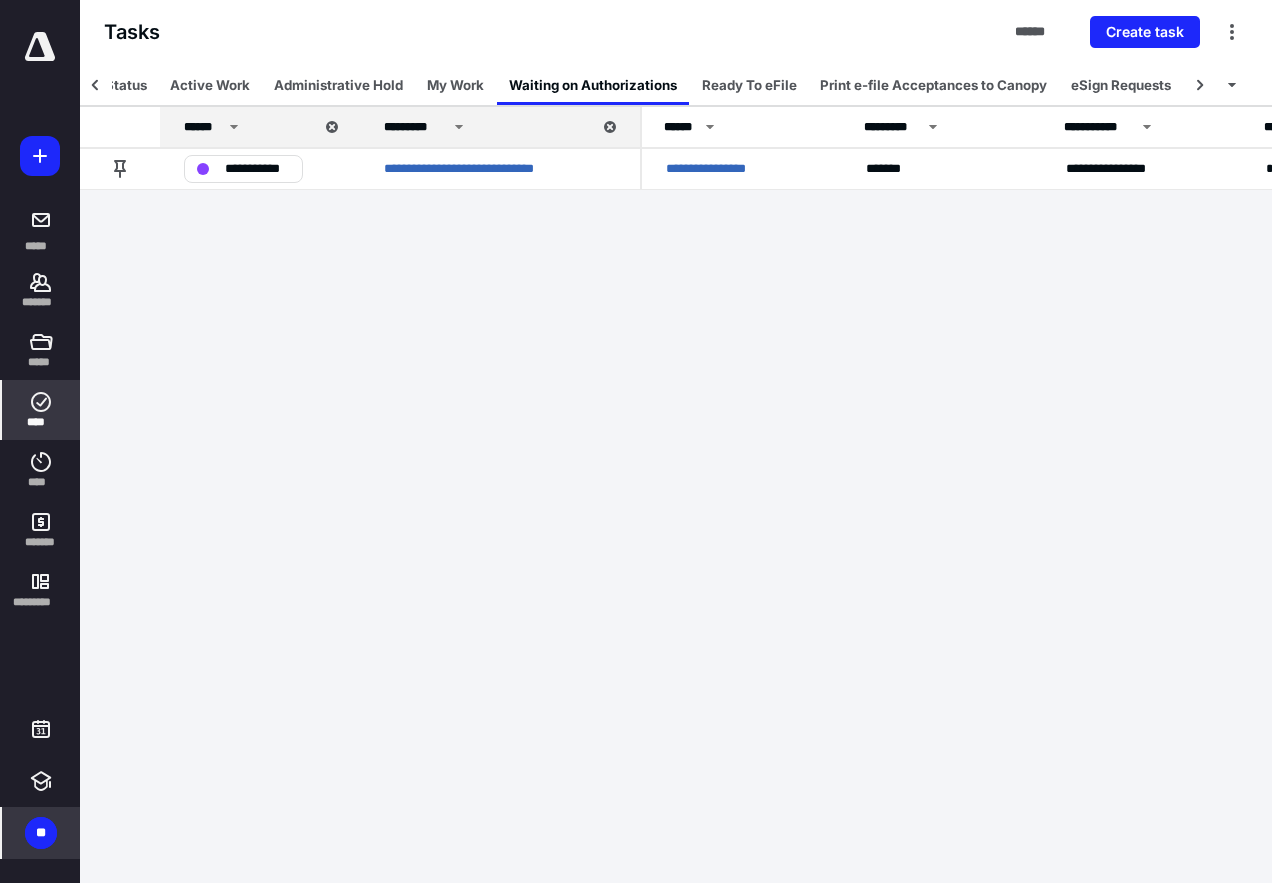 click on "Ready To eFile" at bounding box center [749, 85] 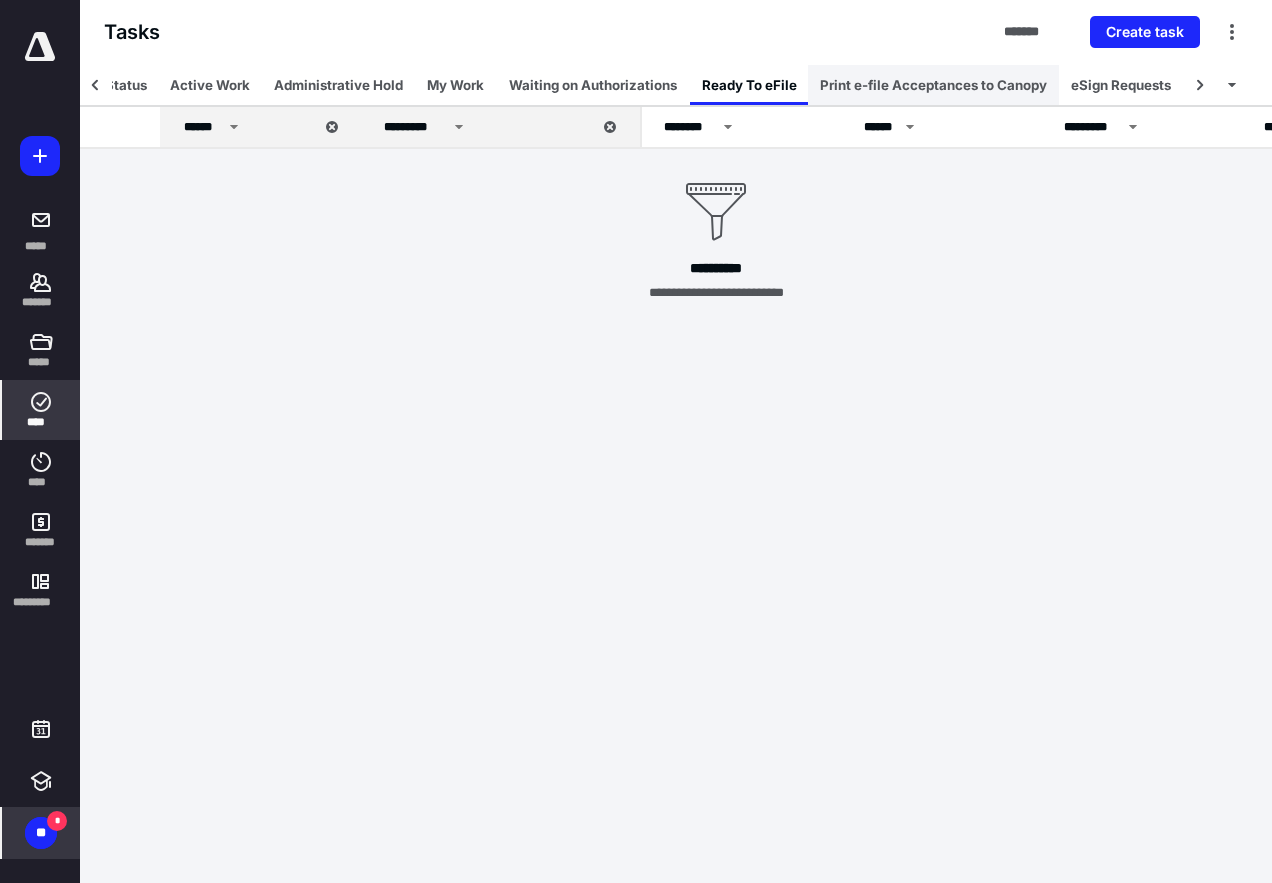 click on "Print e-file Acceptances to Canopy" at bounding box center (933, 85) 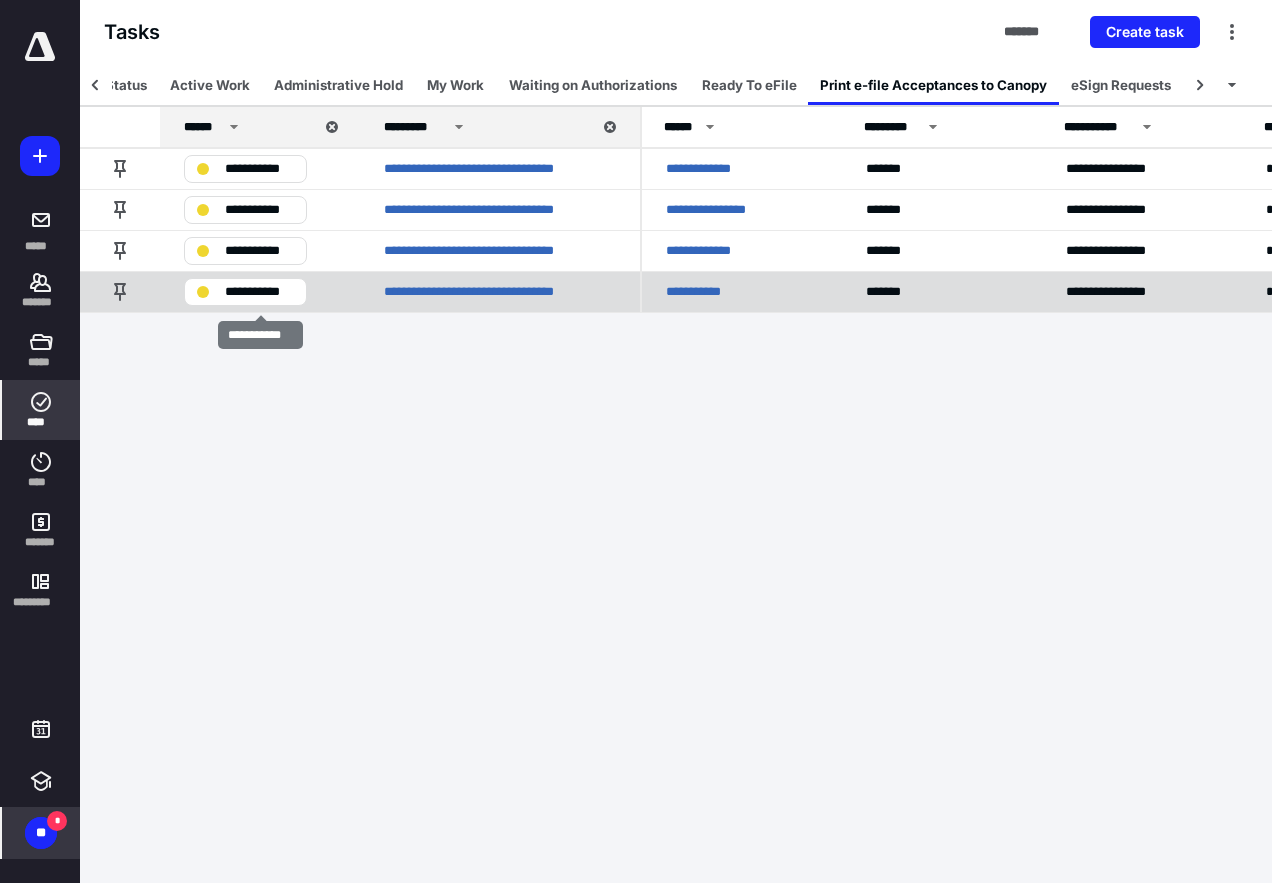 click on "**********" at bounding box center [259, 292] 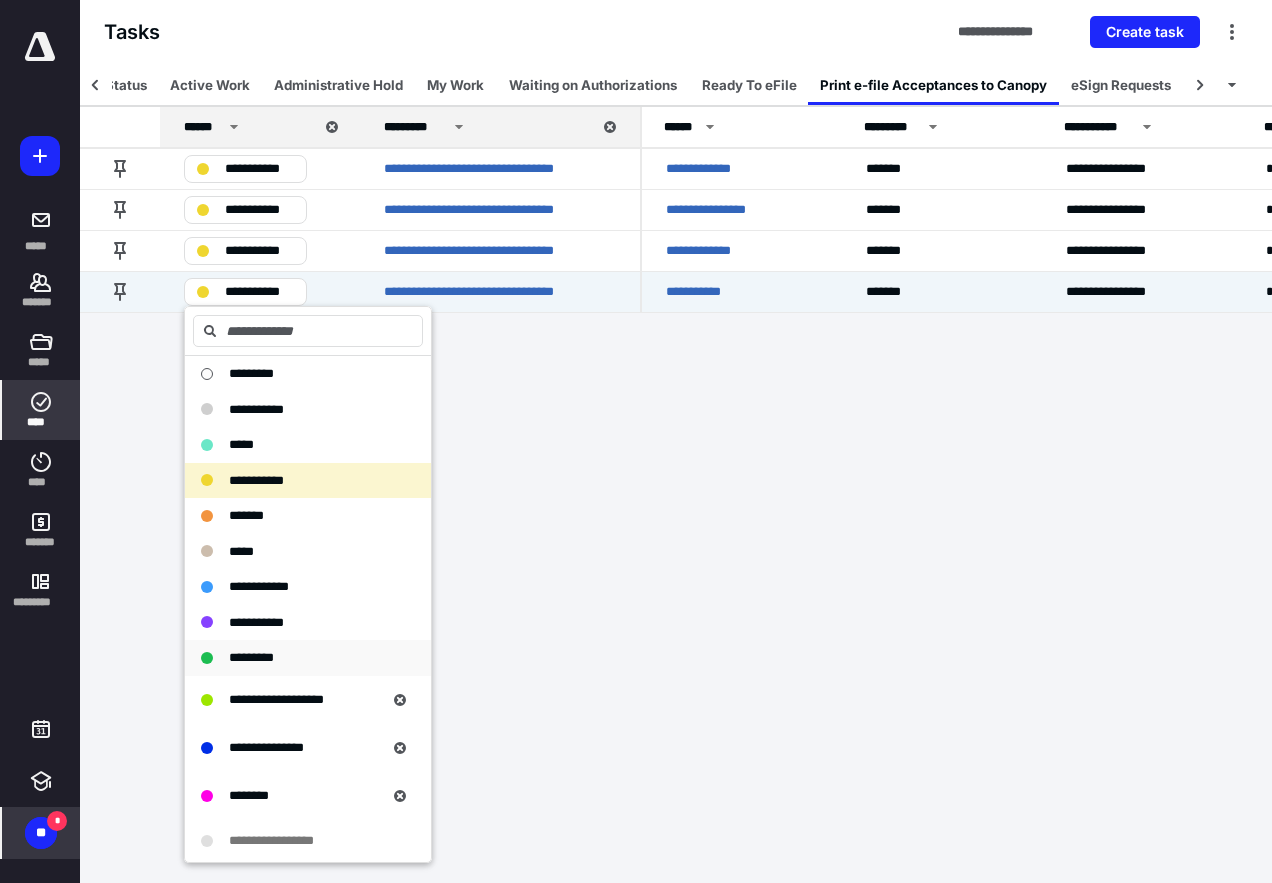 click on "*********" at bounding box center [251, 657] 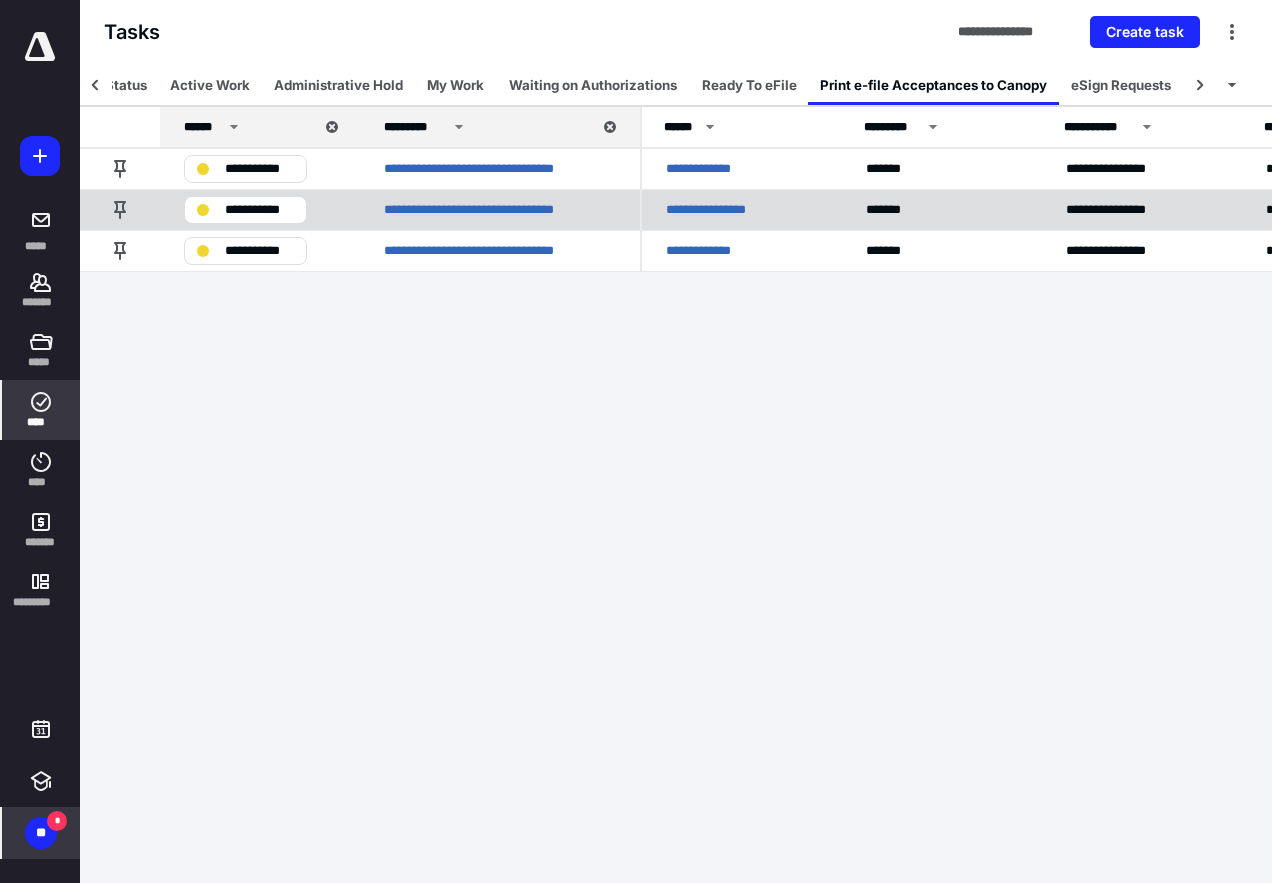 click on "**********" at bounding box center [259, 210] 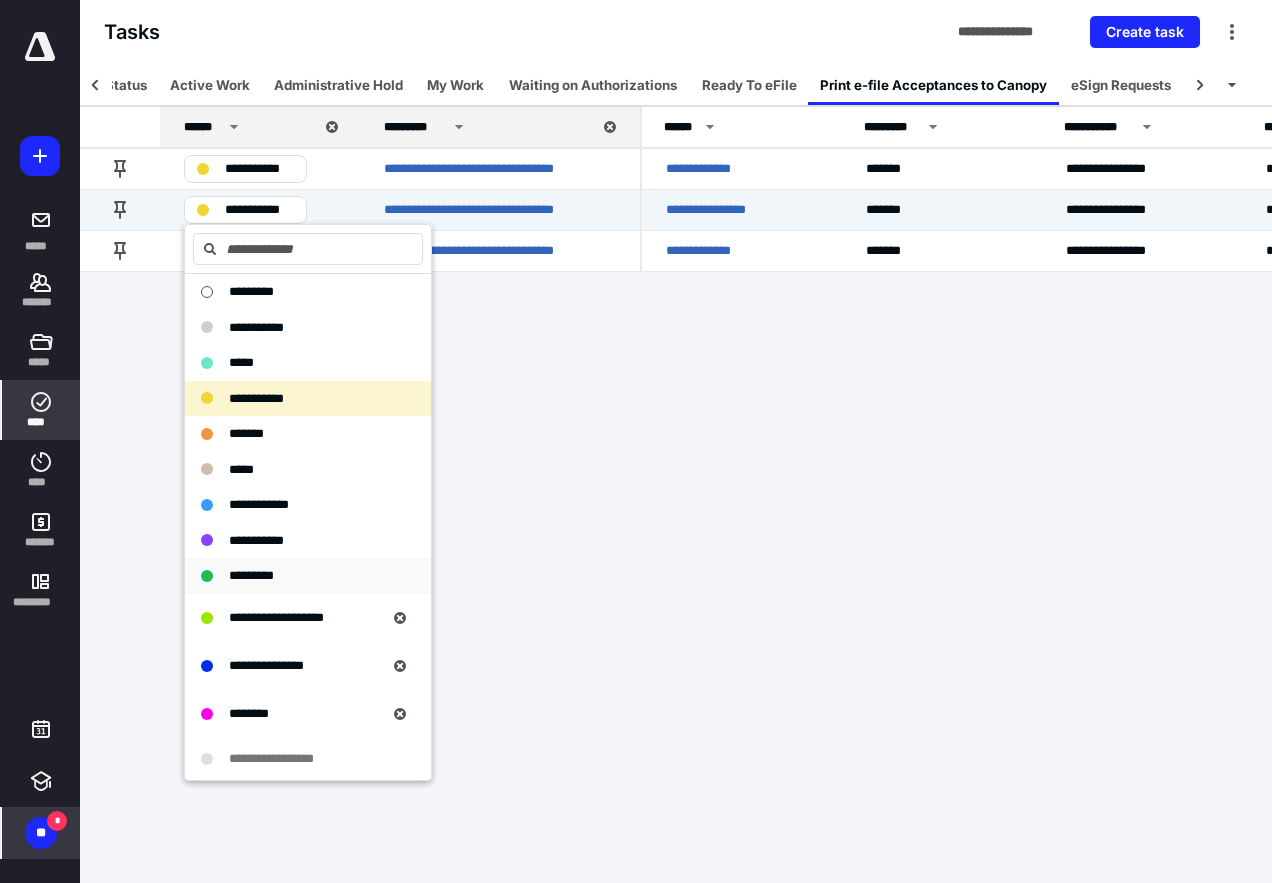 click on "*********" at bounding box center [251, 575] 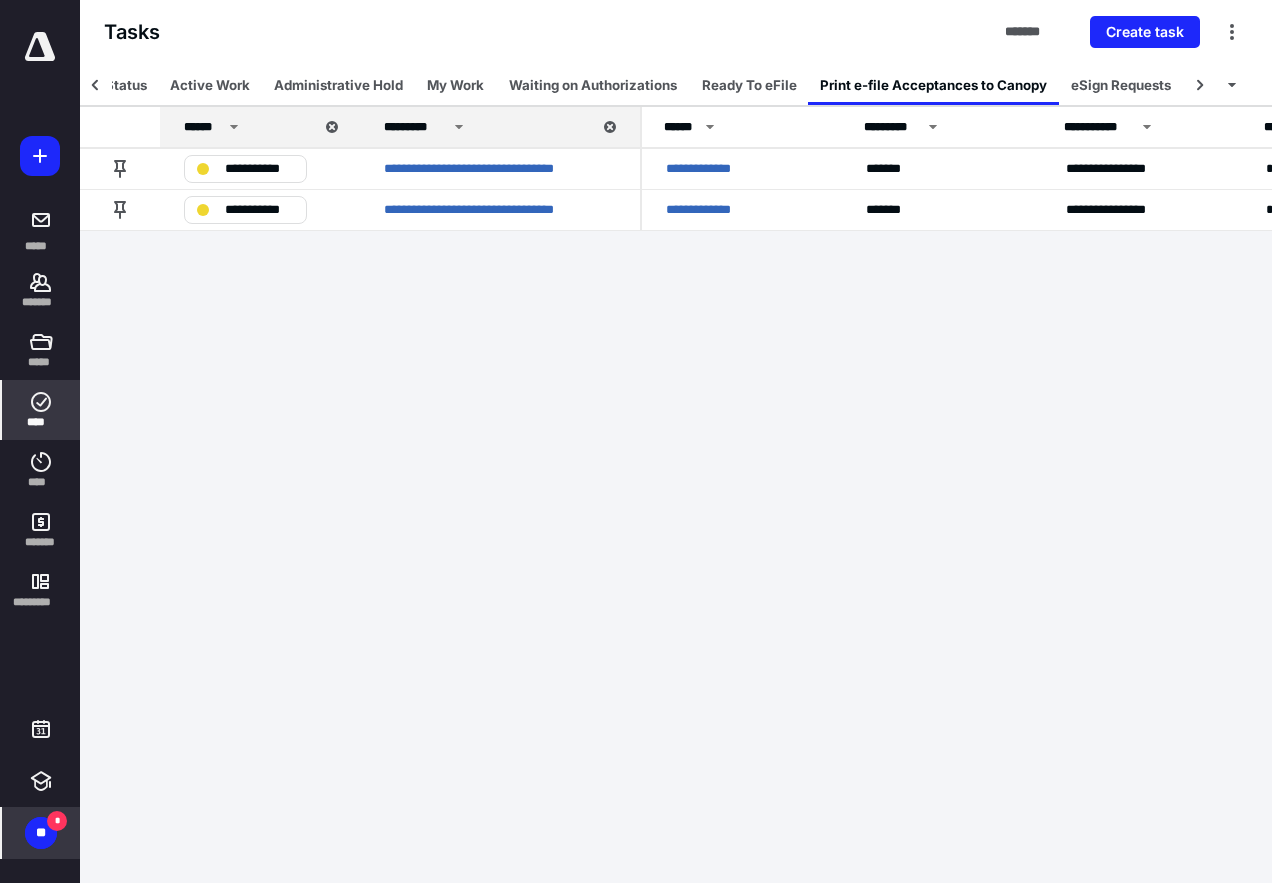 click on "**" at bounding box center (41, 833) 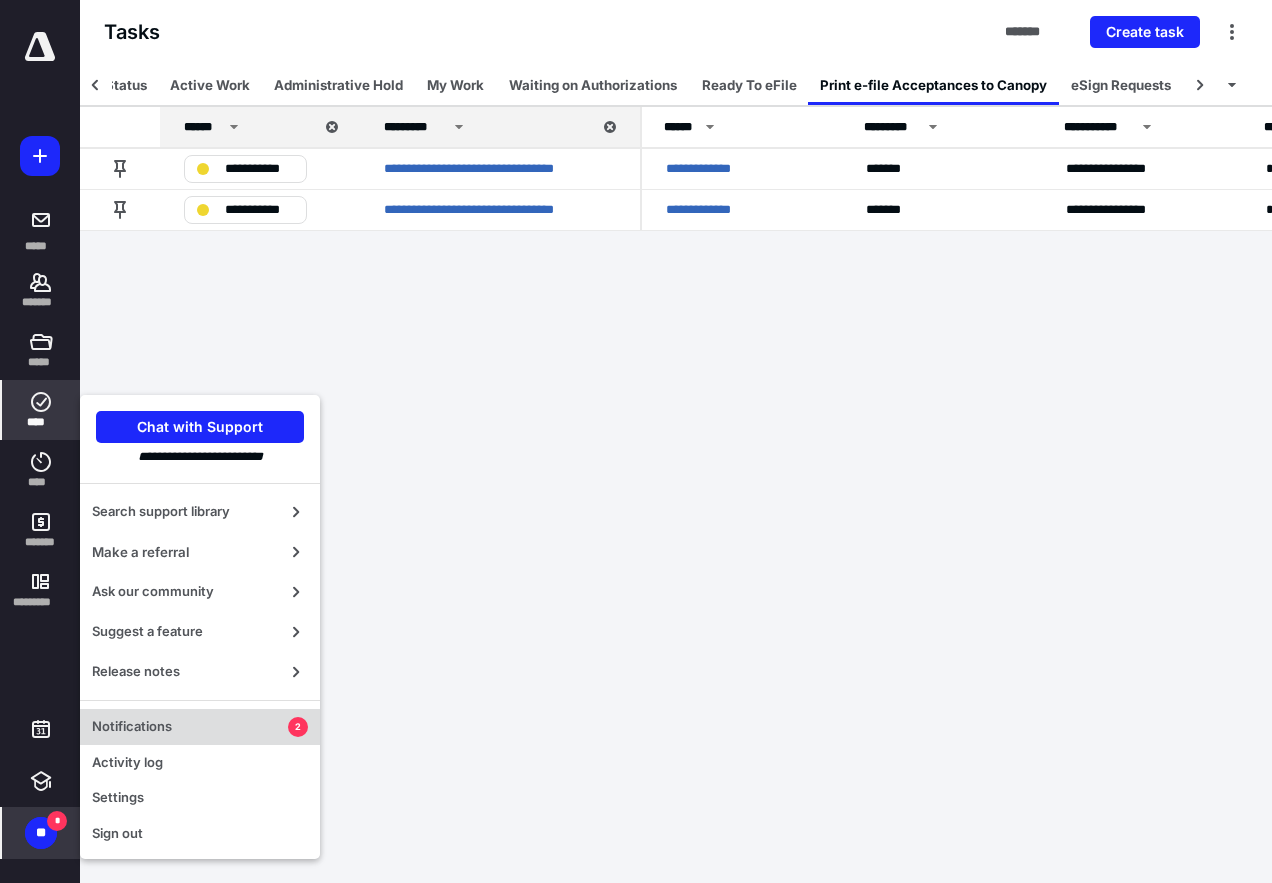 click on "Notifications" at bounding box center [190, 727] 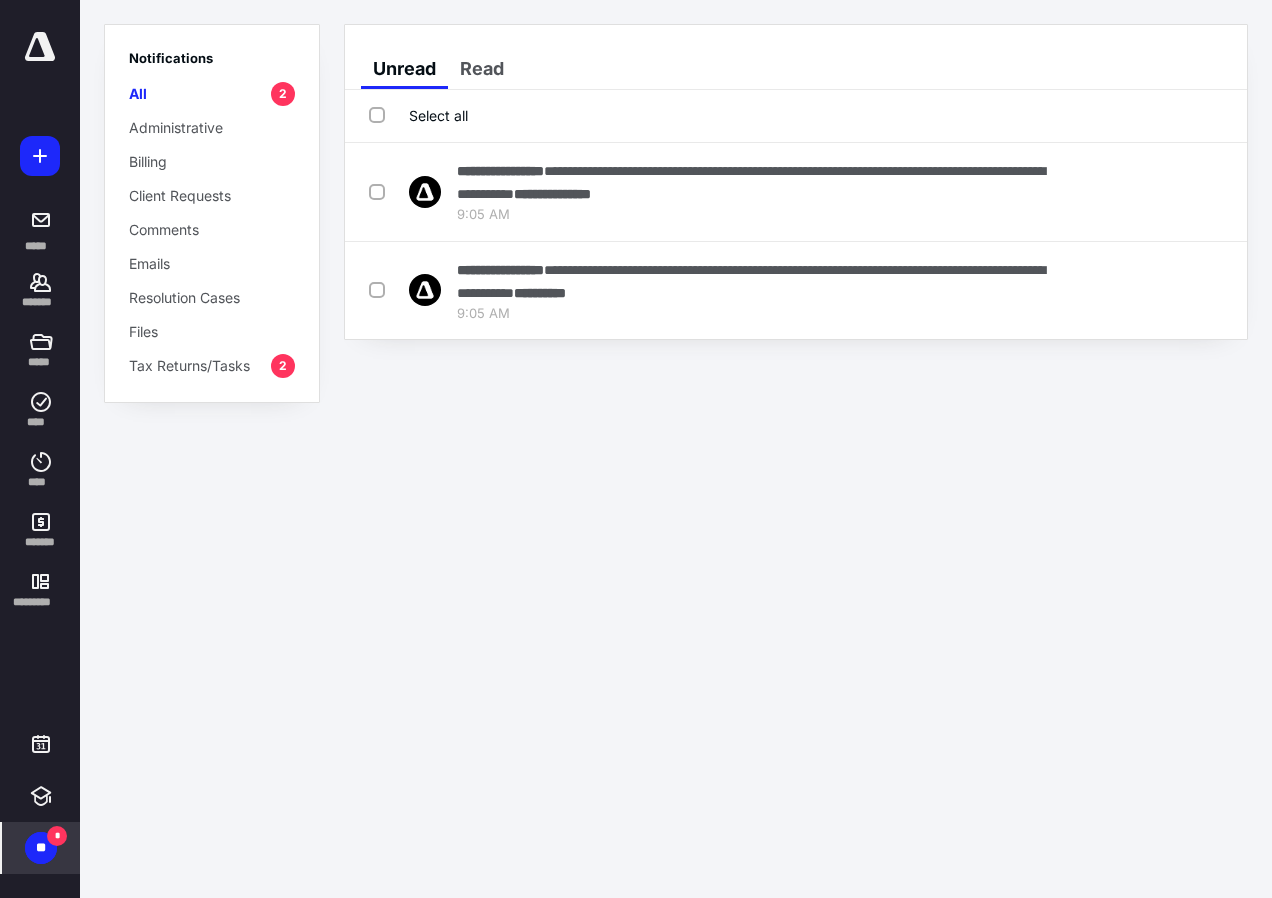 click on "Select all" at bounding box center [418, 116] 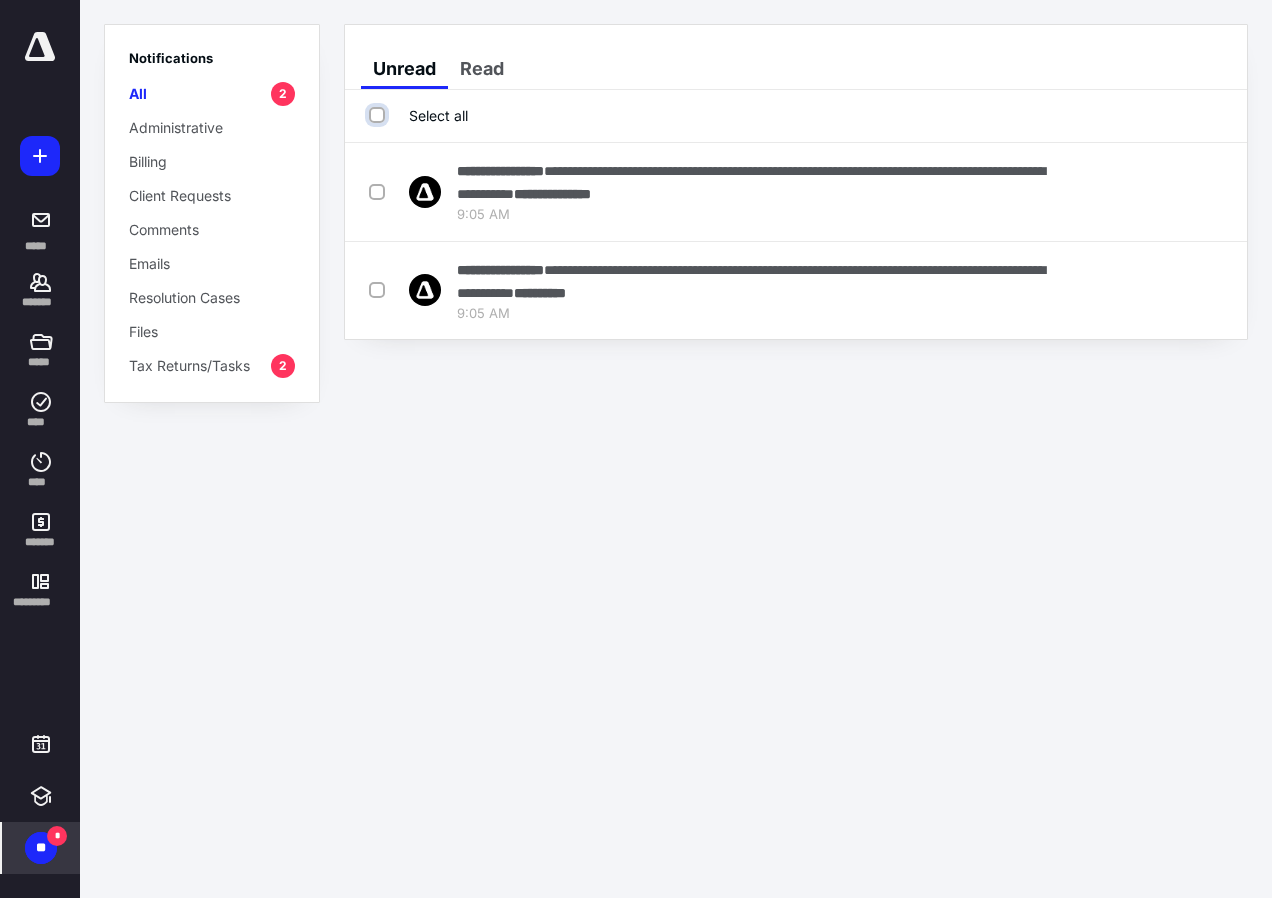 click on "Select all" at bounding box center (379, 115) 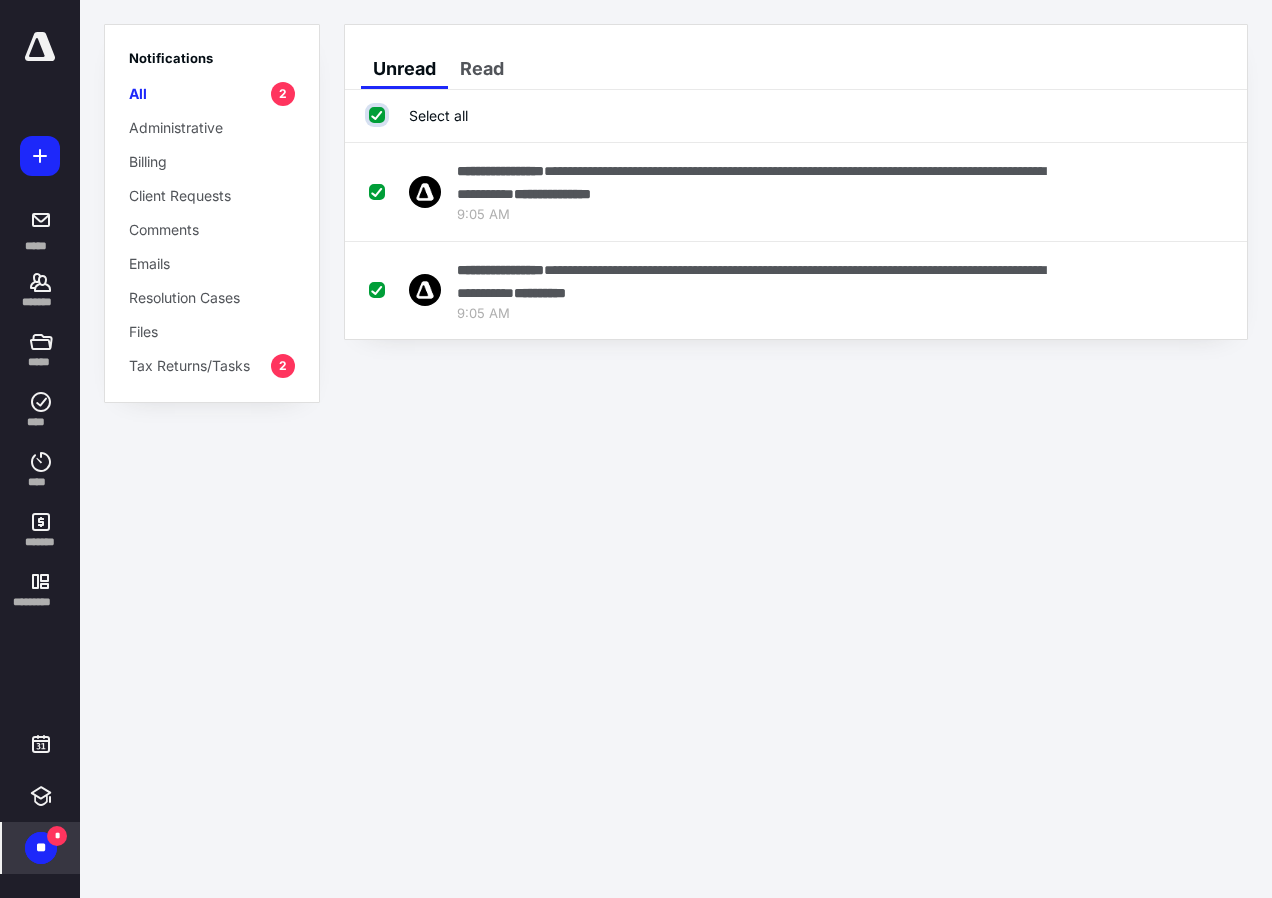 checkbox on "true" 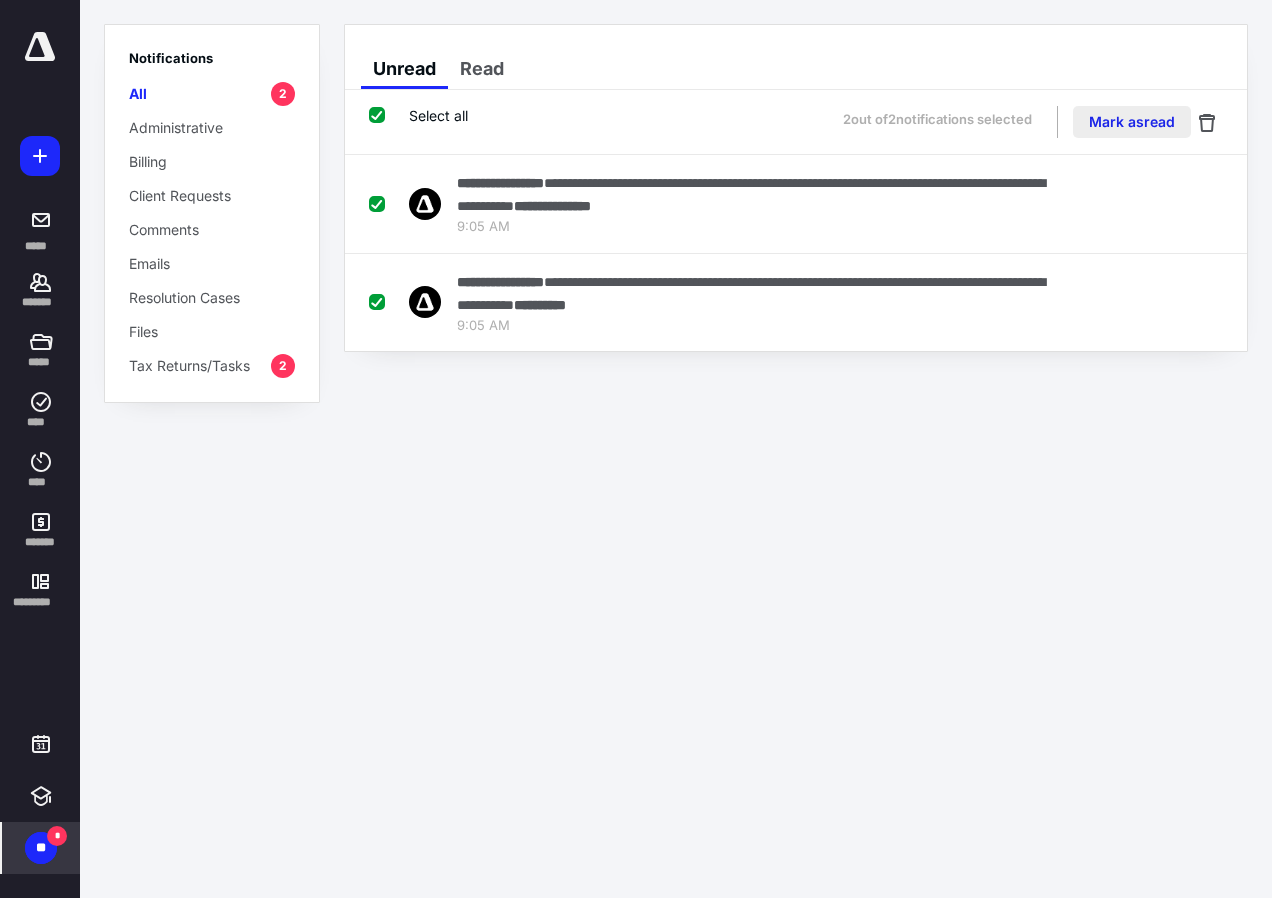 click on "Mark as  read" at bounding box center [1132, 122] 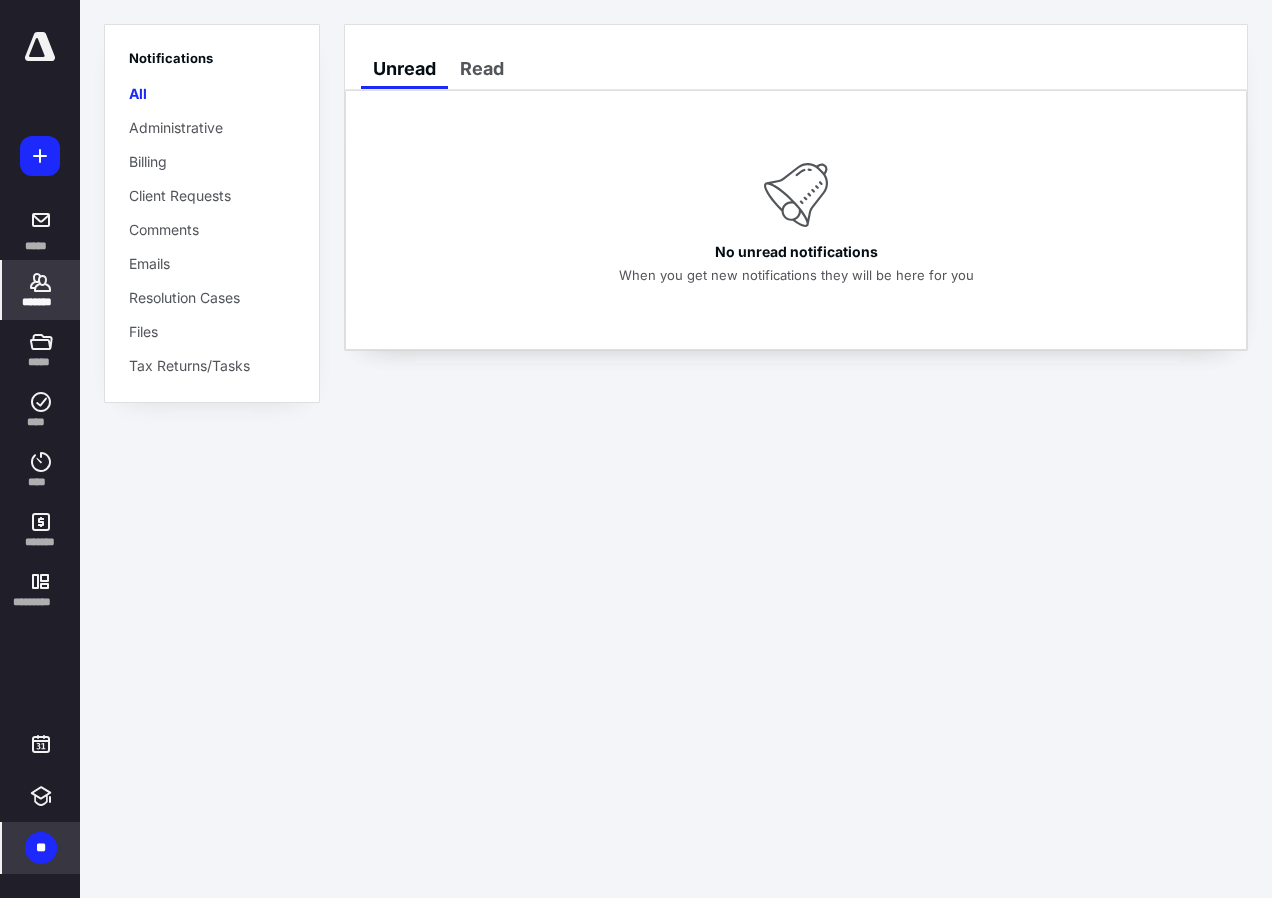 click on "*******" at bounding box center [41, 302] 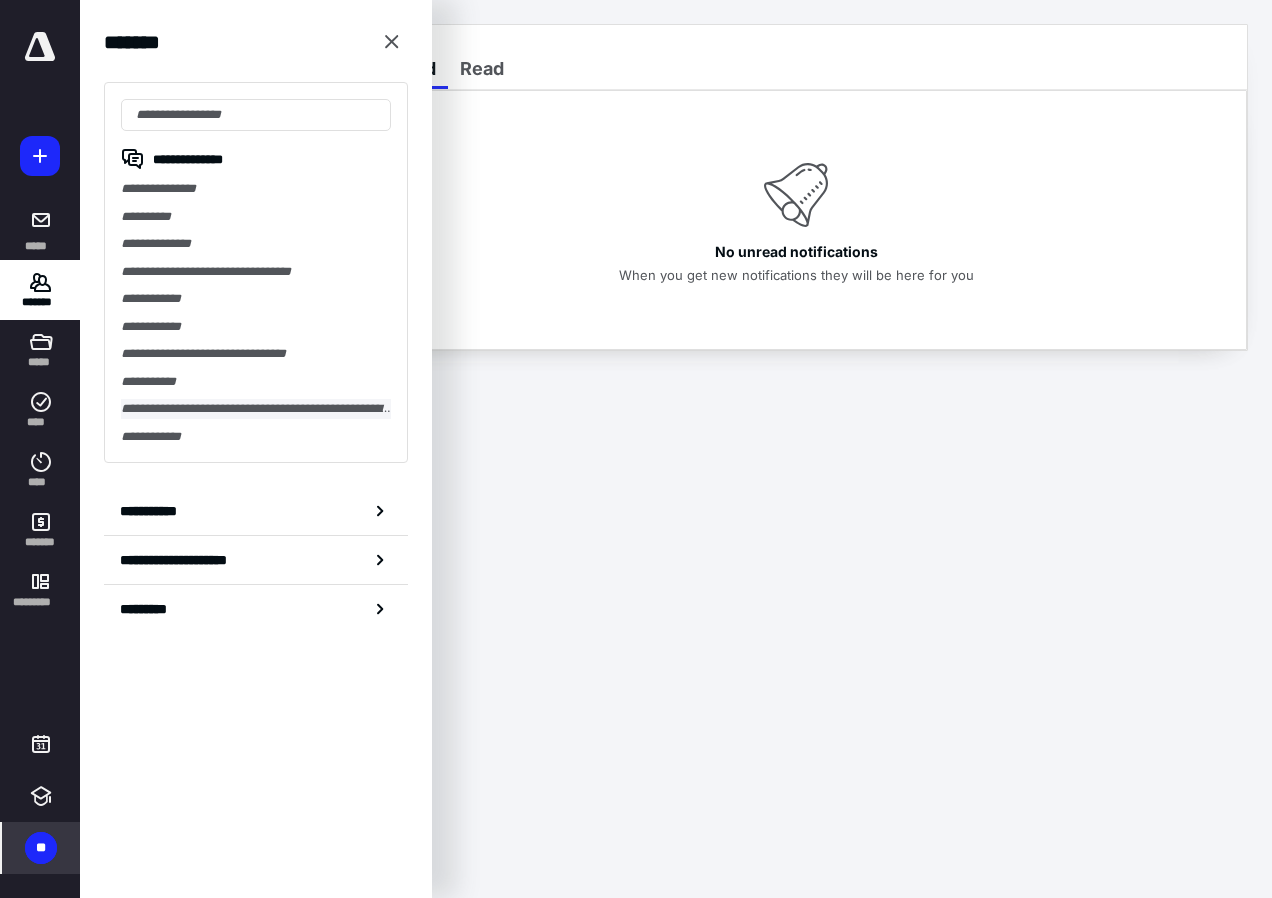 click on "**********" at bounding box center [256, 409] 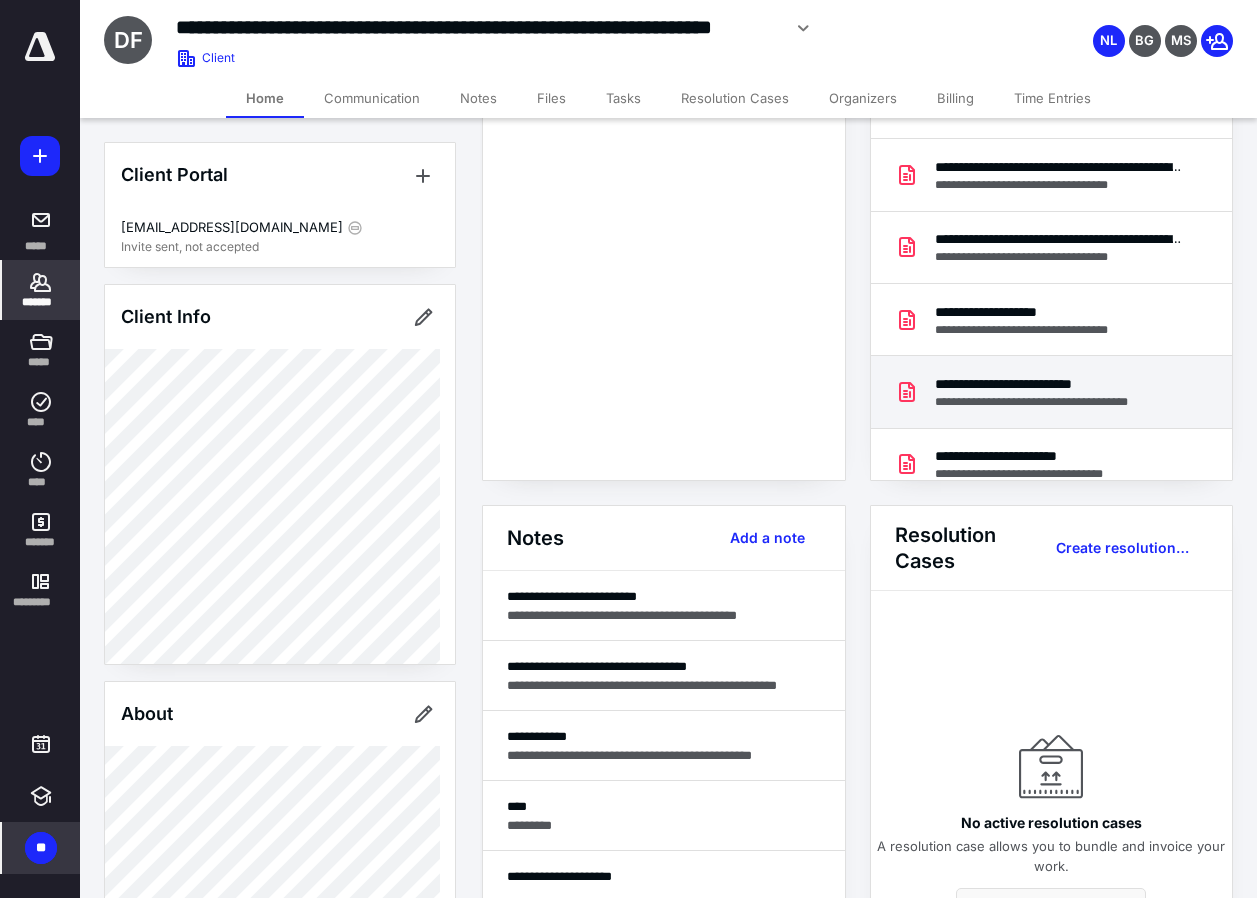 scroll, scrollTop: 100, scrollLeft: 0, axis: vertical 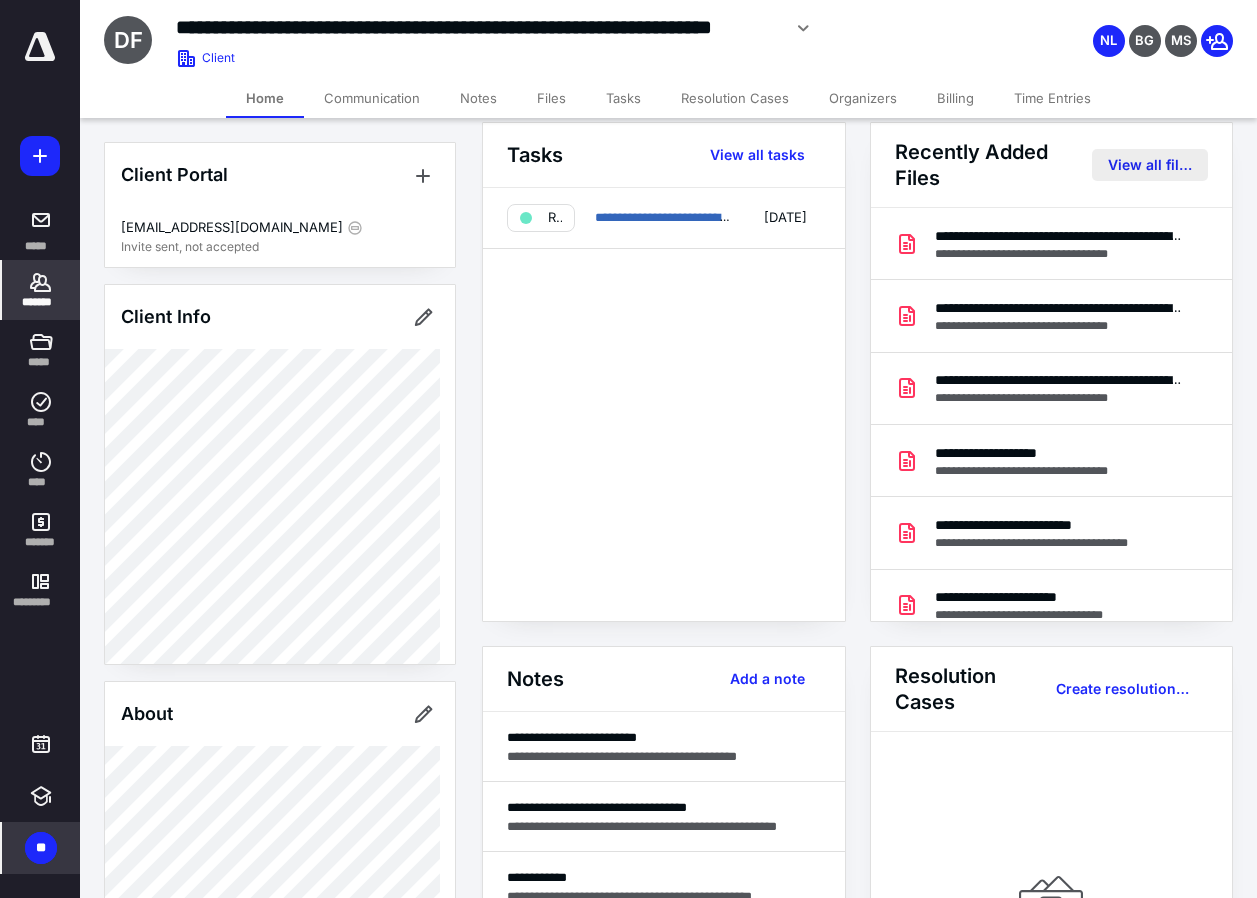 click on "View all files" at bounding box center (1150, 165) 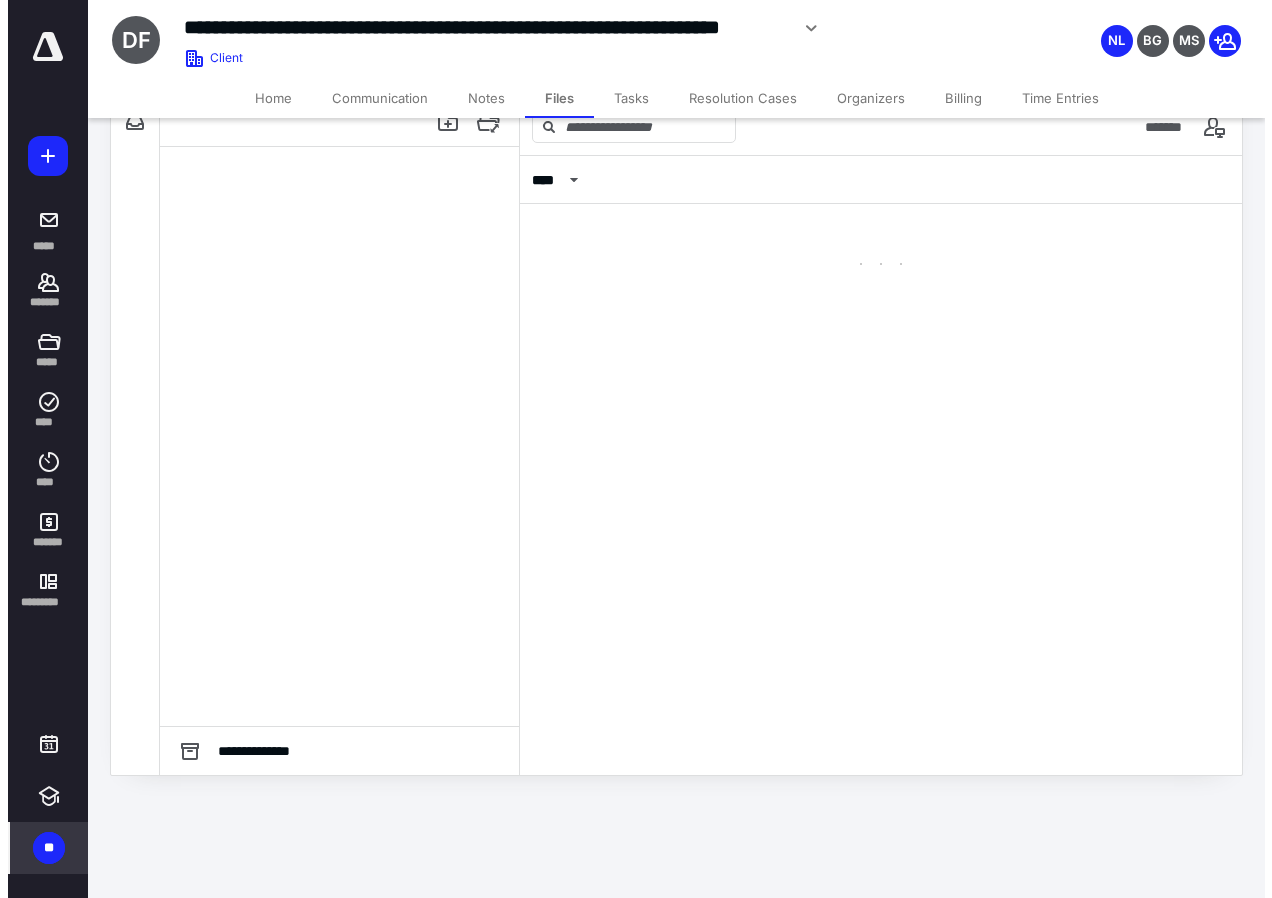 scroll, scrollTop: 0, scrollLeft: 0, axis: both 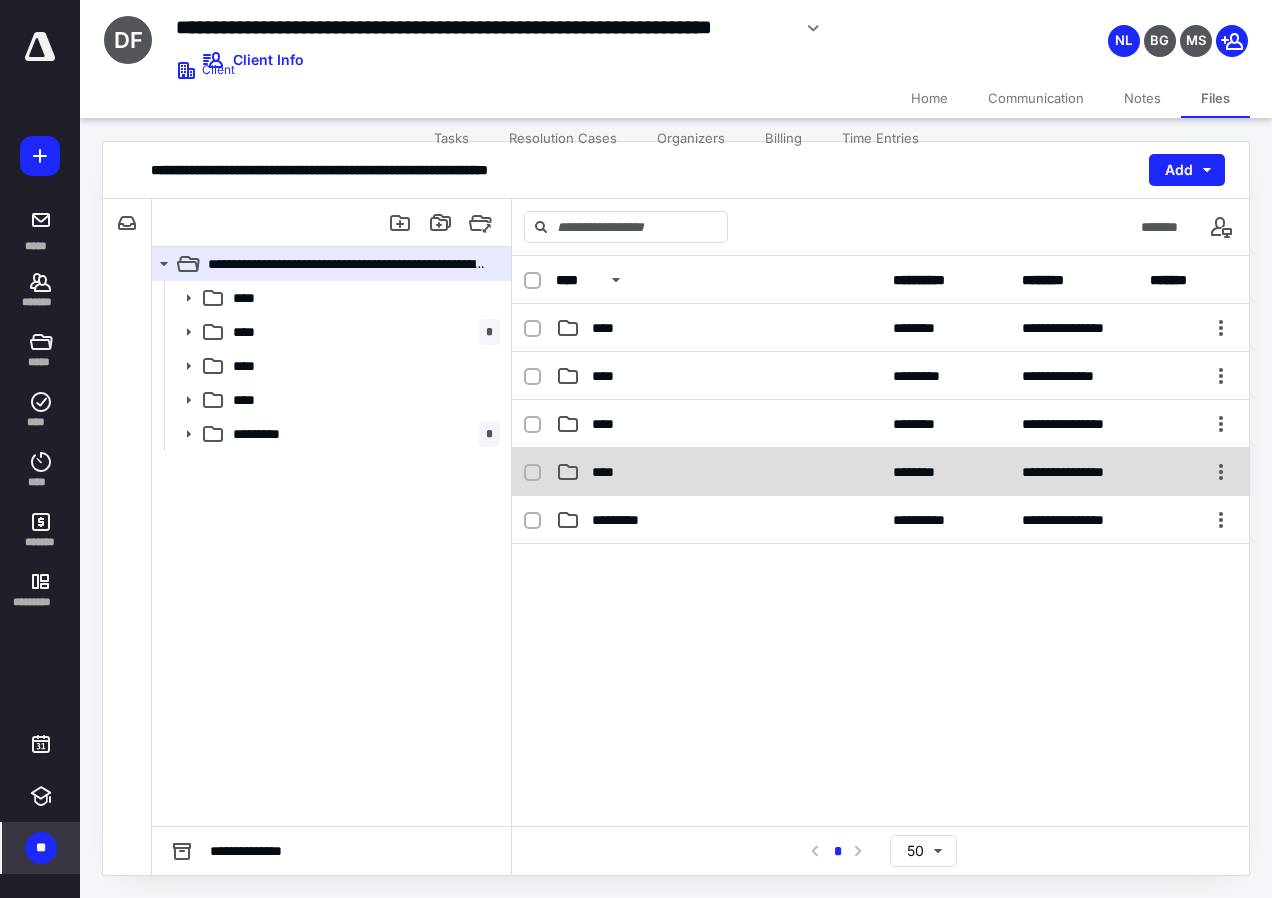 click on "****" at bounding box center [718, 472] 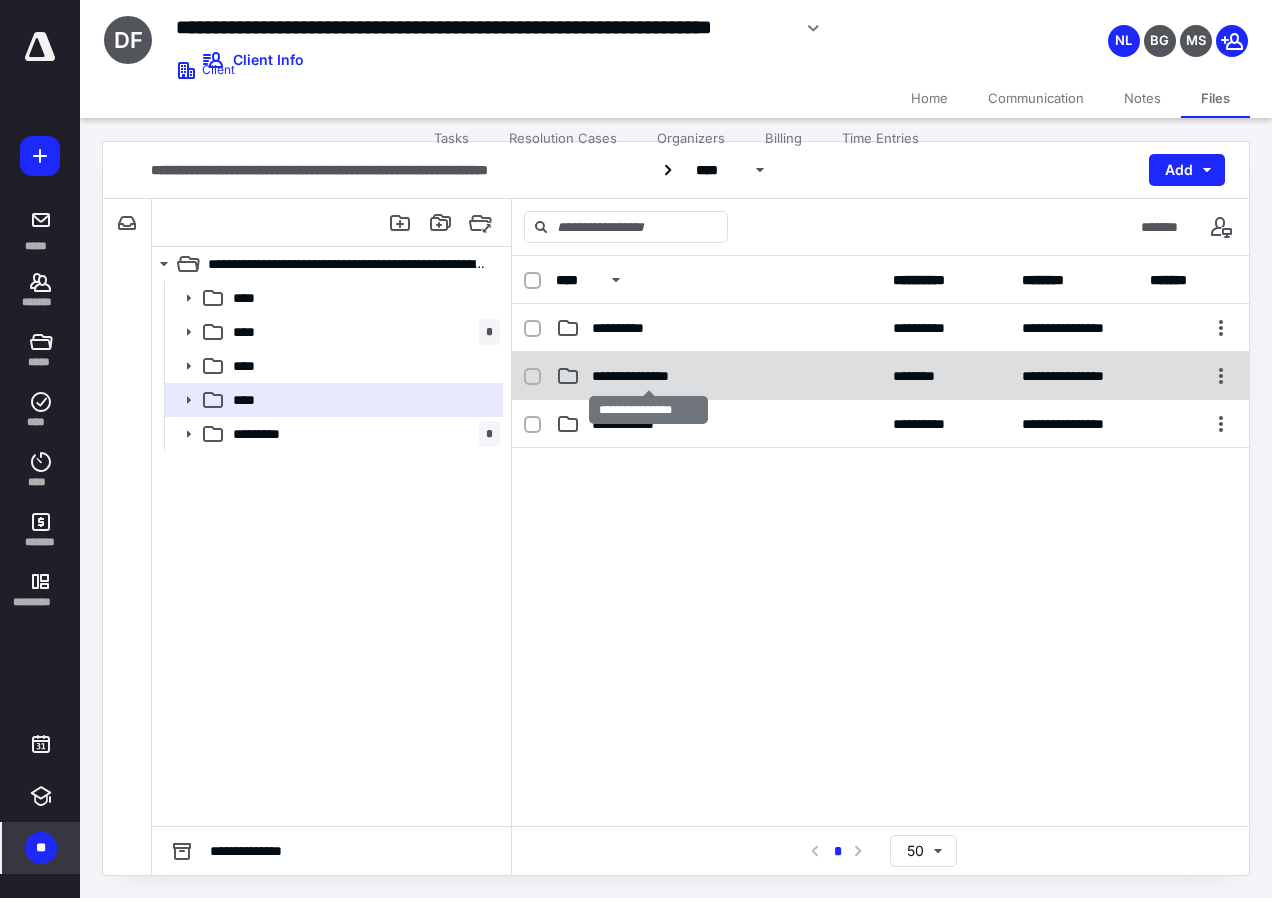 click on "**********" at bounding box center (649, 376) 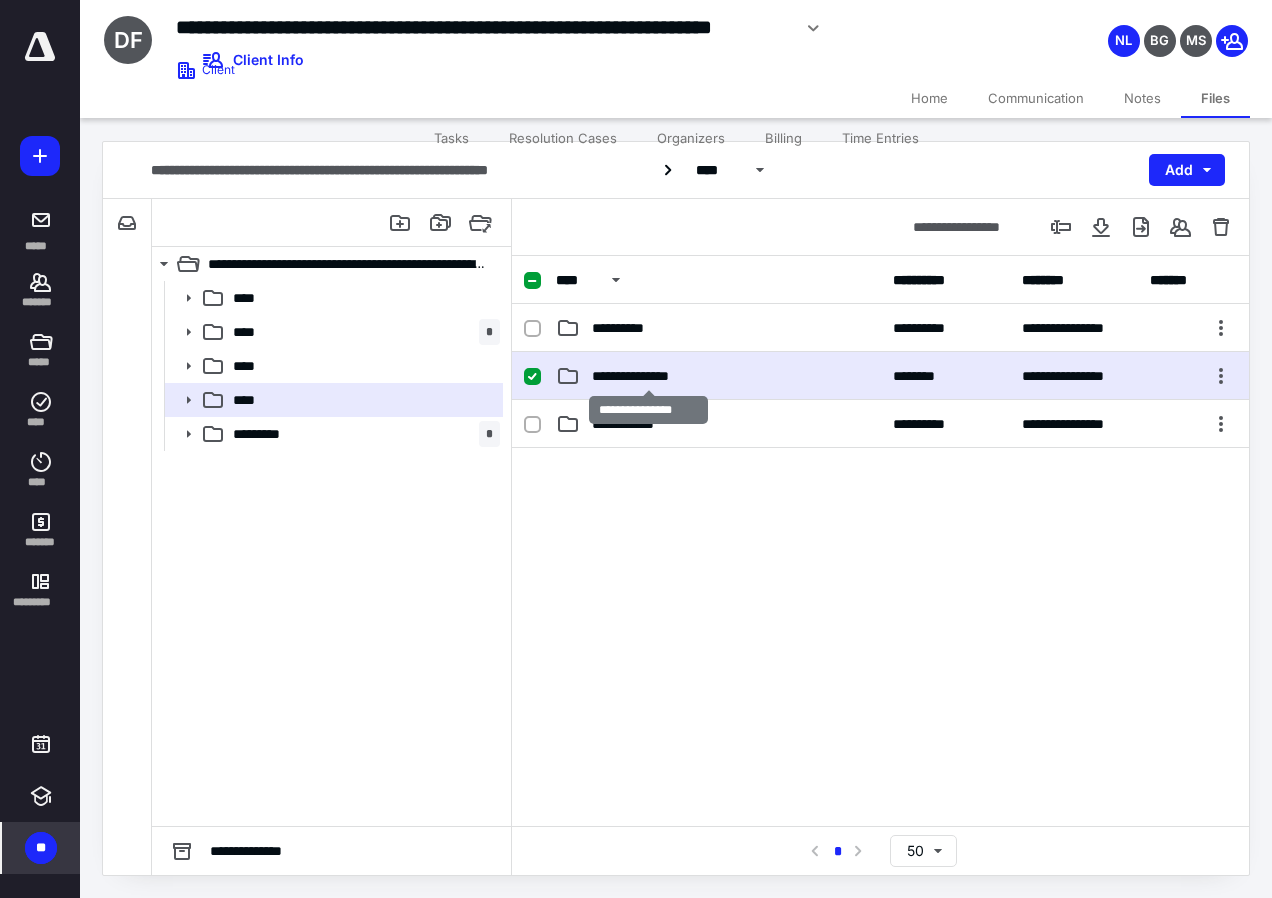 click on "**********" at bounding box center [649, 376] 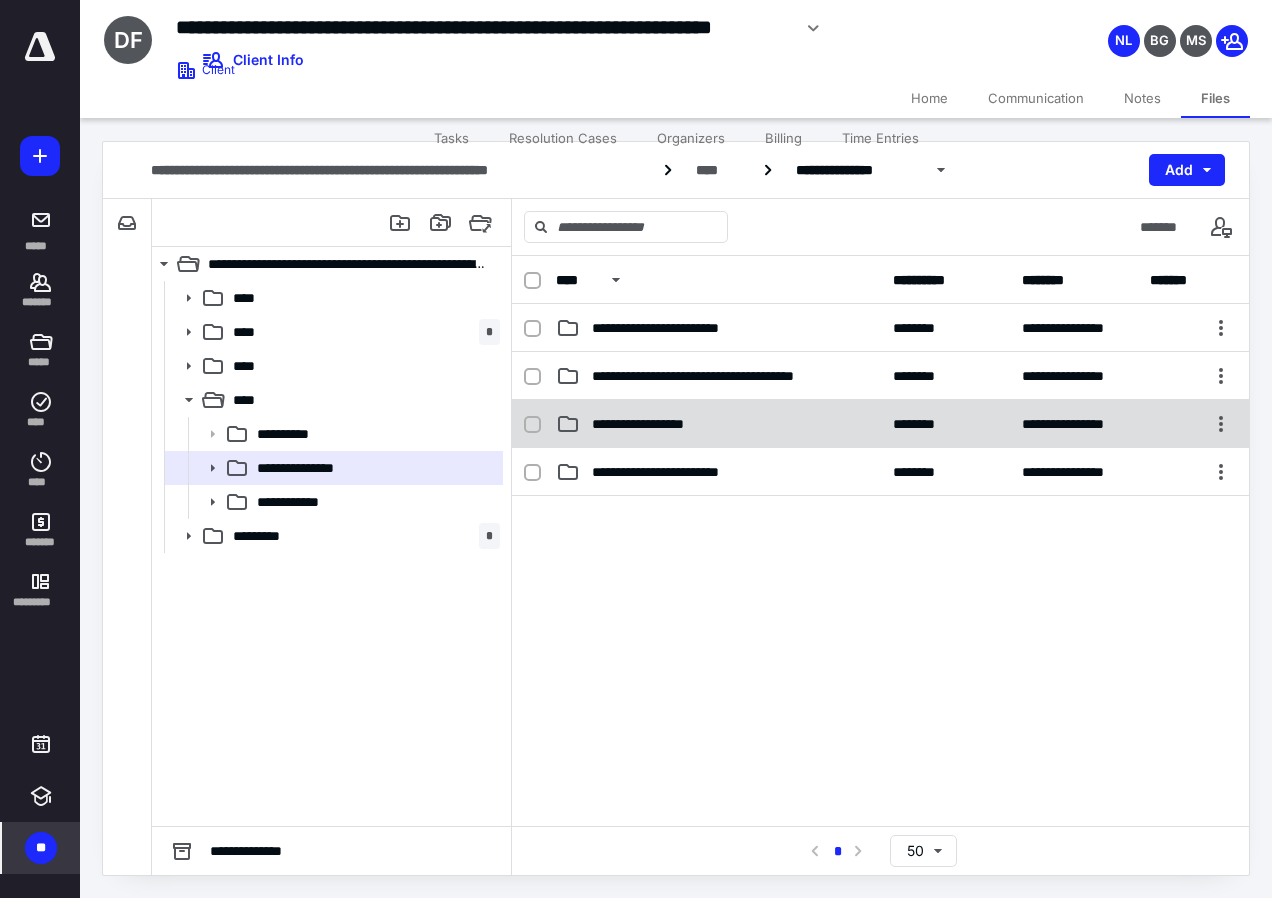 click on "**********" at bounding box center [718, 424] 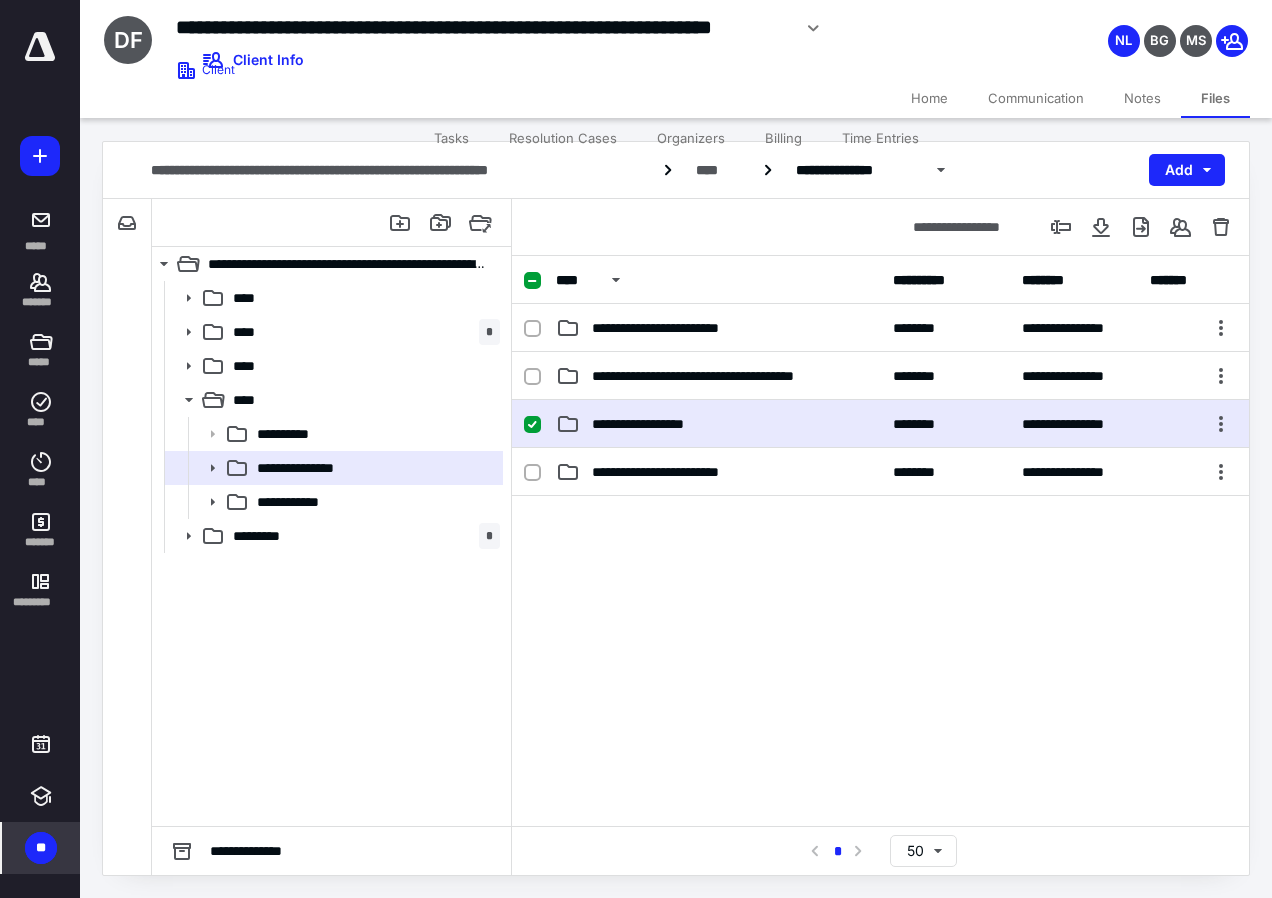 click on "**********" at bounding box center (718, 424) 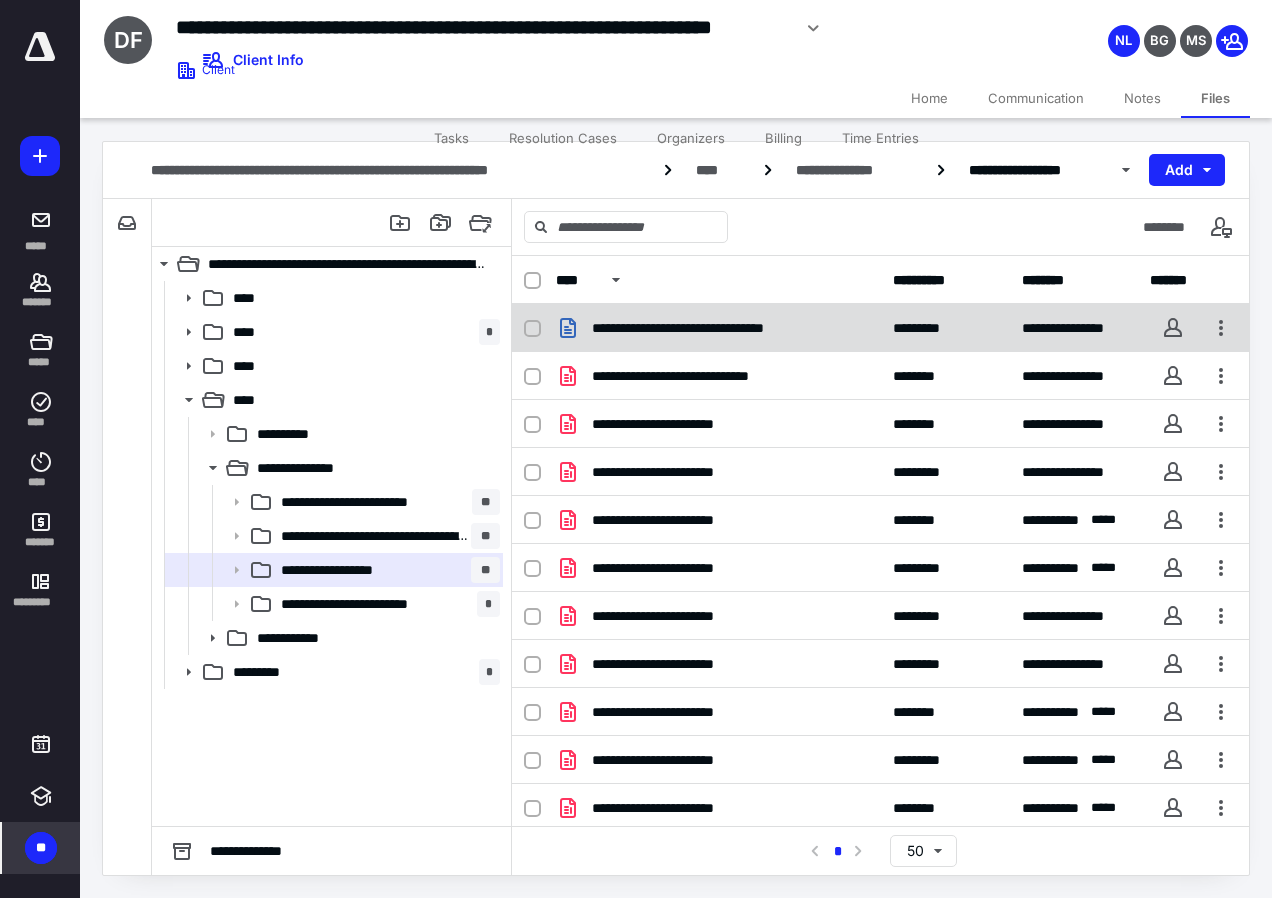 click on "**********" at bounding box center (715, 328) 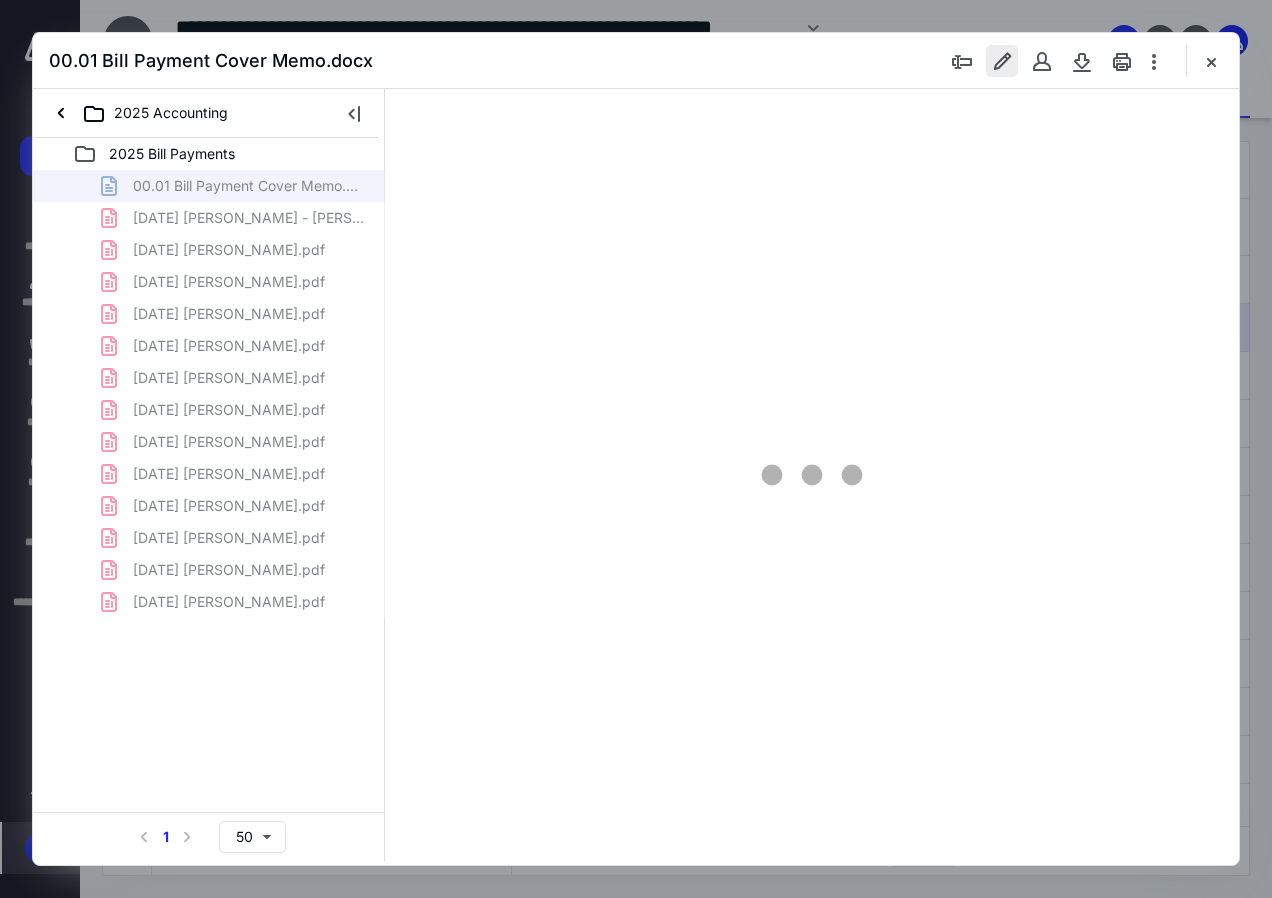 scroll, scrollTop: 0, scrollLeft: 0, axis: both 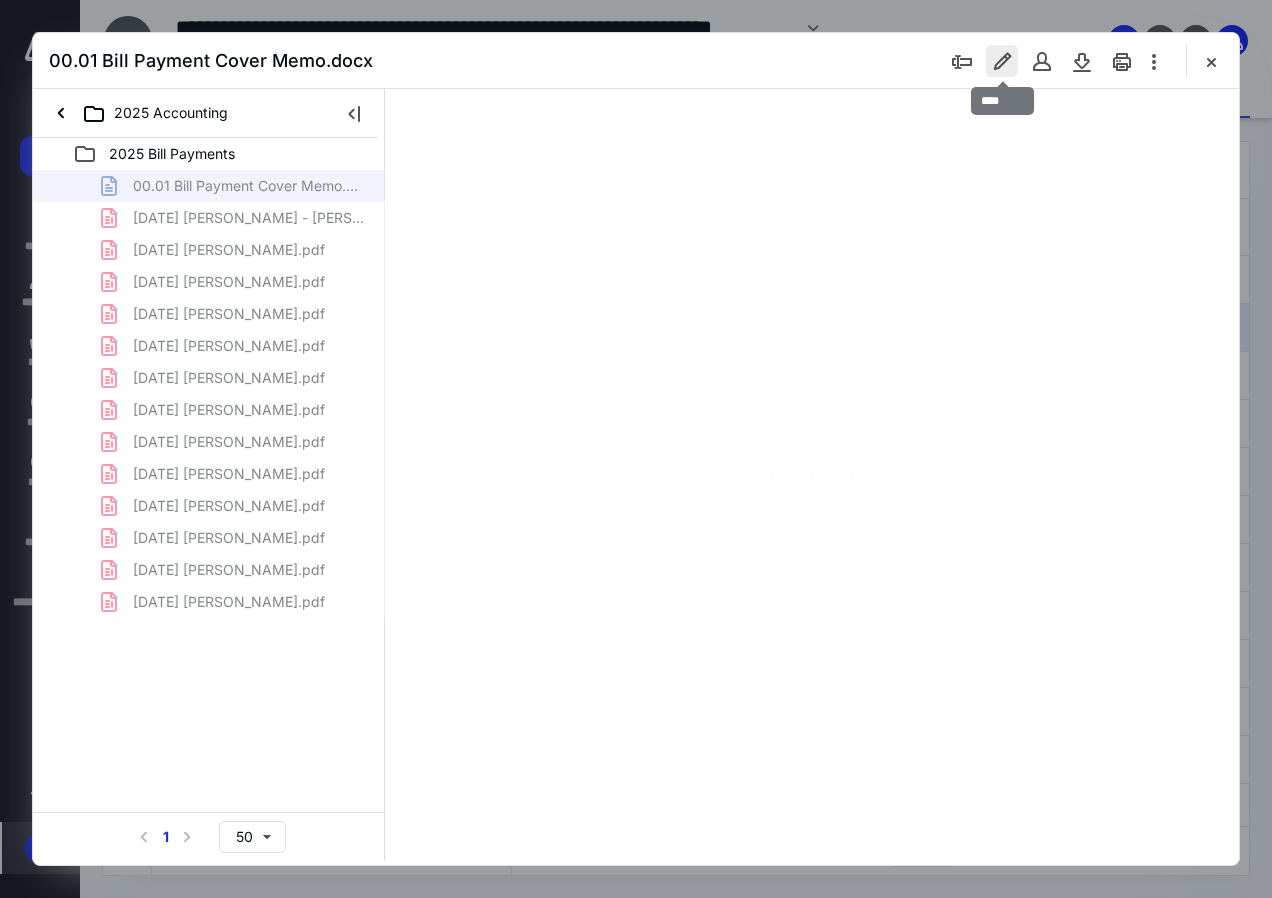 click at bounding box center (1002, 61) 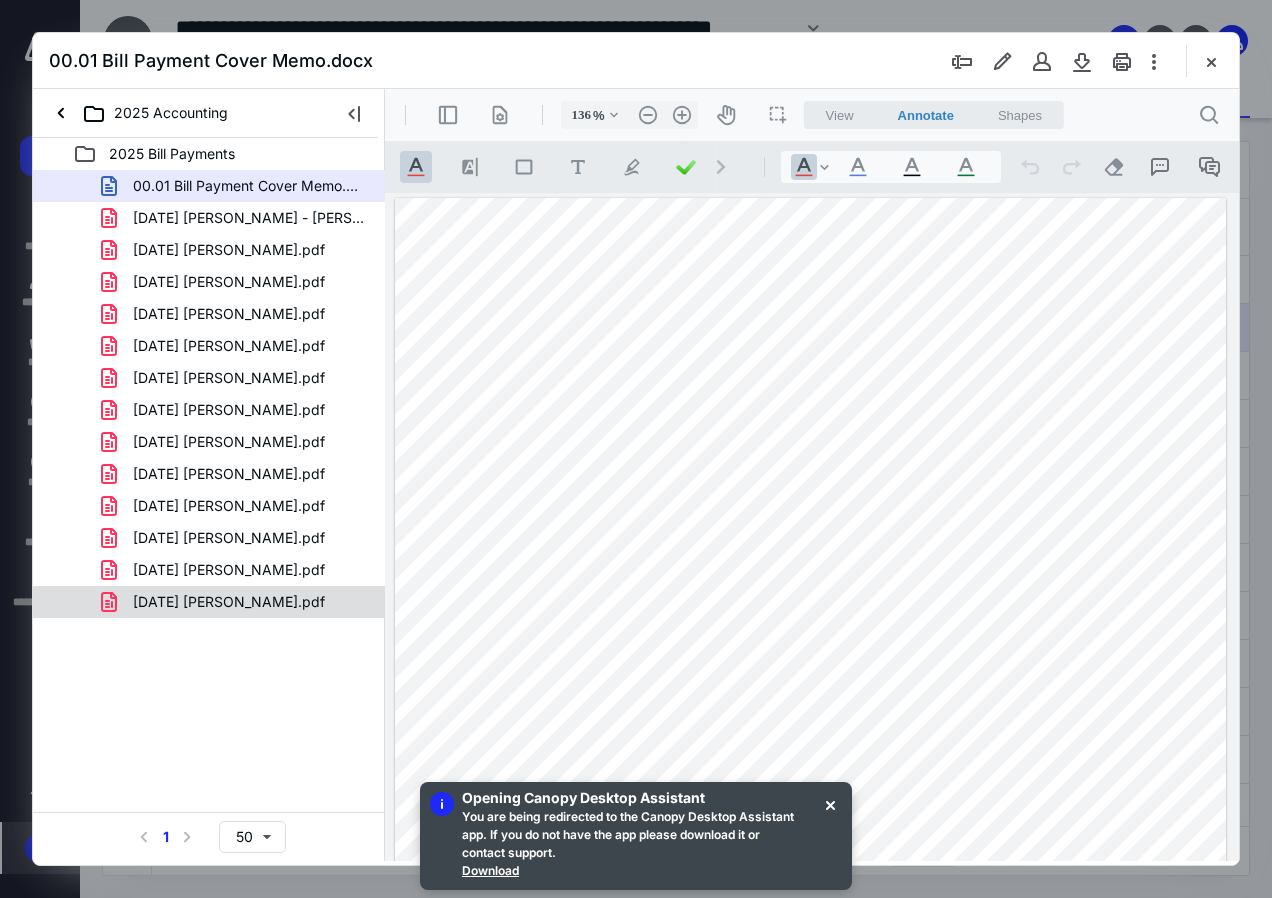 click on "[DATE] [PERSON_NAME].pdf" at bounding box center (229, 602) 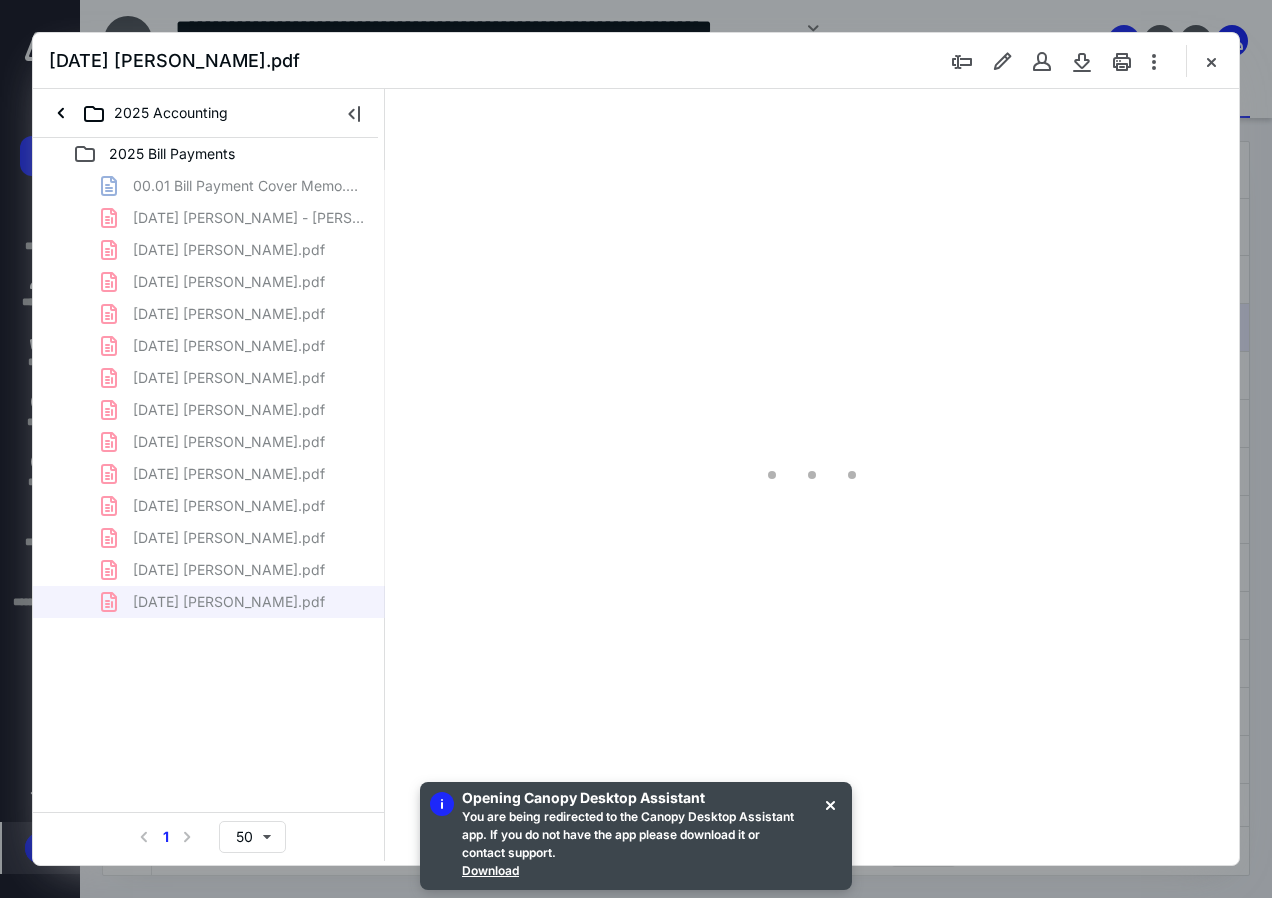 type on "136" 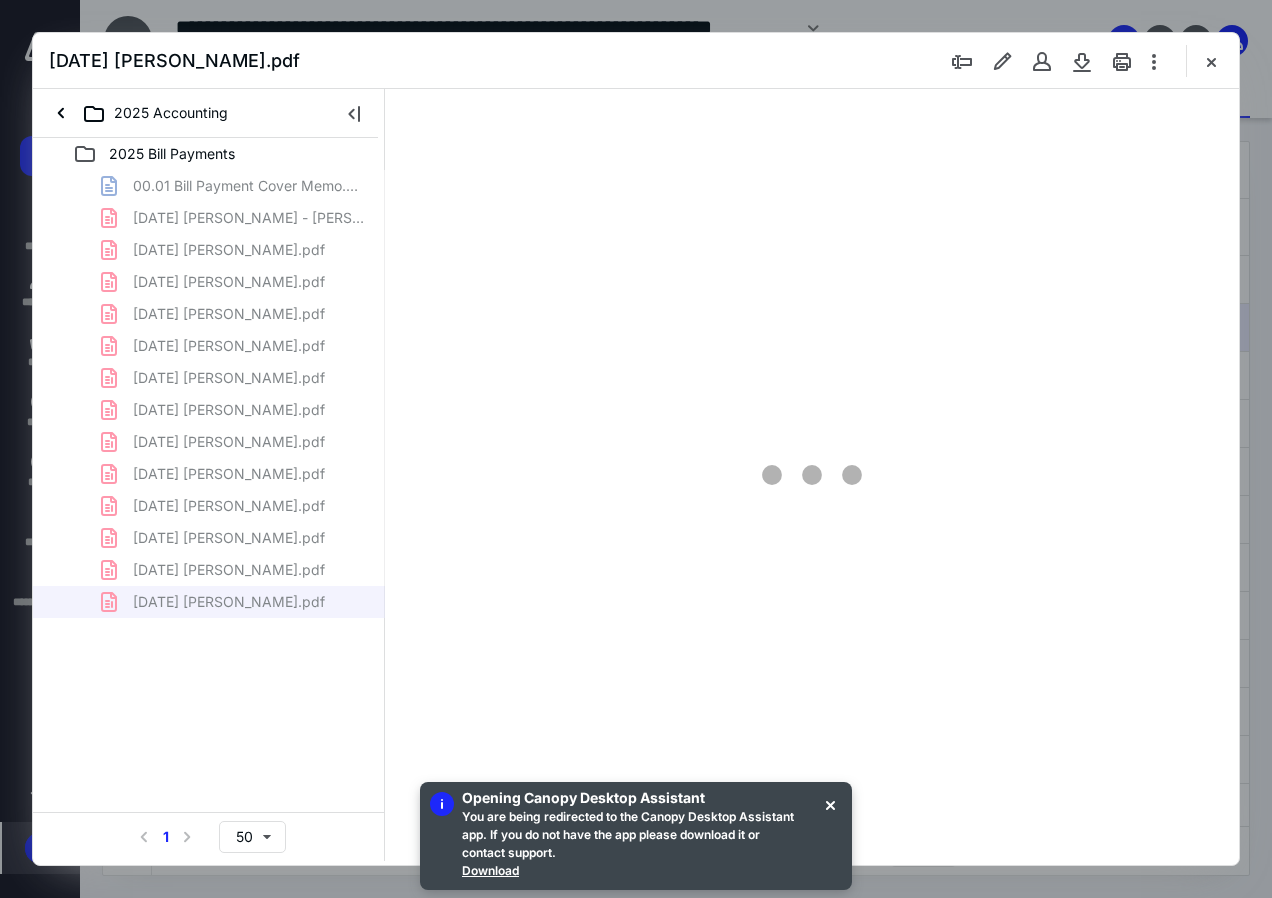 scroll, scrollTop: 109, scrollLeft: 0, axis: vertical 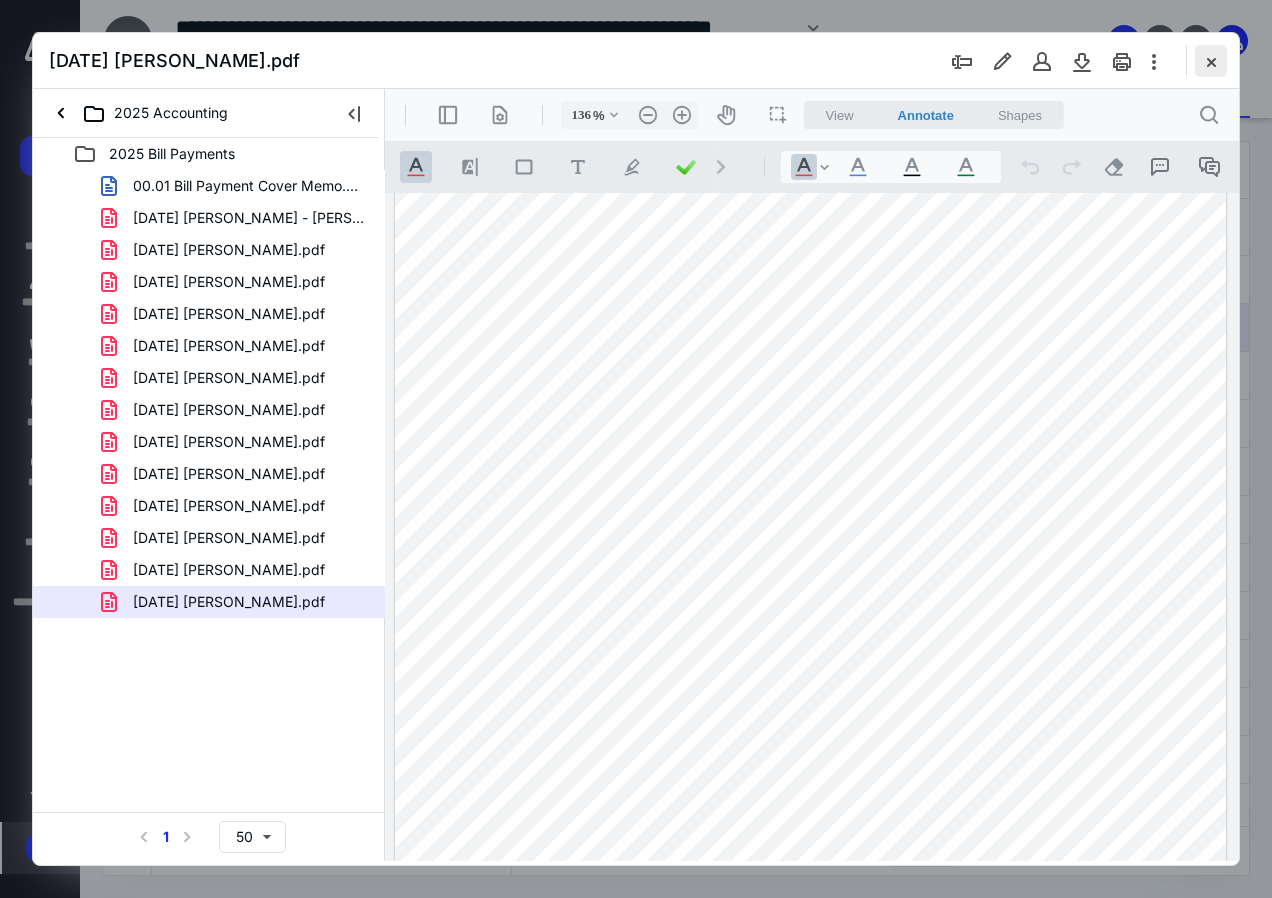 click at bounding box center [1211, 61] 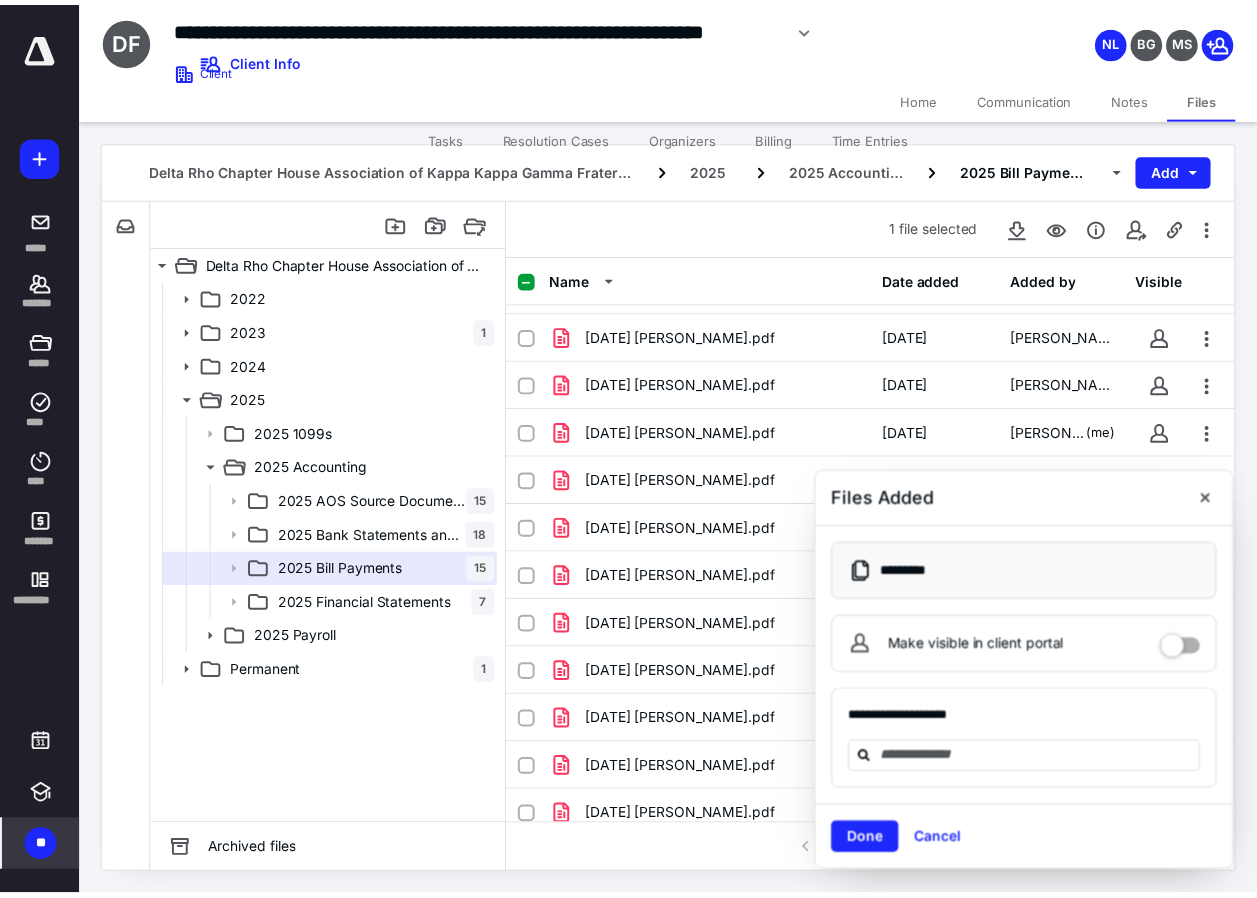 scroll, scrollTop: 198, scrollLeft: 0, axis: vertical 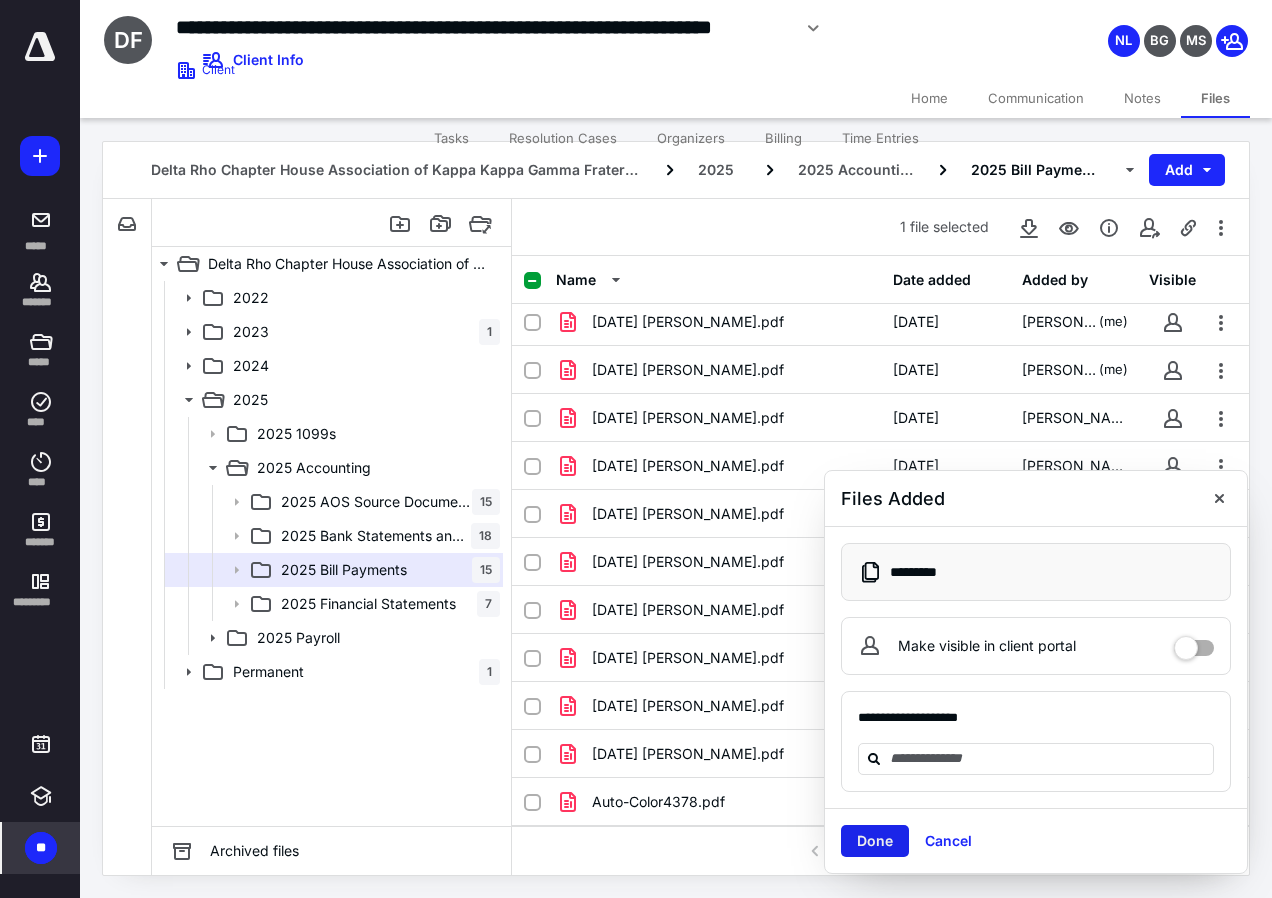 click on "Done" at bounding box center [875, 841] 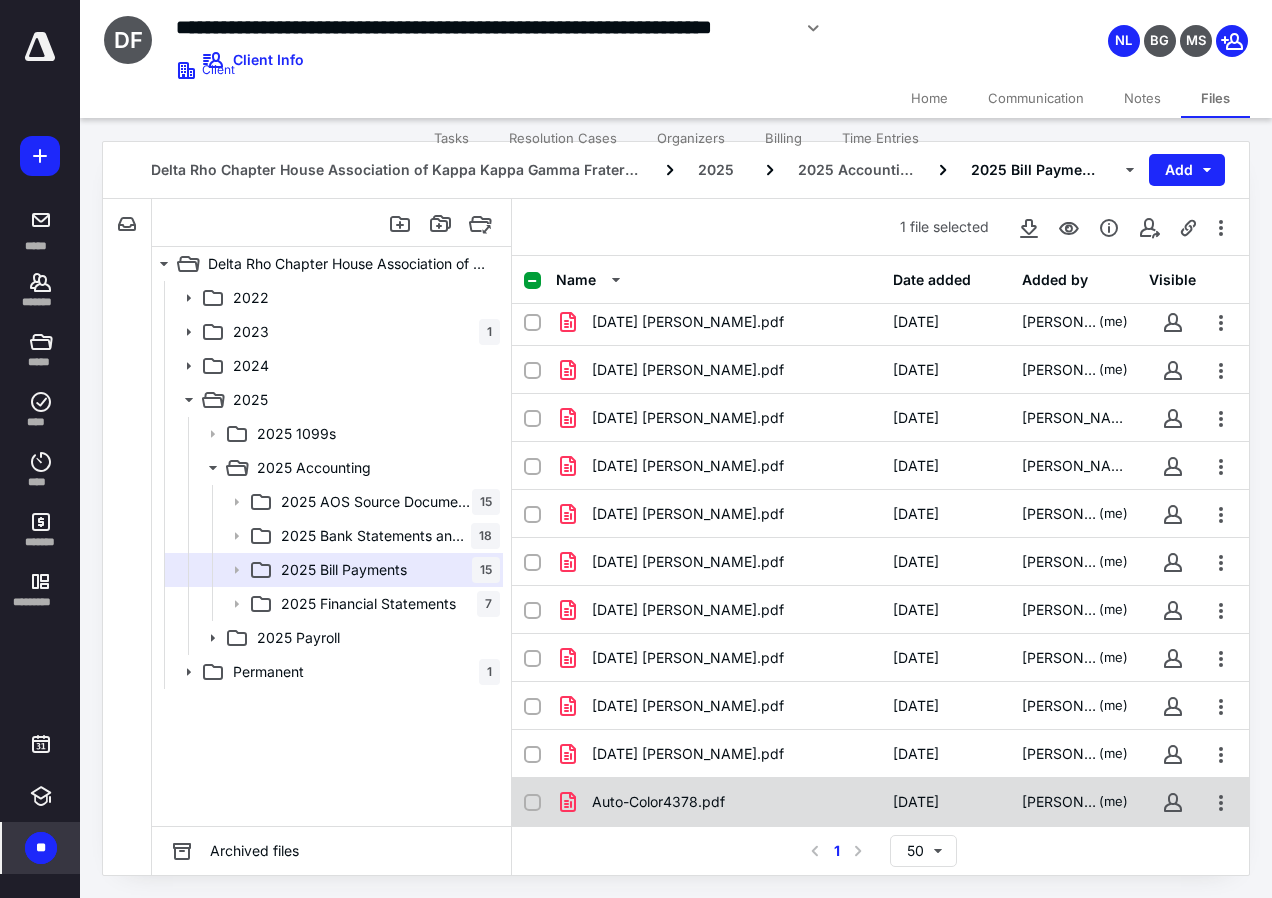 checkbox on "false" 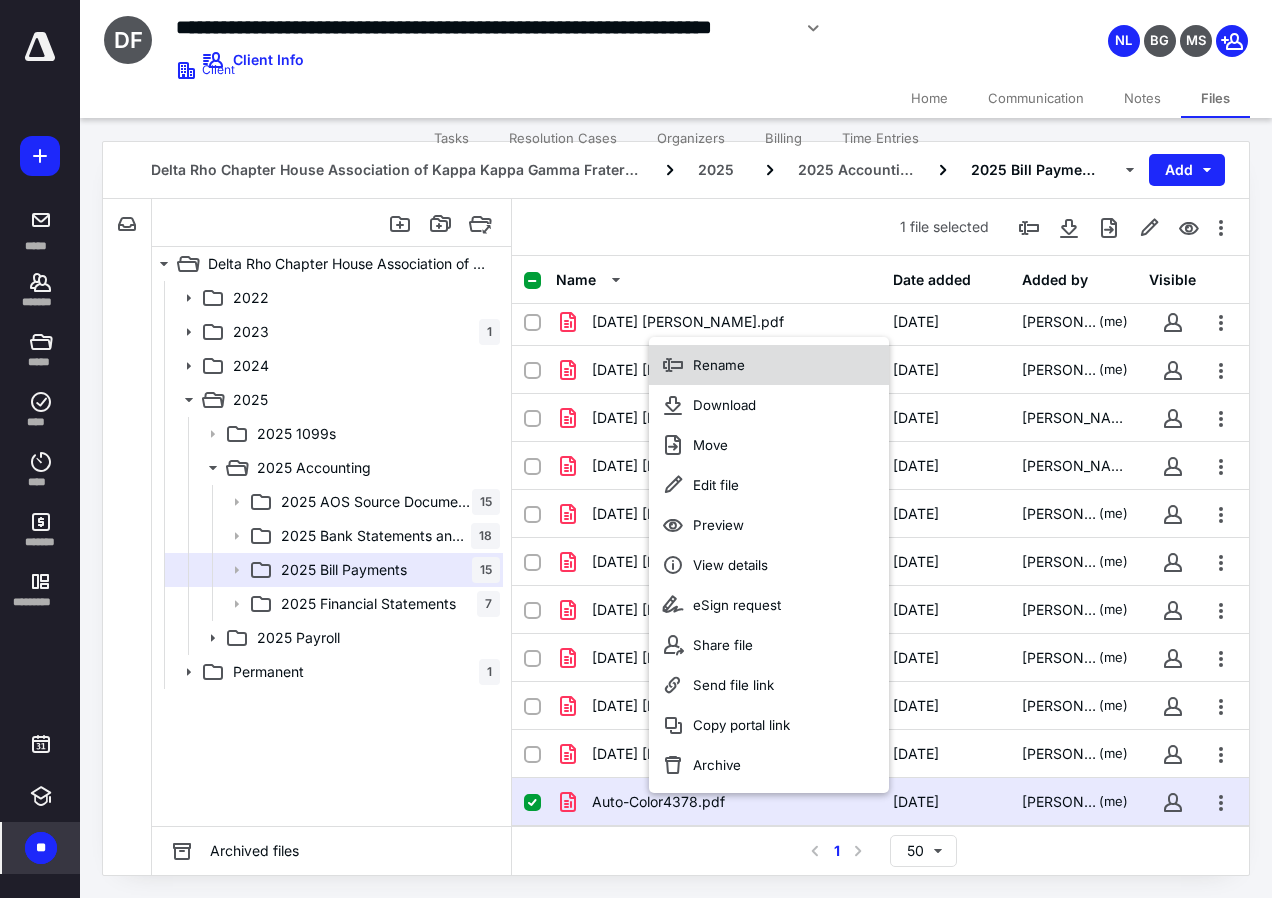 click on "Rename" at bounding box center (769, 365) 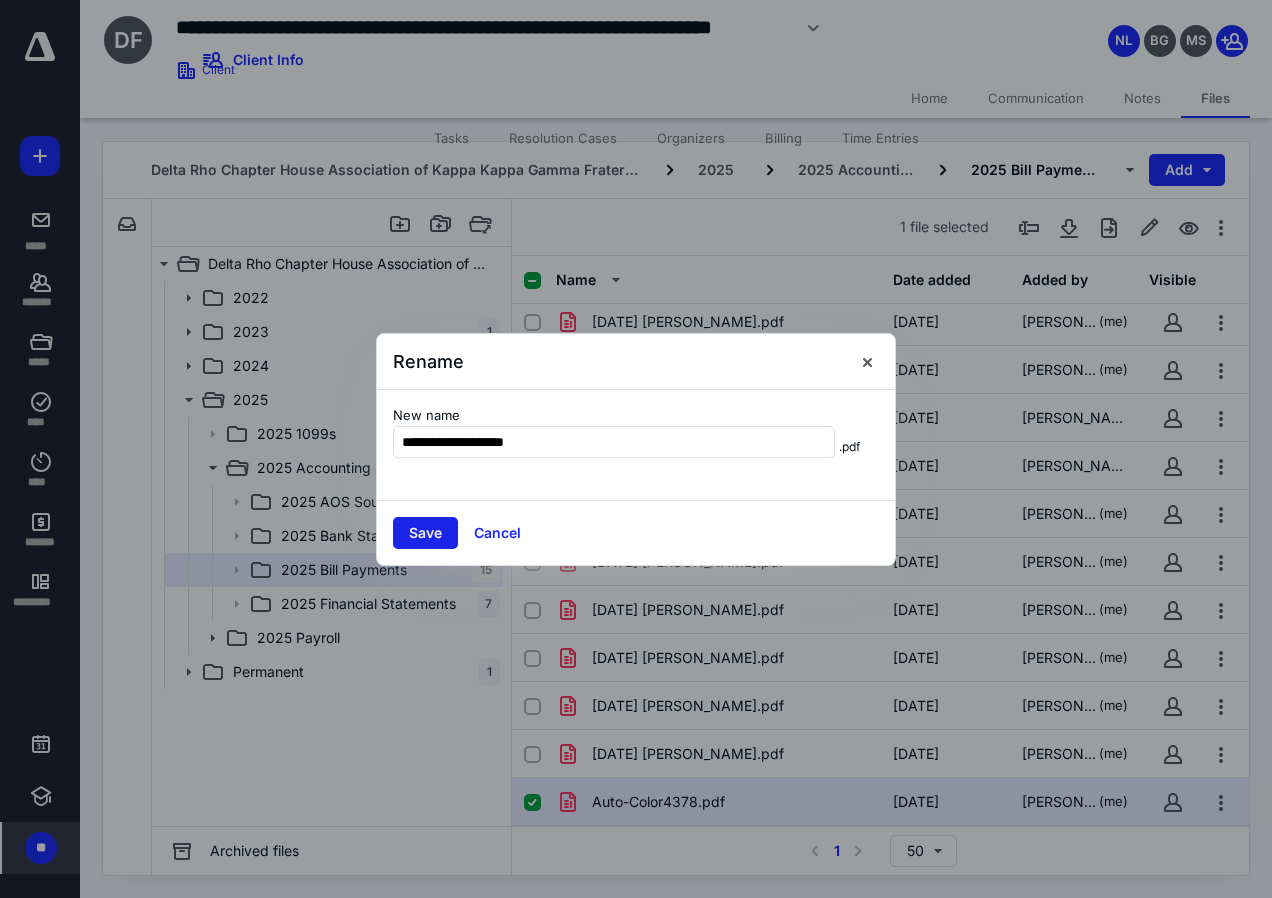 type on "**********" 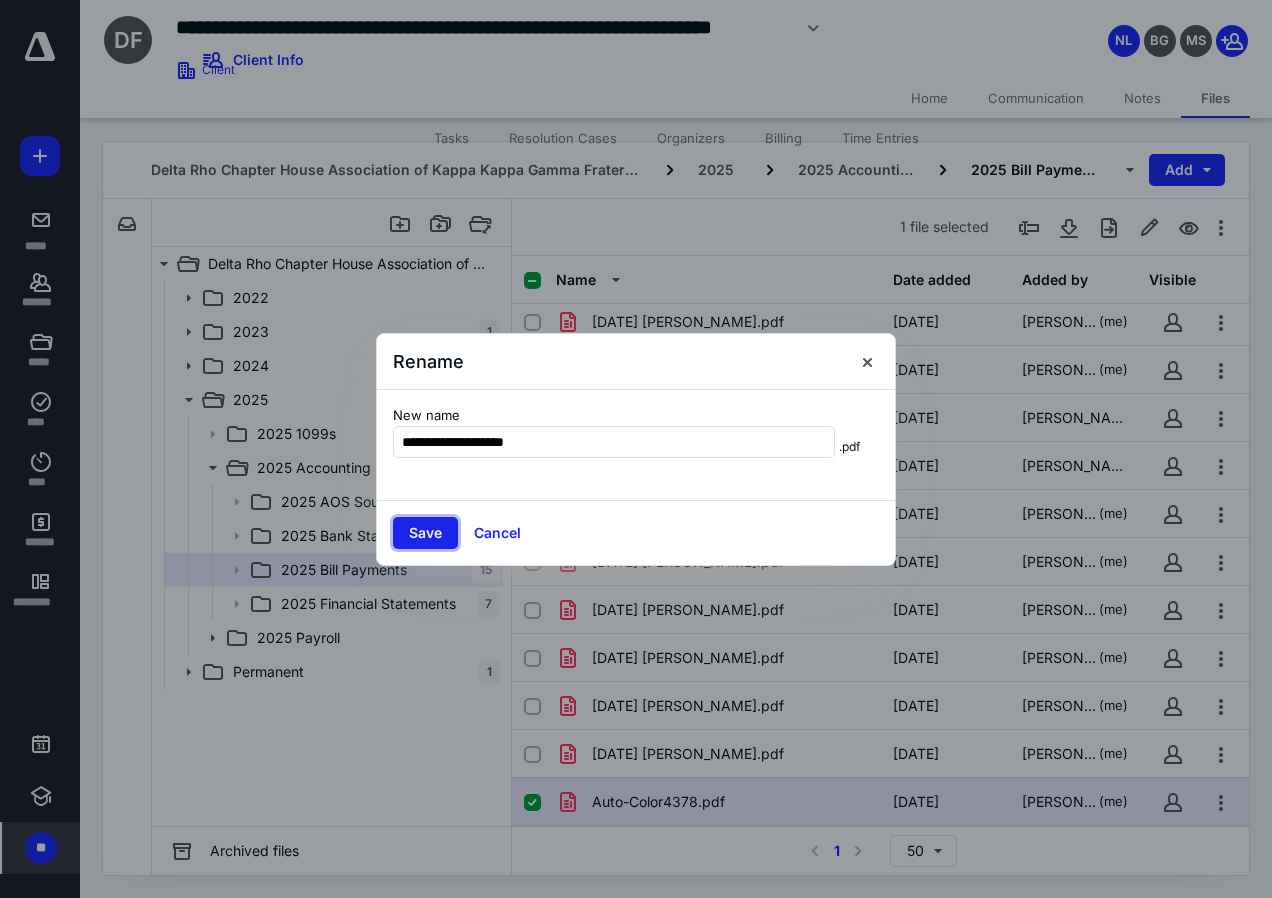 click on "Save" at bounding box center [425, 533] 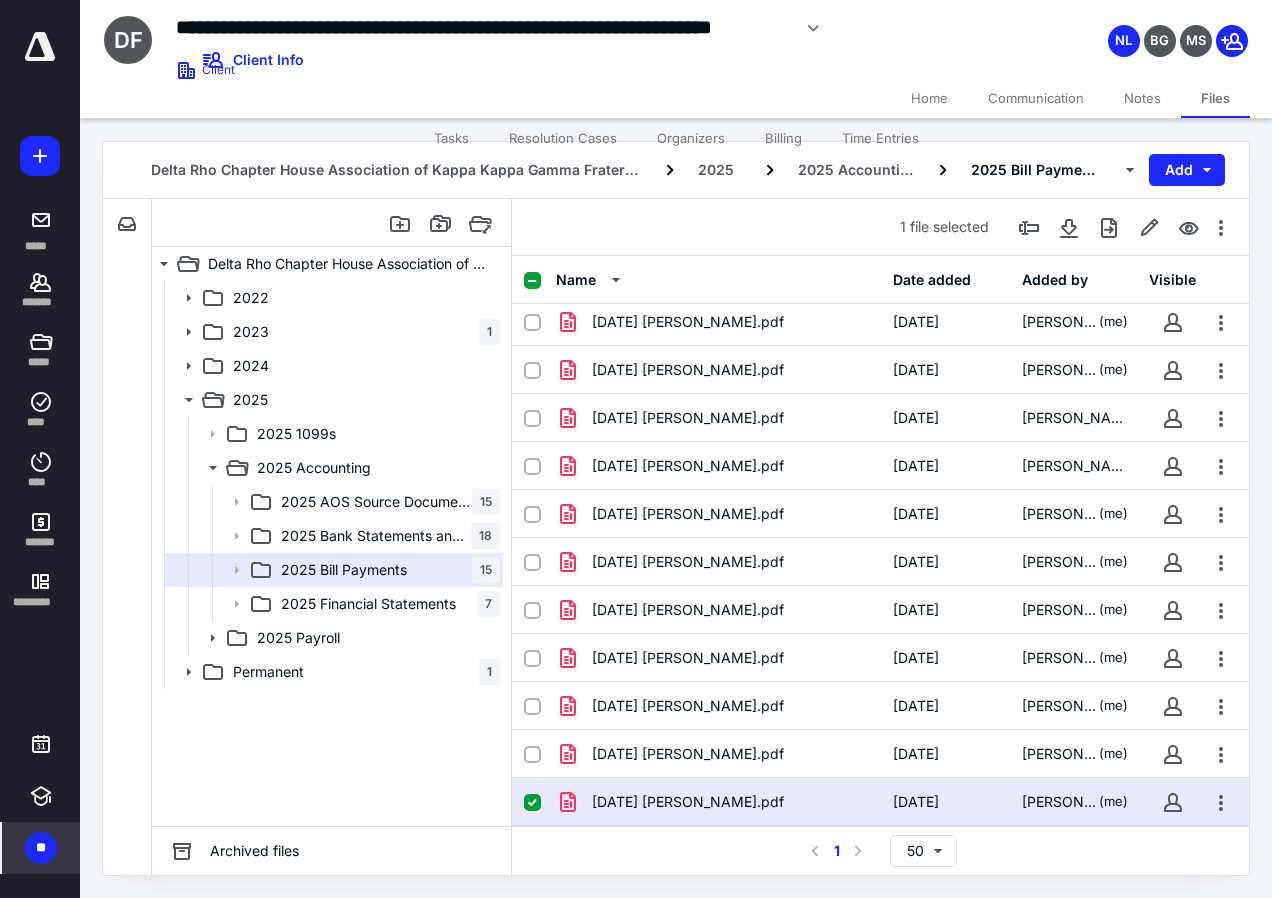 click on "Billing" at bounding box center (783, 138) 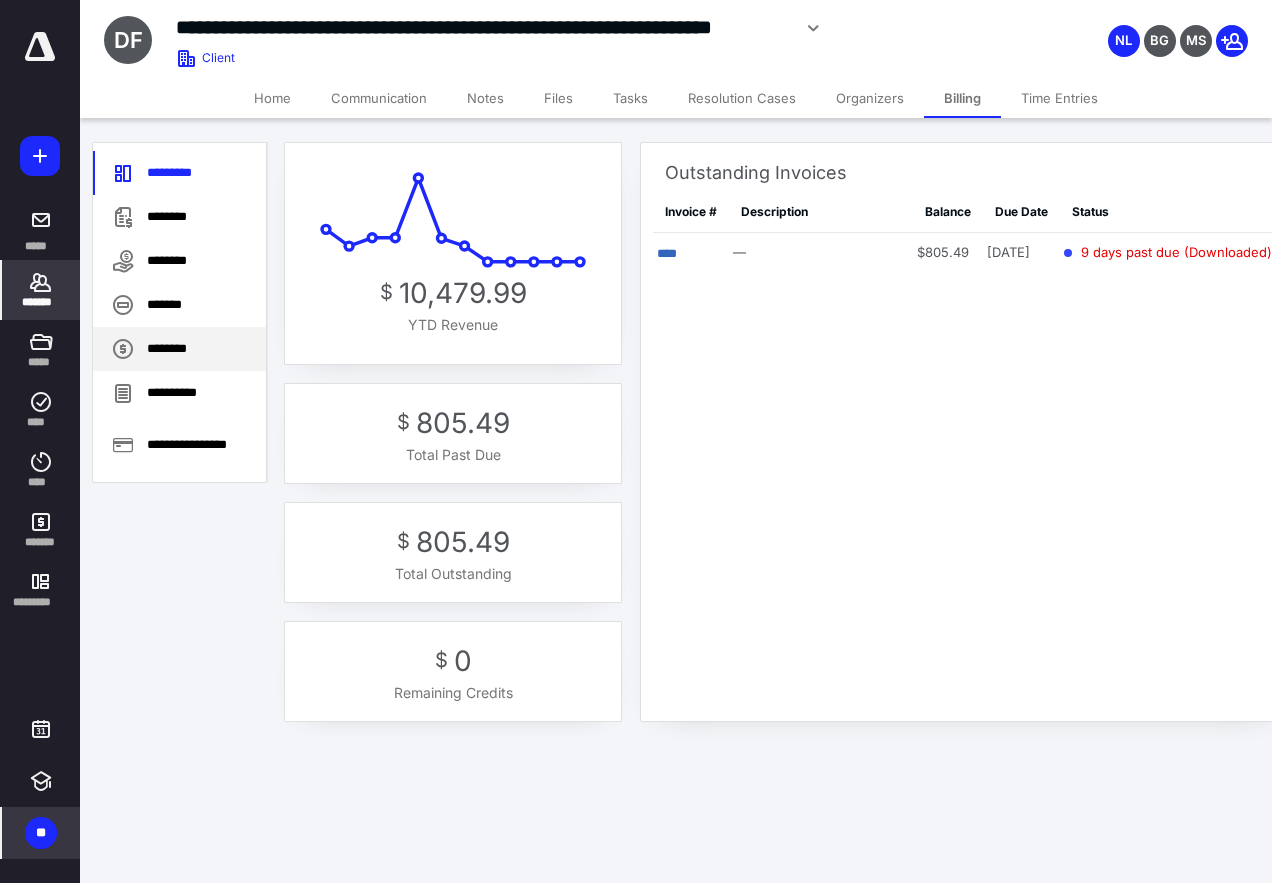 click on "********" at bounding box center [179, 349] 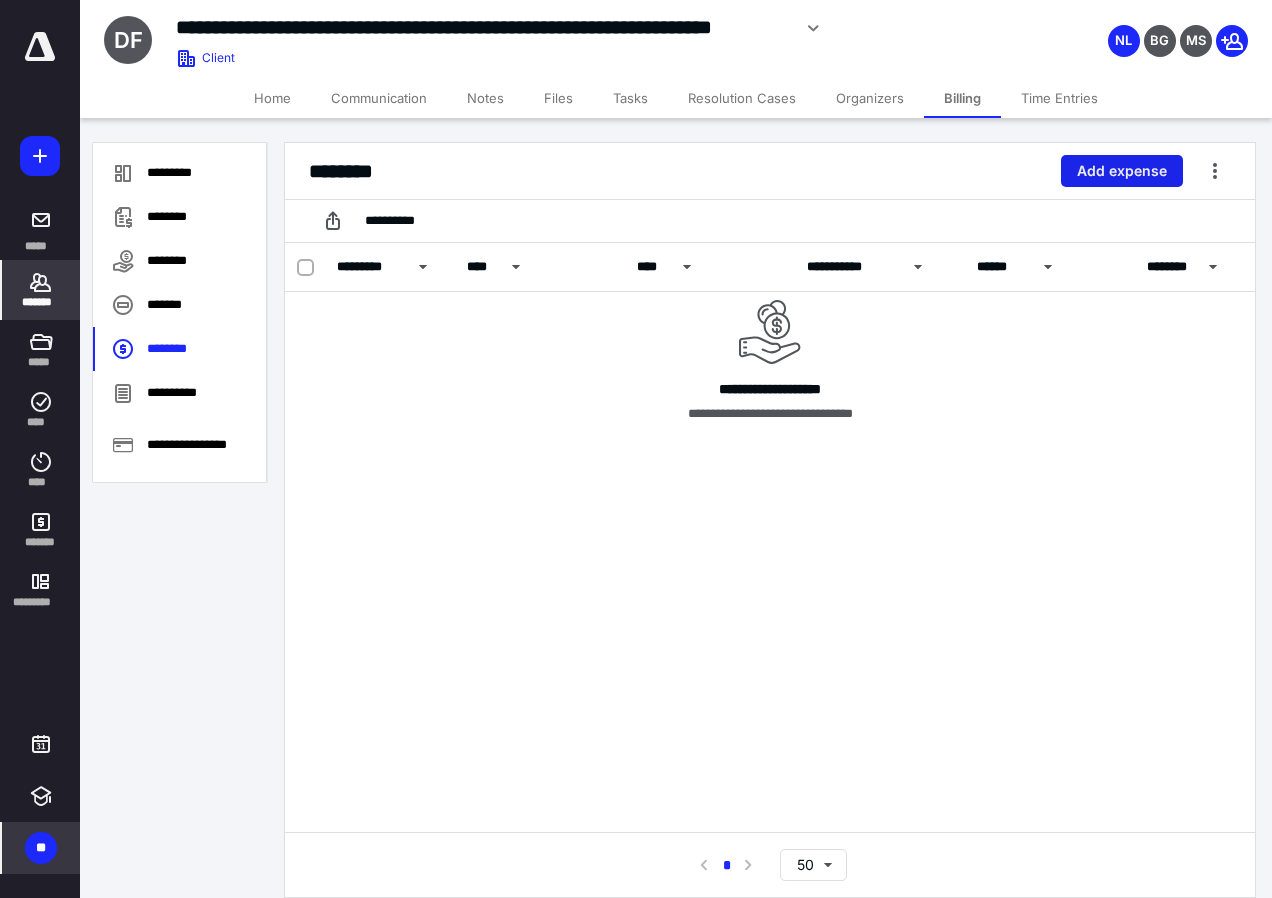 click on "Add expense" at bounding box center [1122, 171] 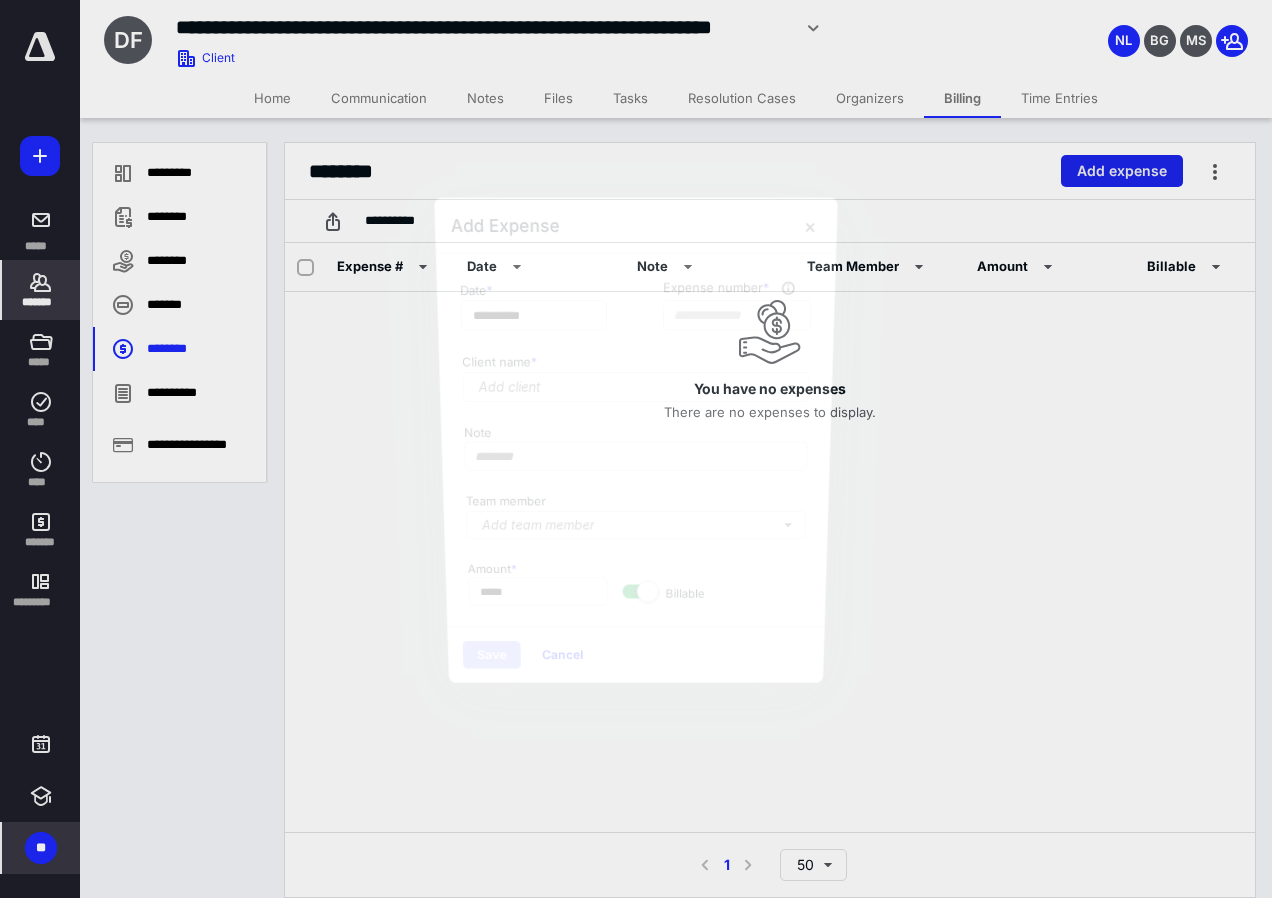 type on "****" 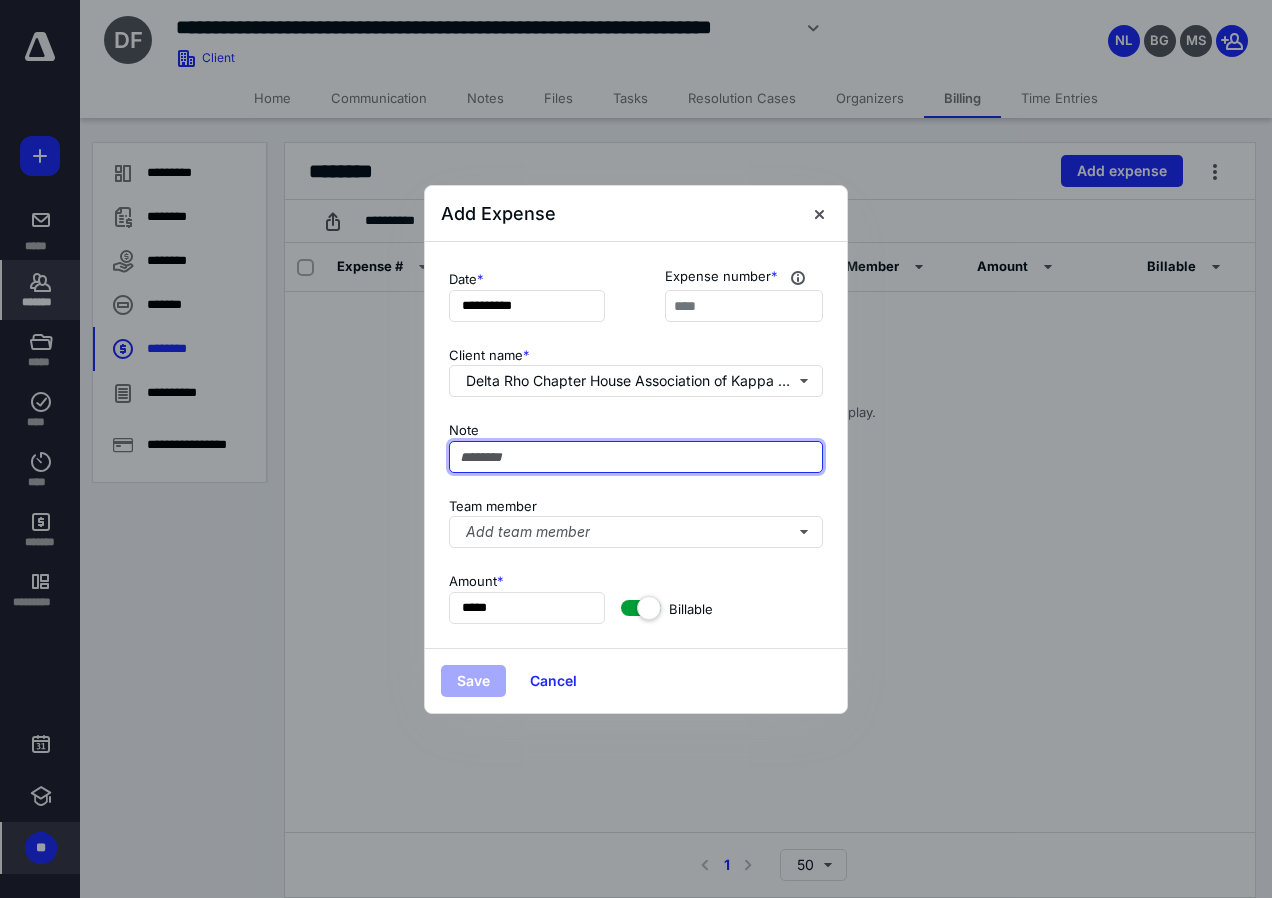 click at bounding box center [636, 457] 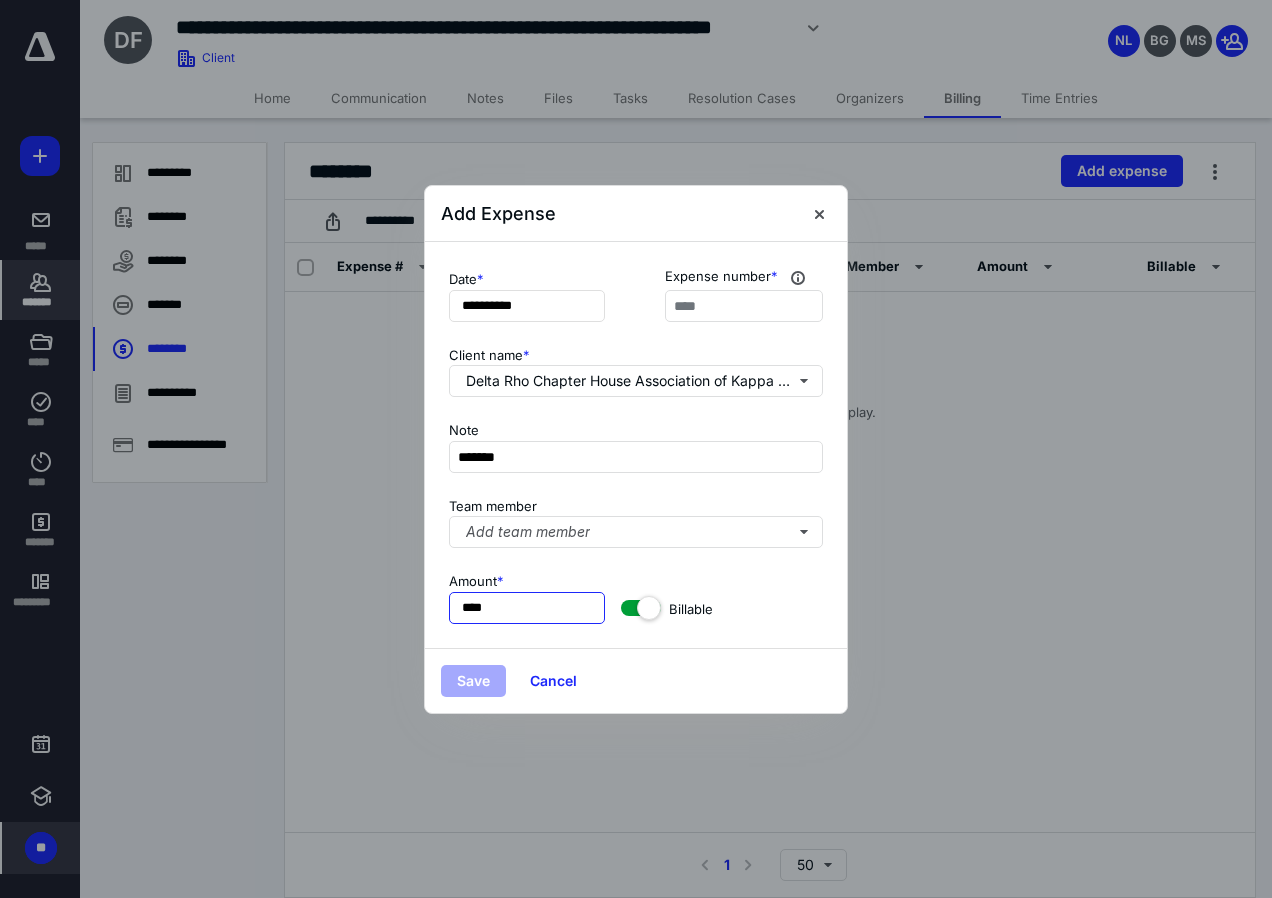 click on "Amount * **** *****" at bounding box center (527, 598) 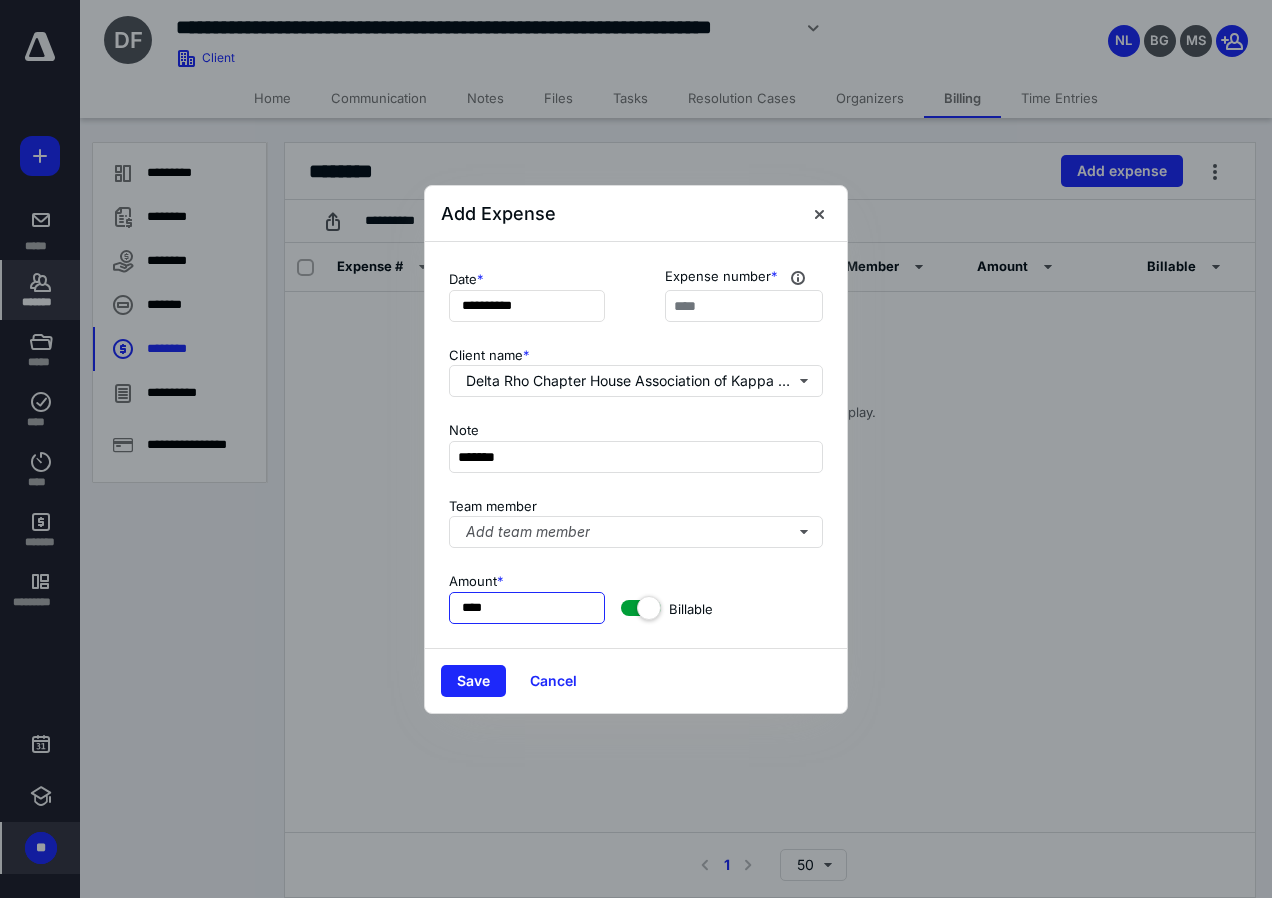 type on "*****" 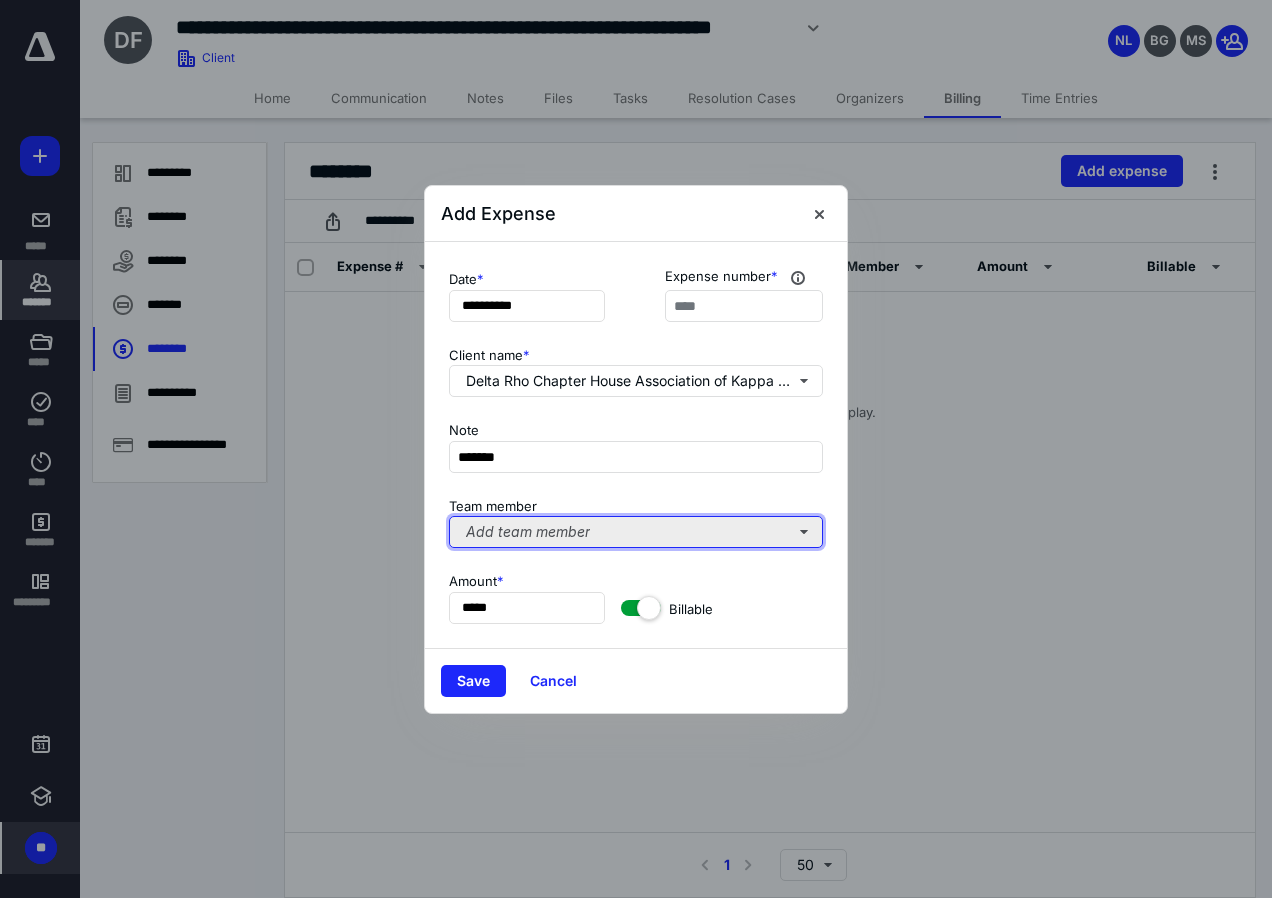 click on "Add team member" at bounding box center [636, 532] 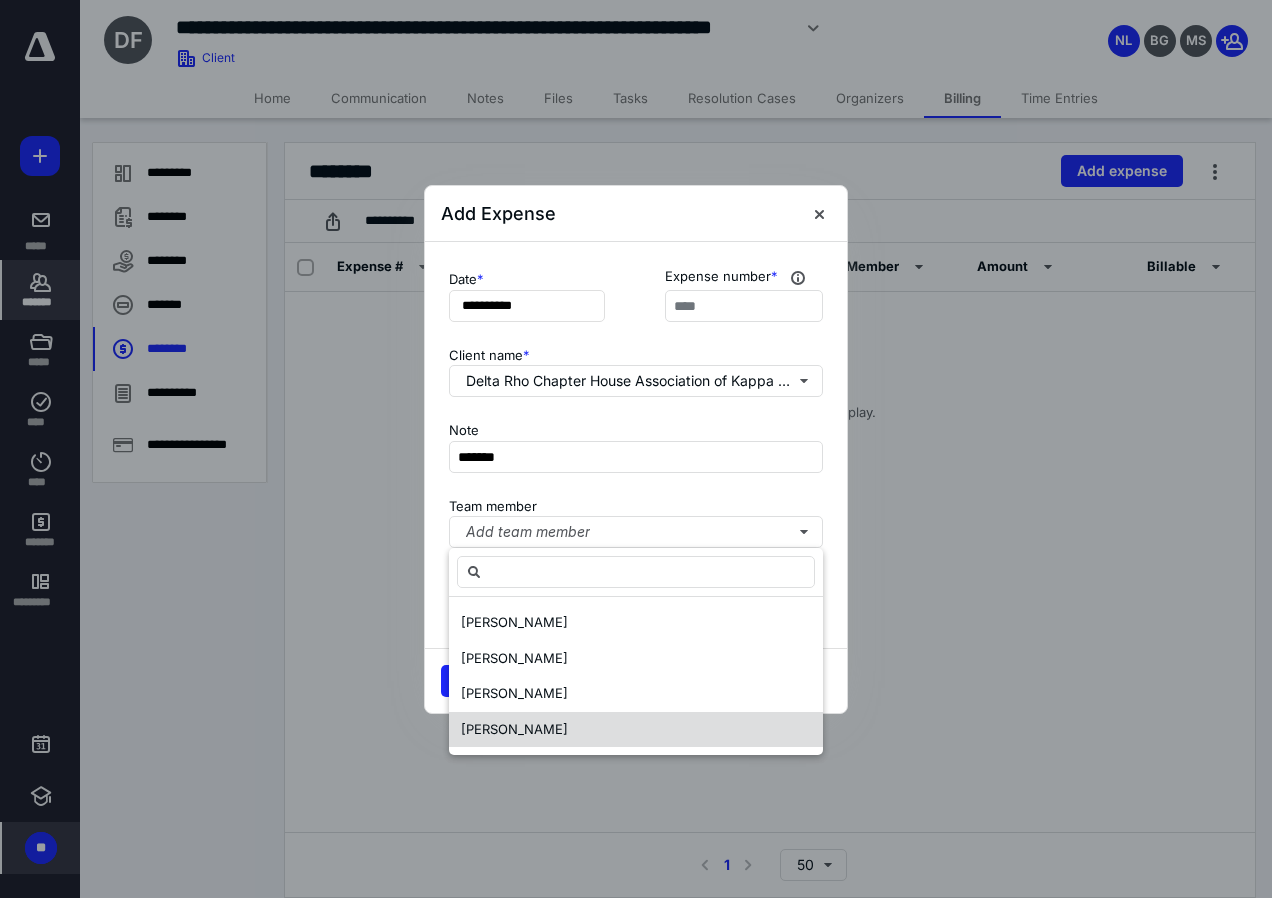 click on "[PERSON_NAME]" at bounding box center (514, 729) 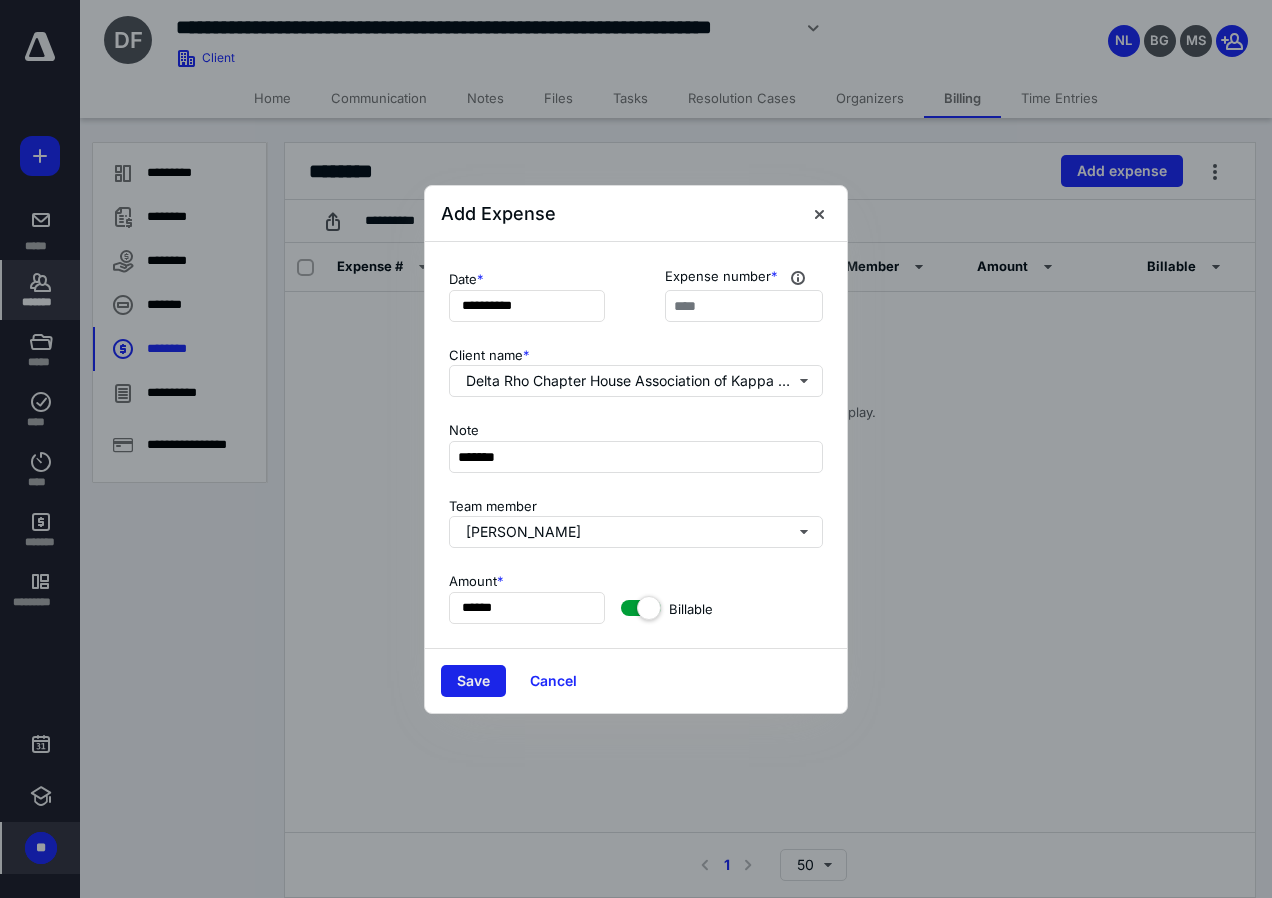 click on "Save" at bounding box center [473, 681] 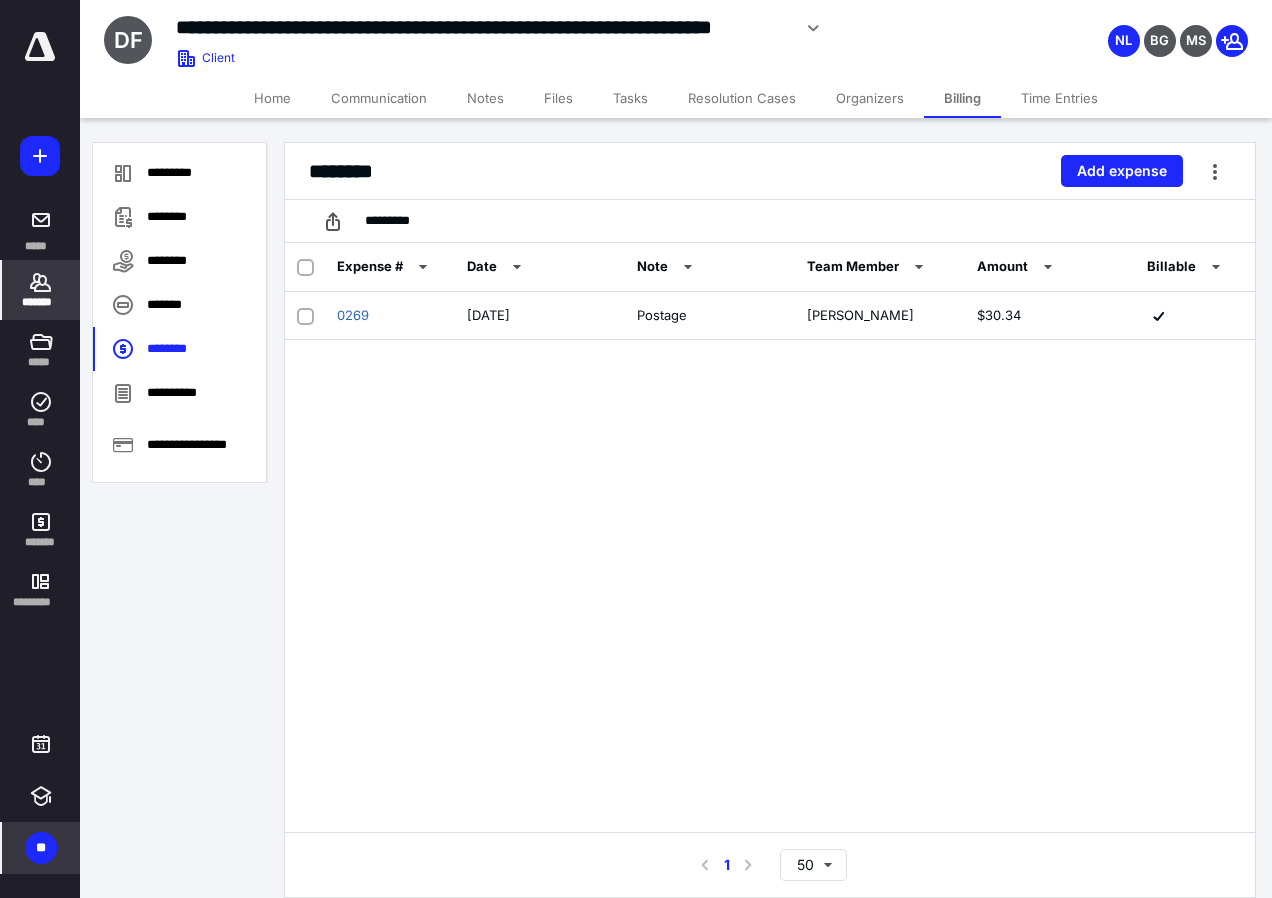 click 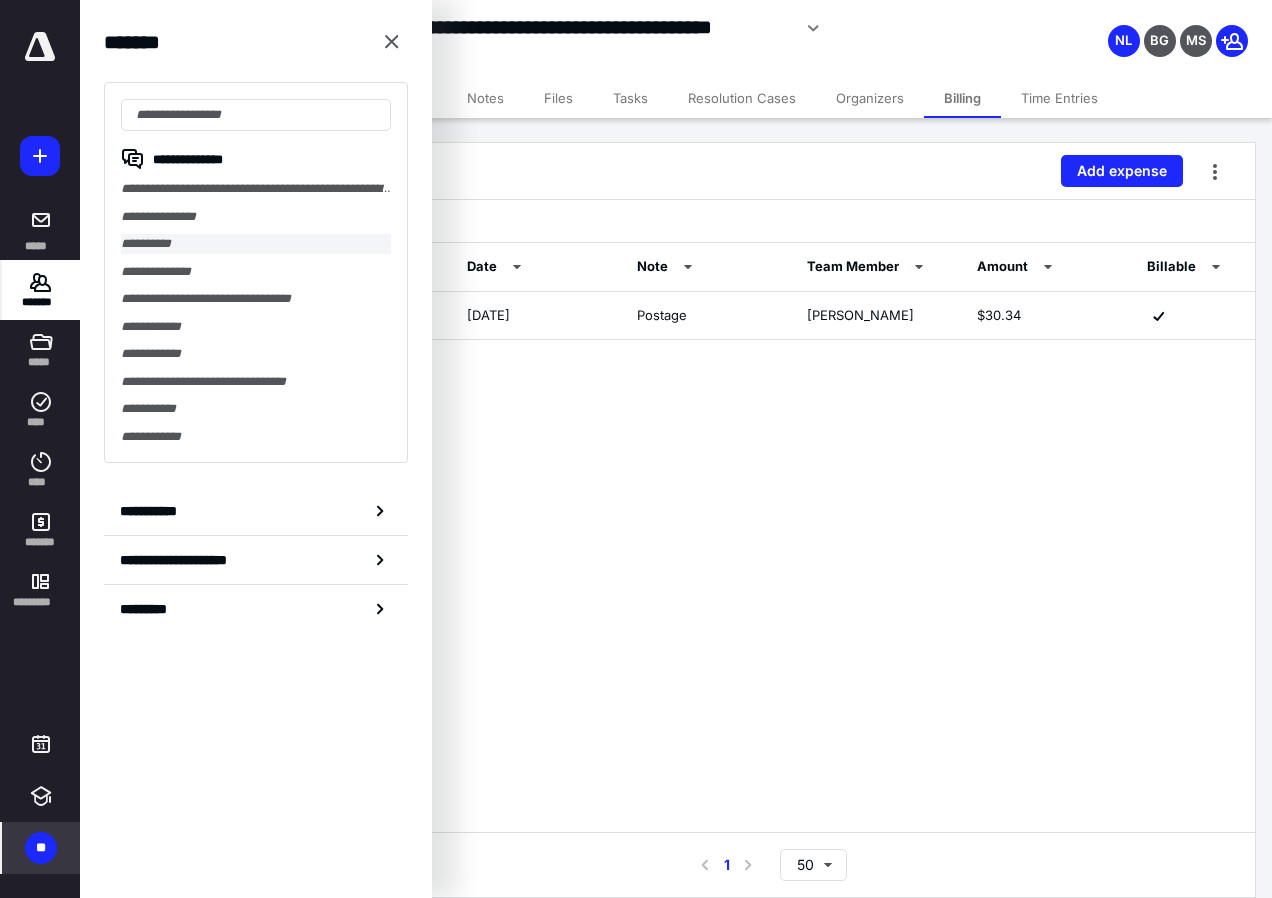 click on "**********" at bounding box center (256, 244) 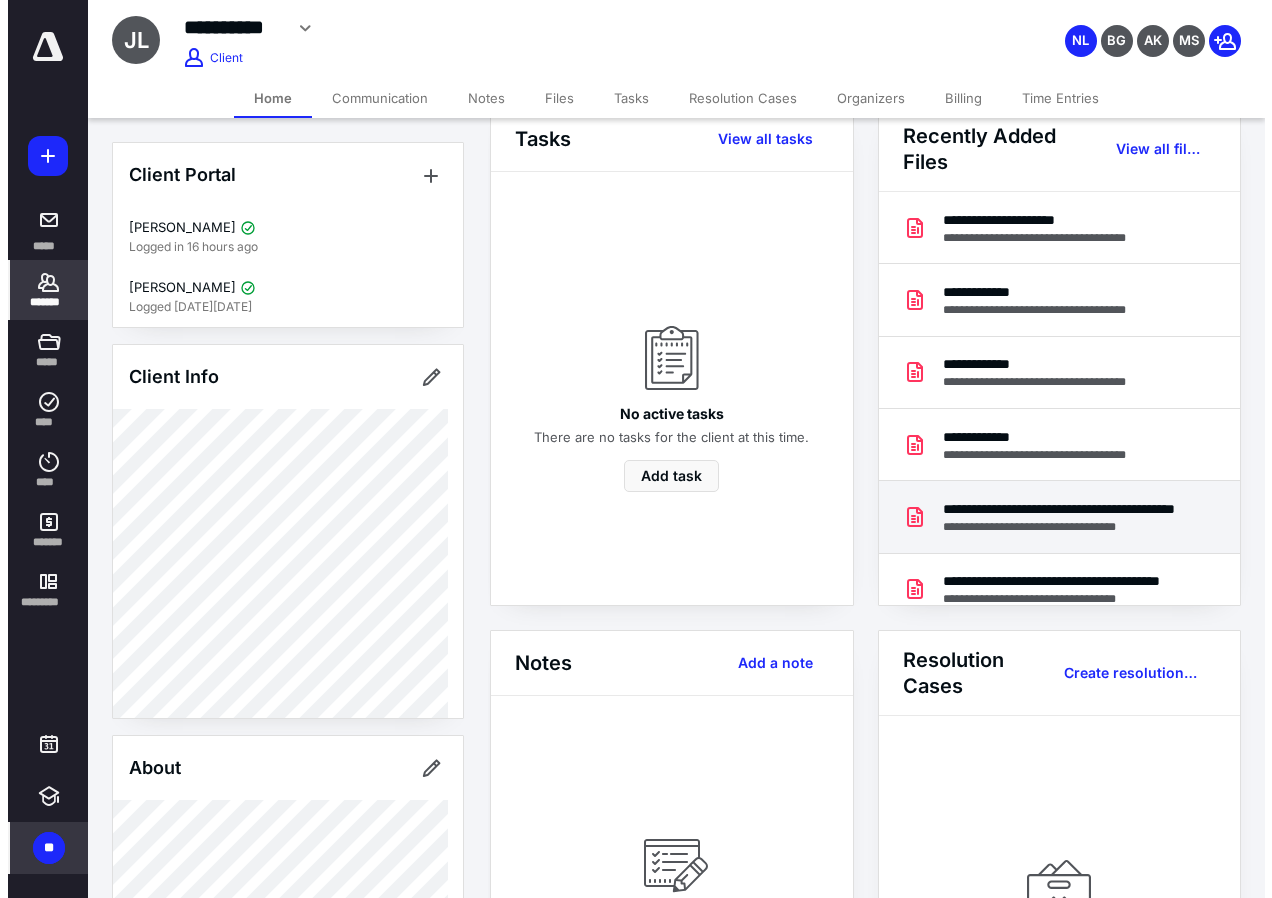 scroll, scrollTop: 0, scrollLeft: 0, axis: both 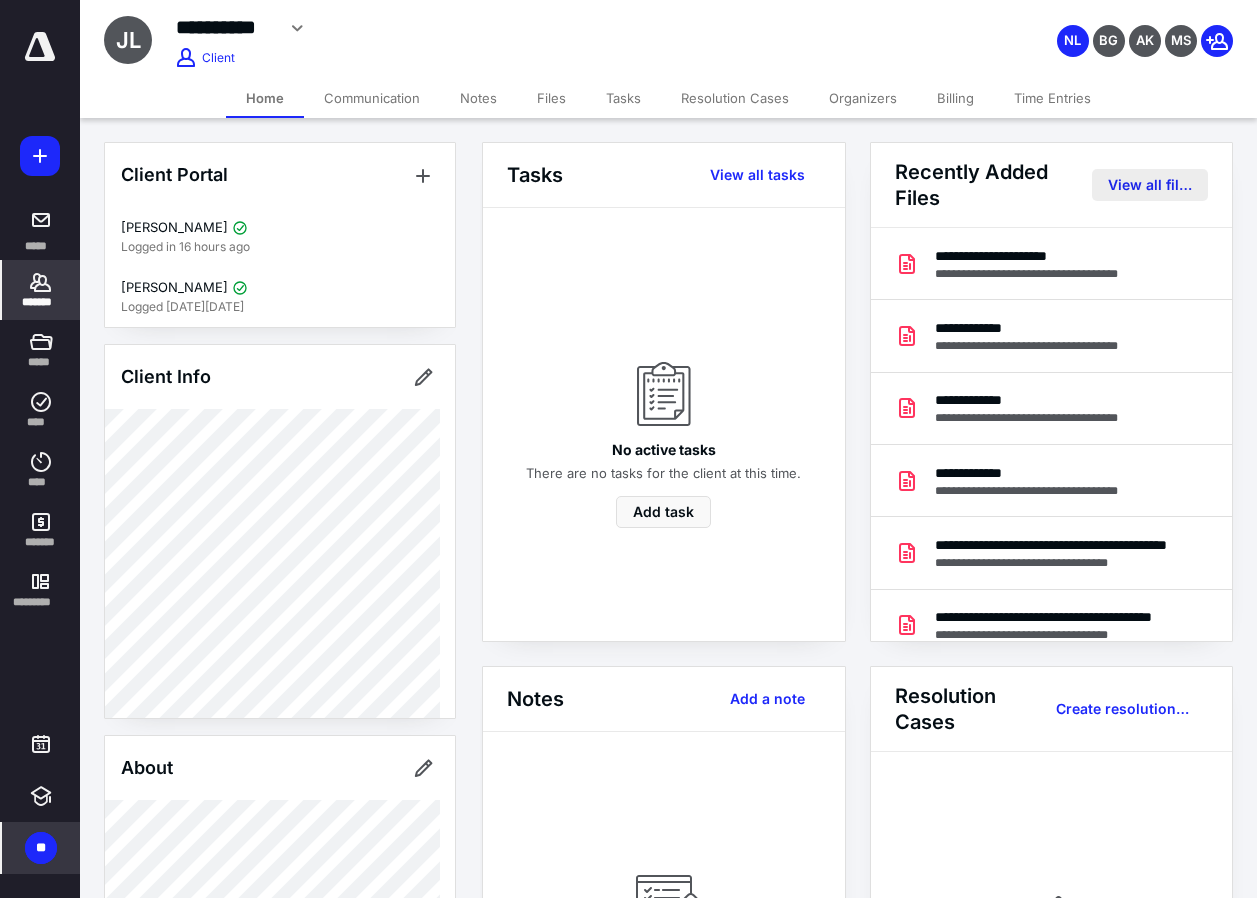 click on "View all files" at bounding box center [1150, 185] 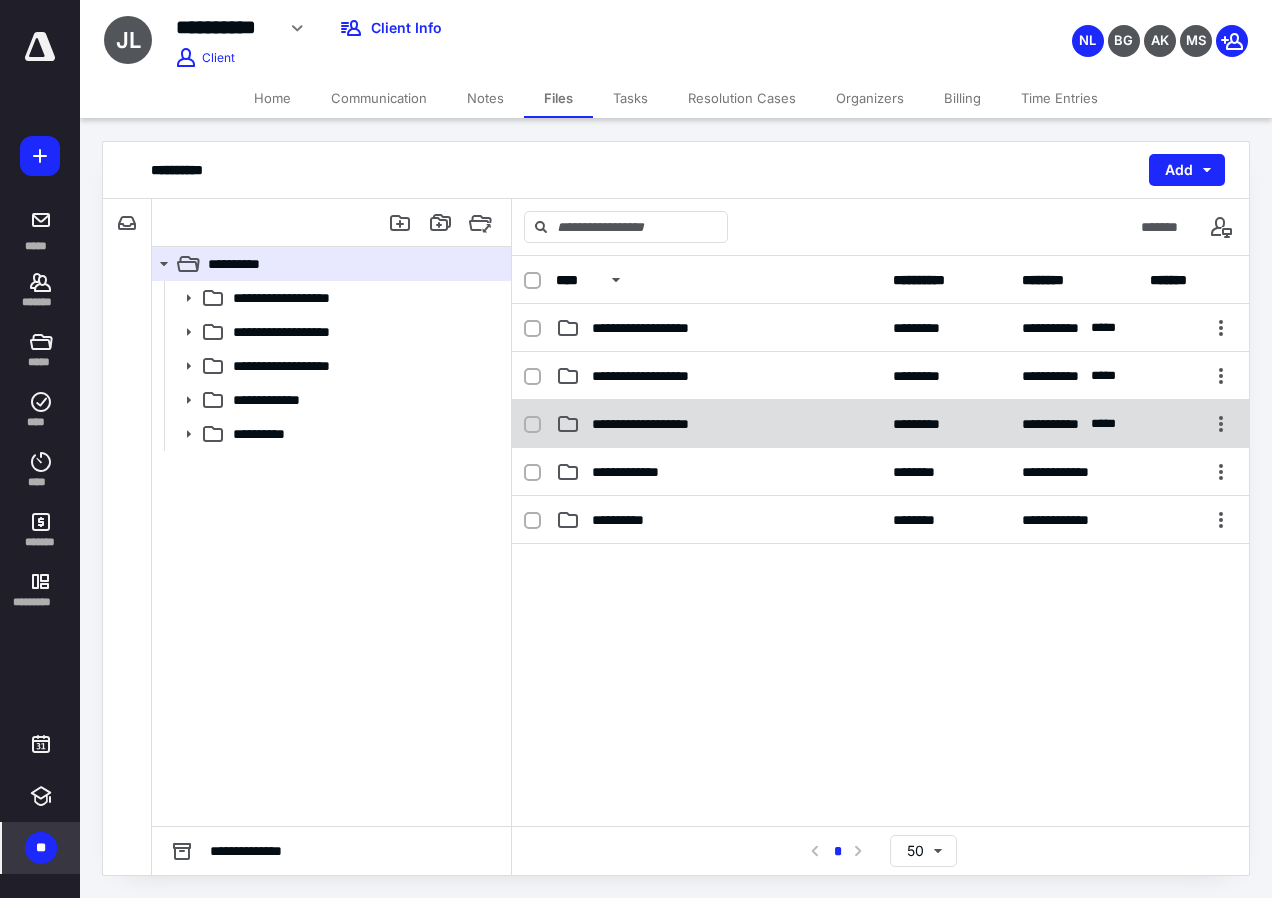 click on "**********" at bounding box center [880, 424] 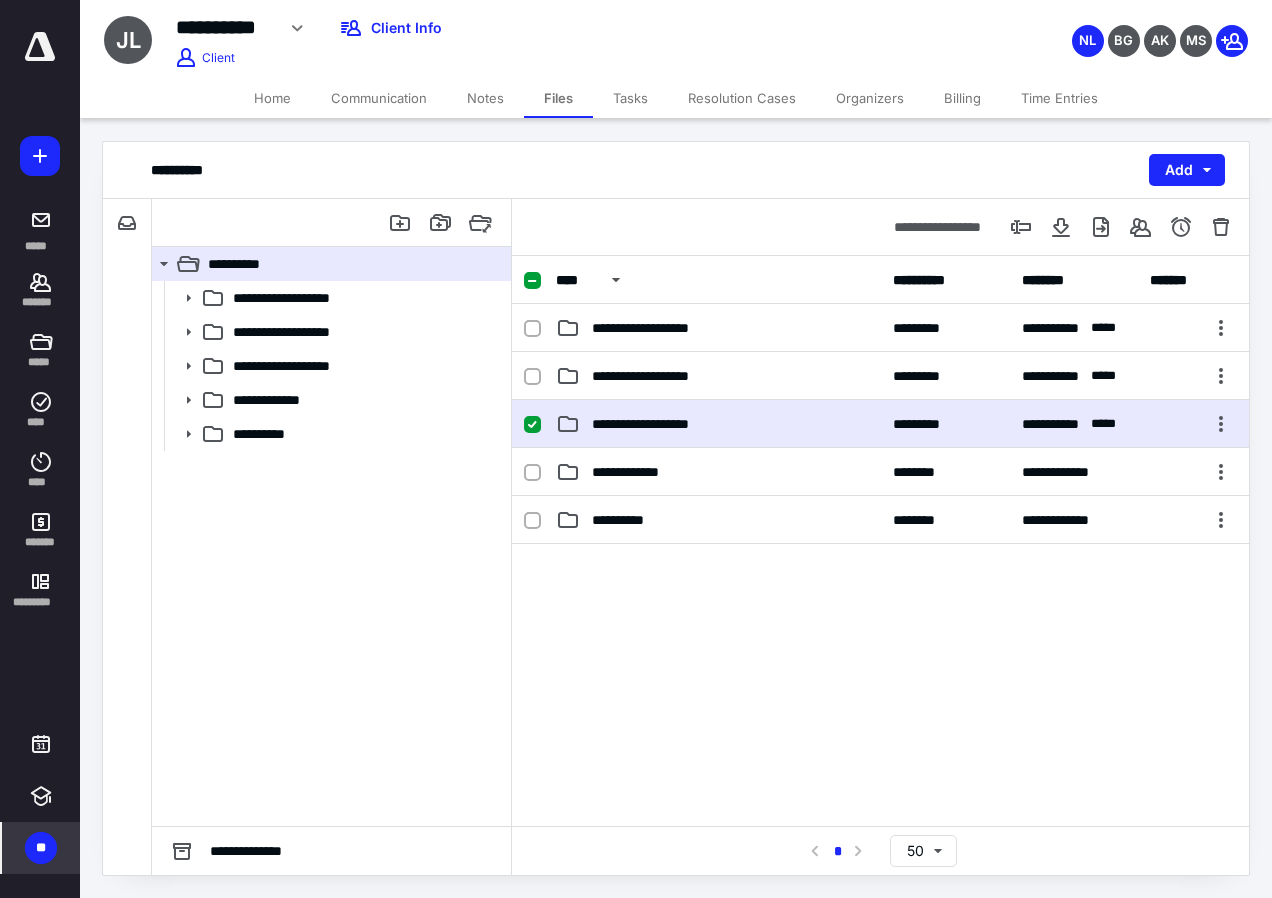 click on "**********" at bounding box center [880, 424] 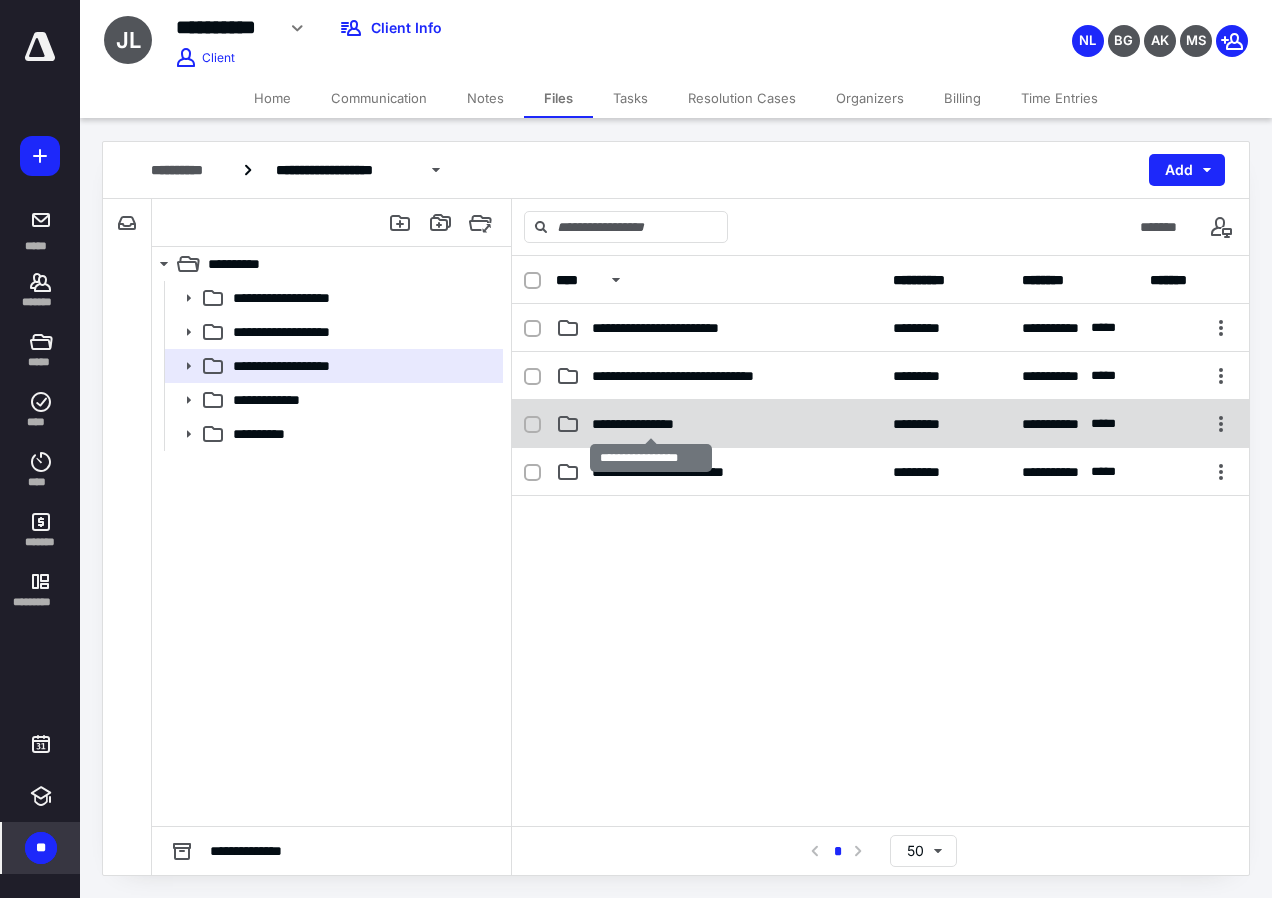 click on "**********" at bounding box center (650, 424) 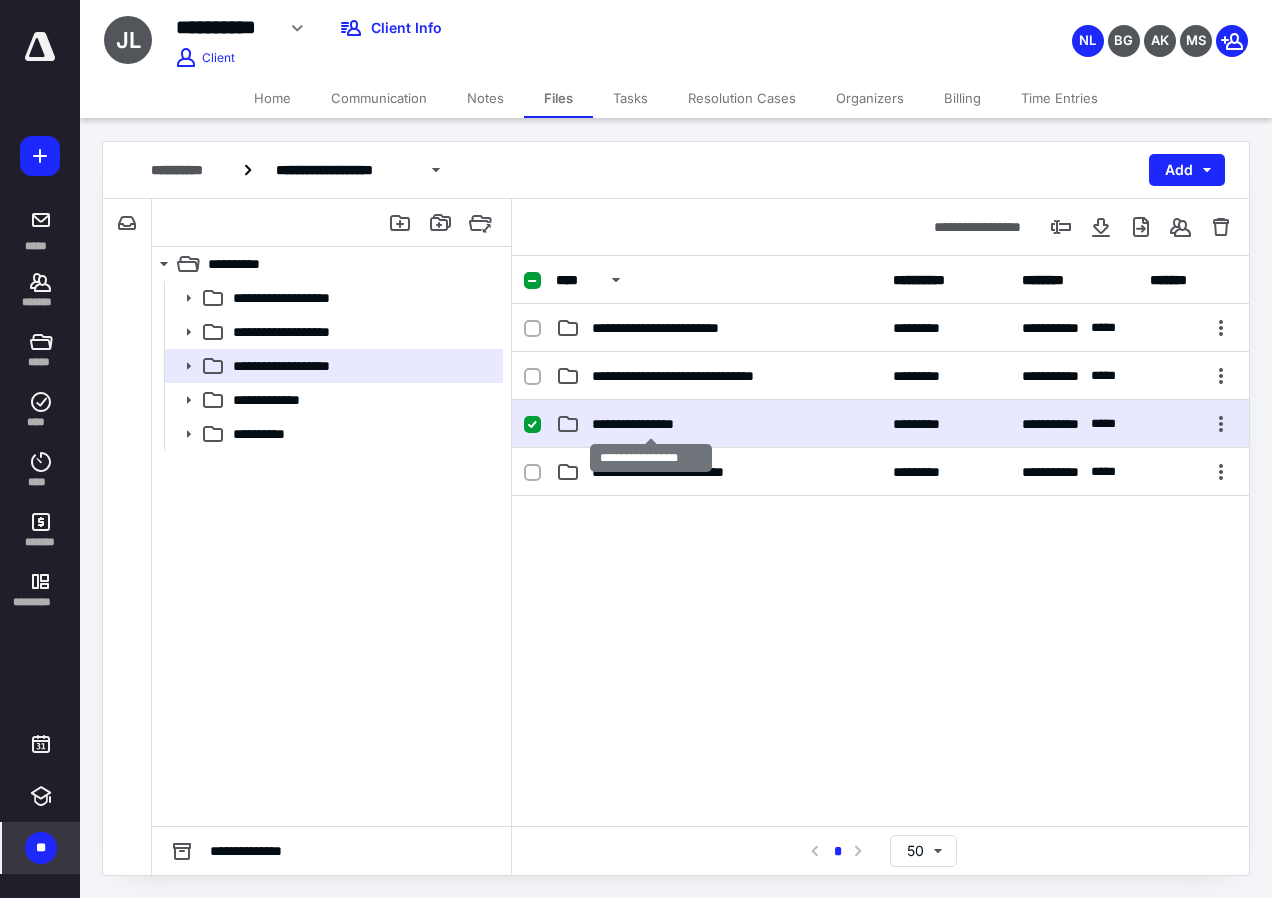 click on "**********" at bounding box center (650, 424) 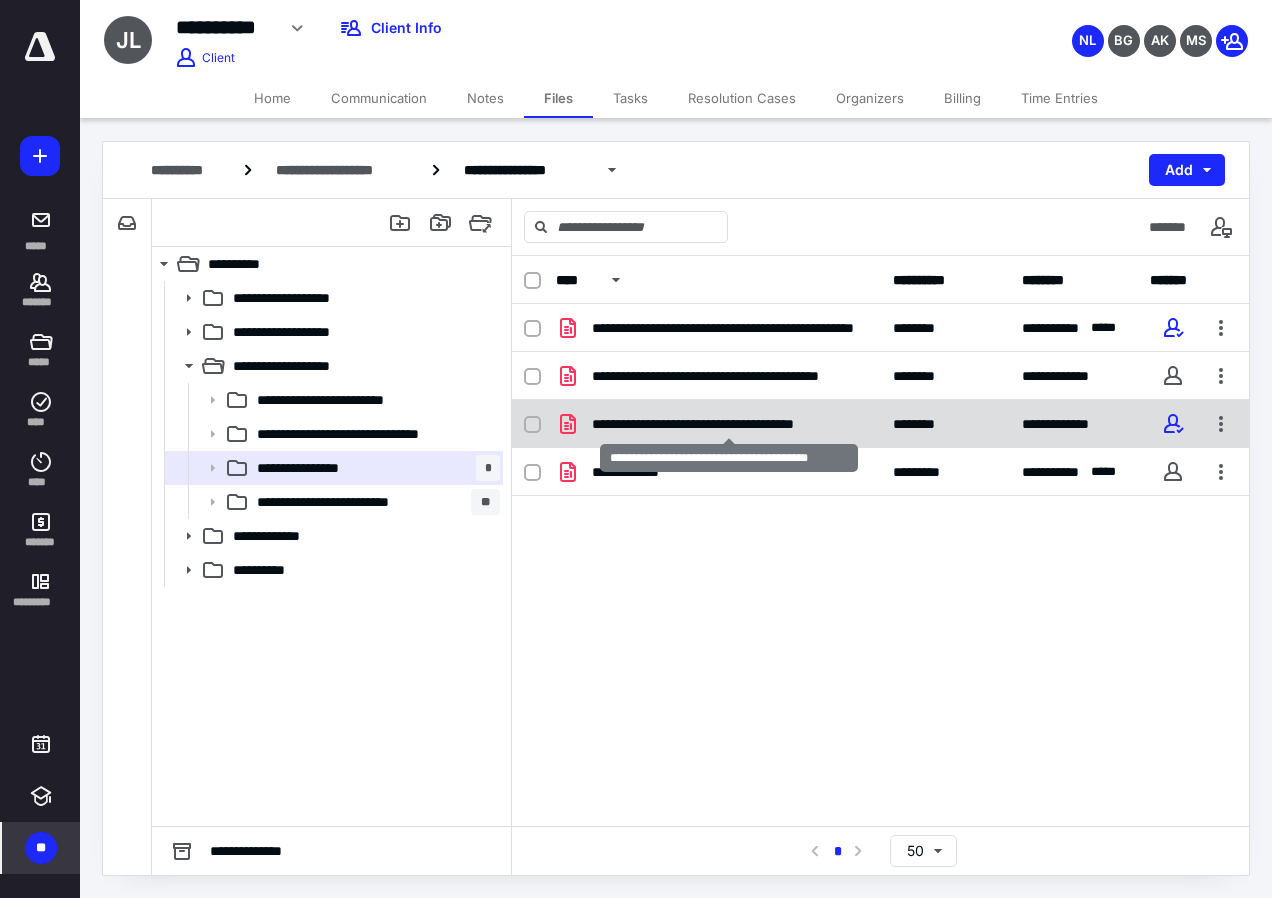 click on "**********" at bounding box center (729, 424) 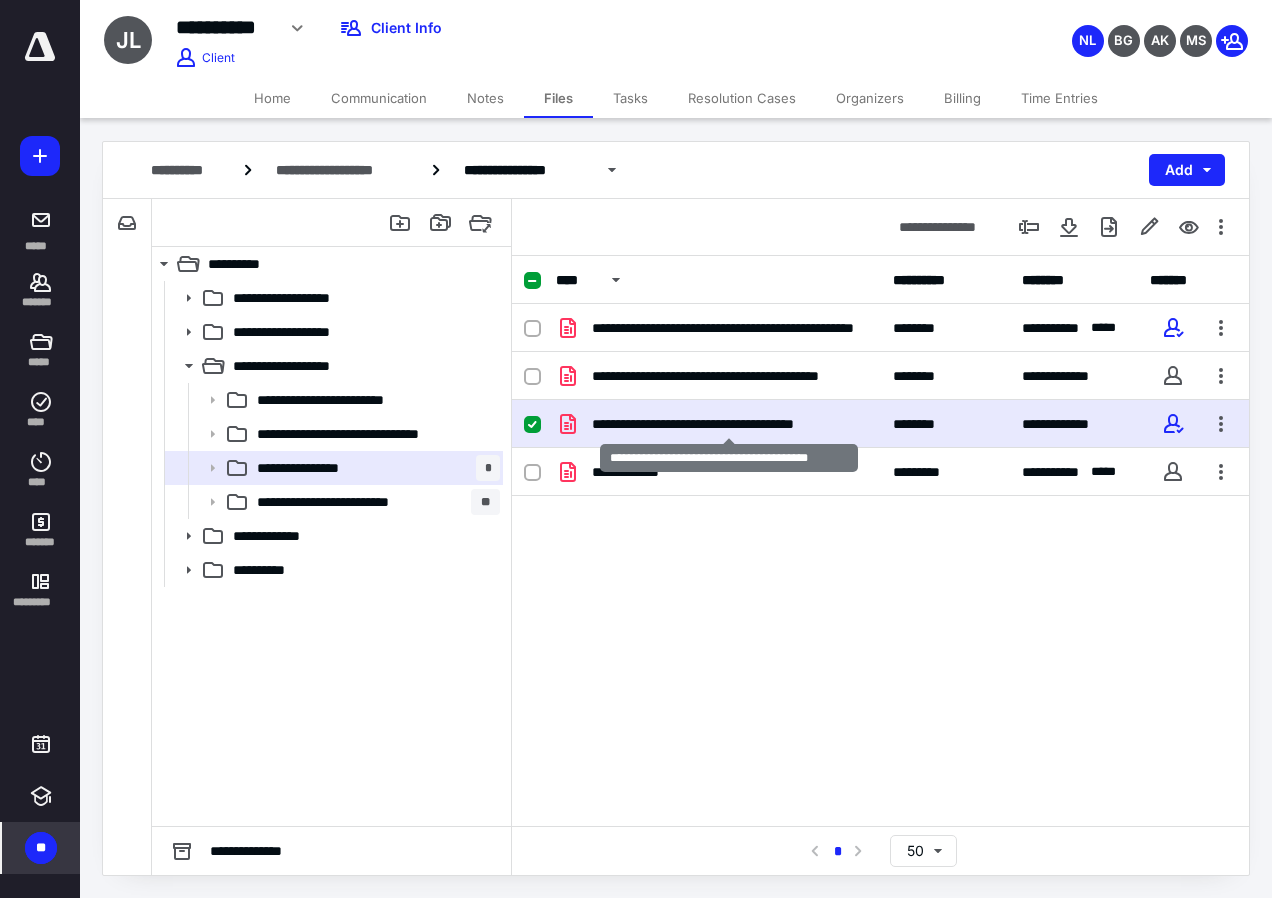 click on "**********" at bounding box center (729, 424) 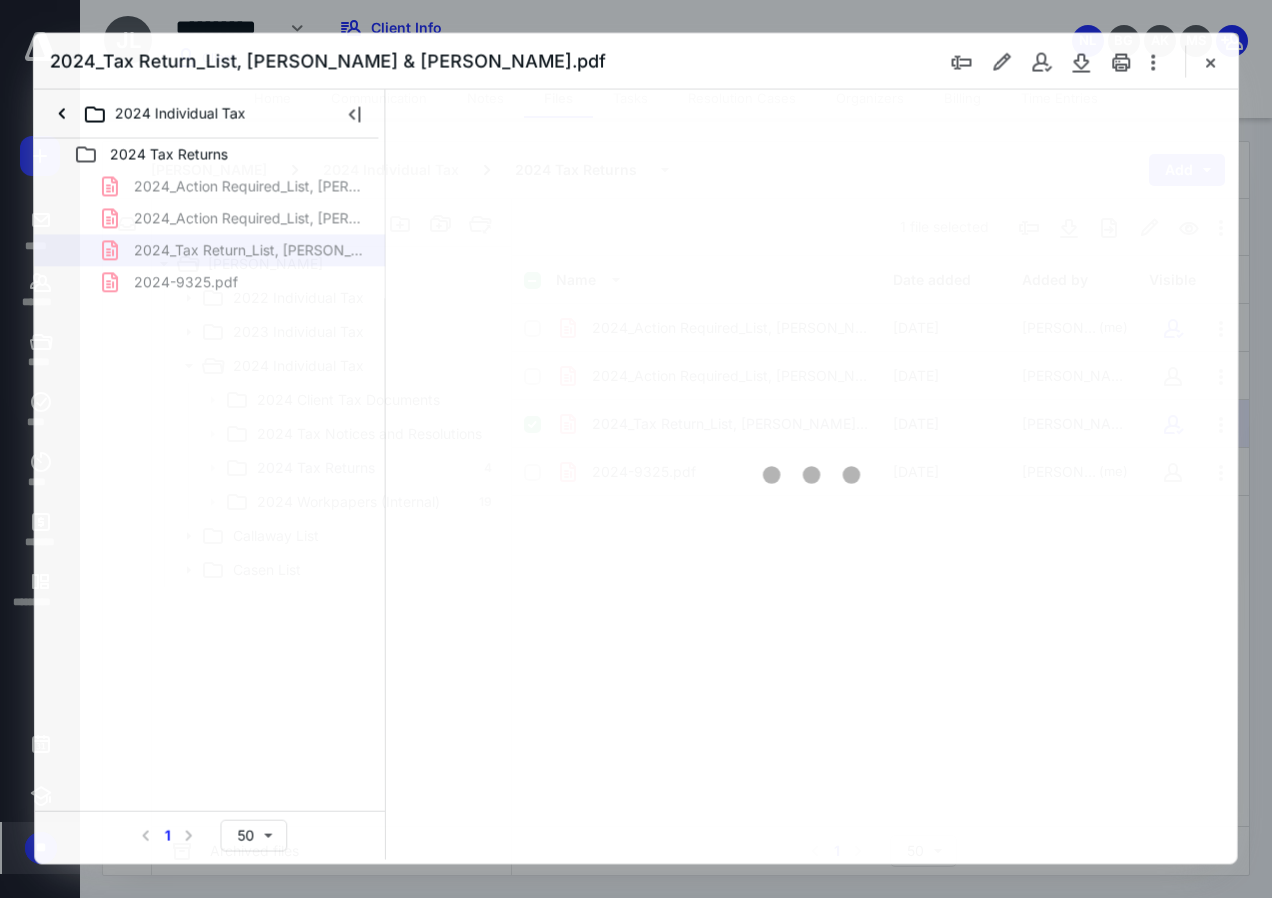 scroll, scrollTop: 0, scrollLeft: 0, axis: both 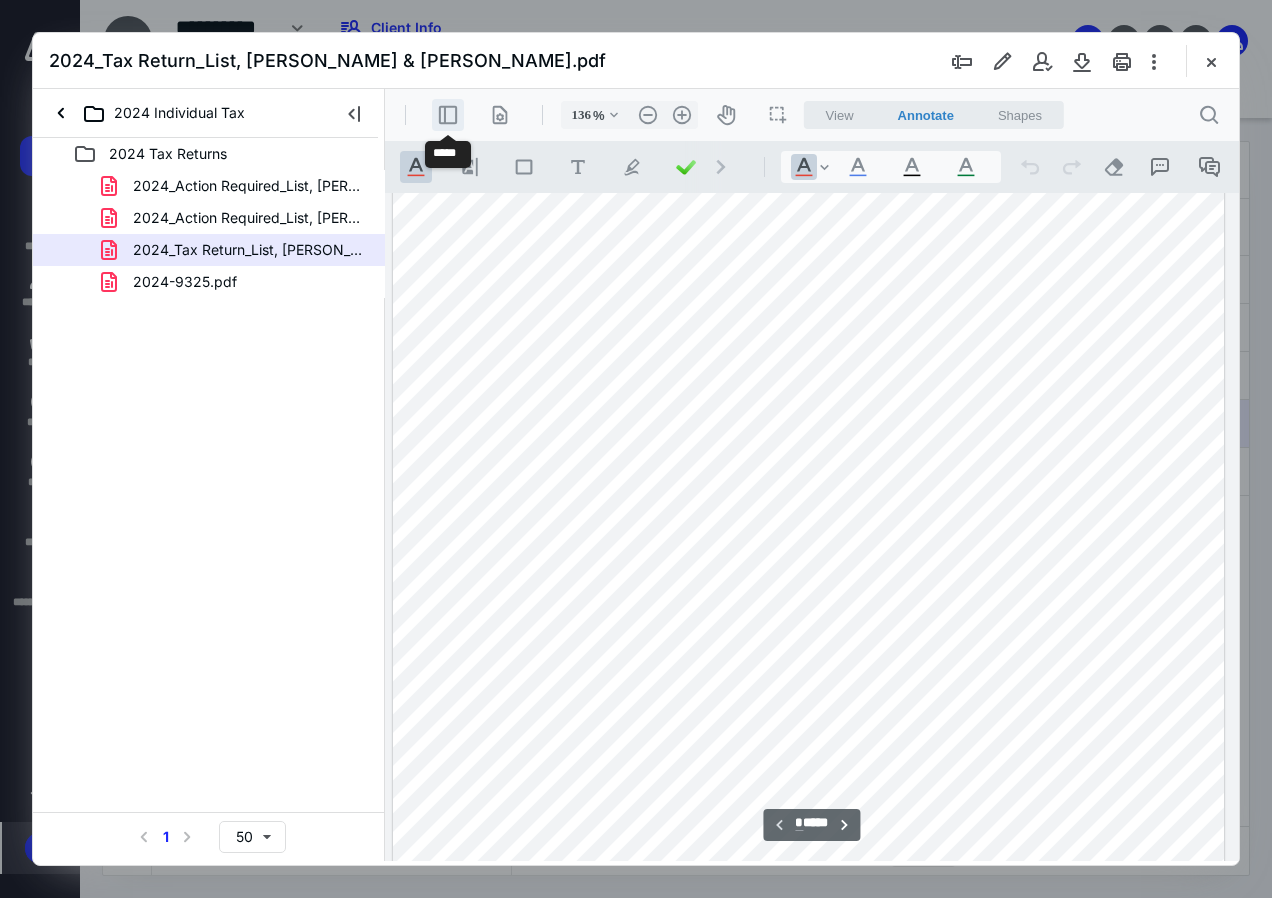 click on ".cls-1{fill:#abb0c4;} icon - header - sidebar - line" at bounding box center (448, 115) 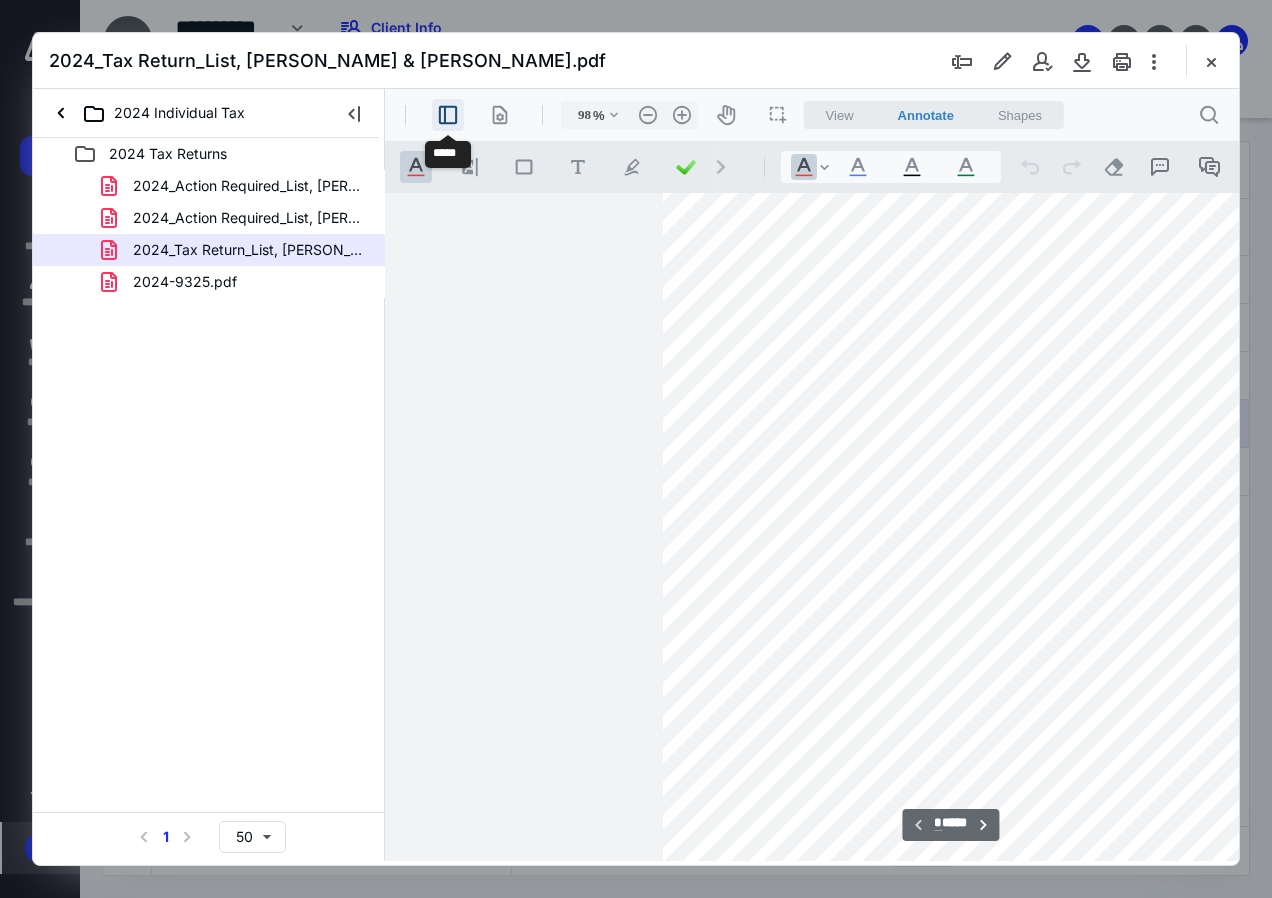 type on "91" 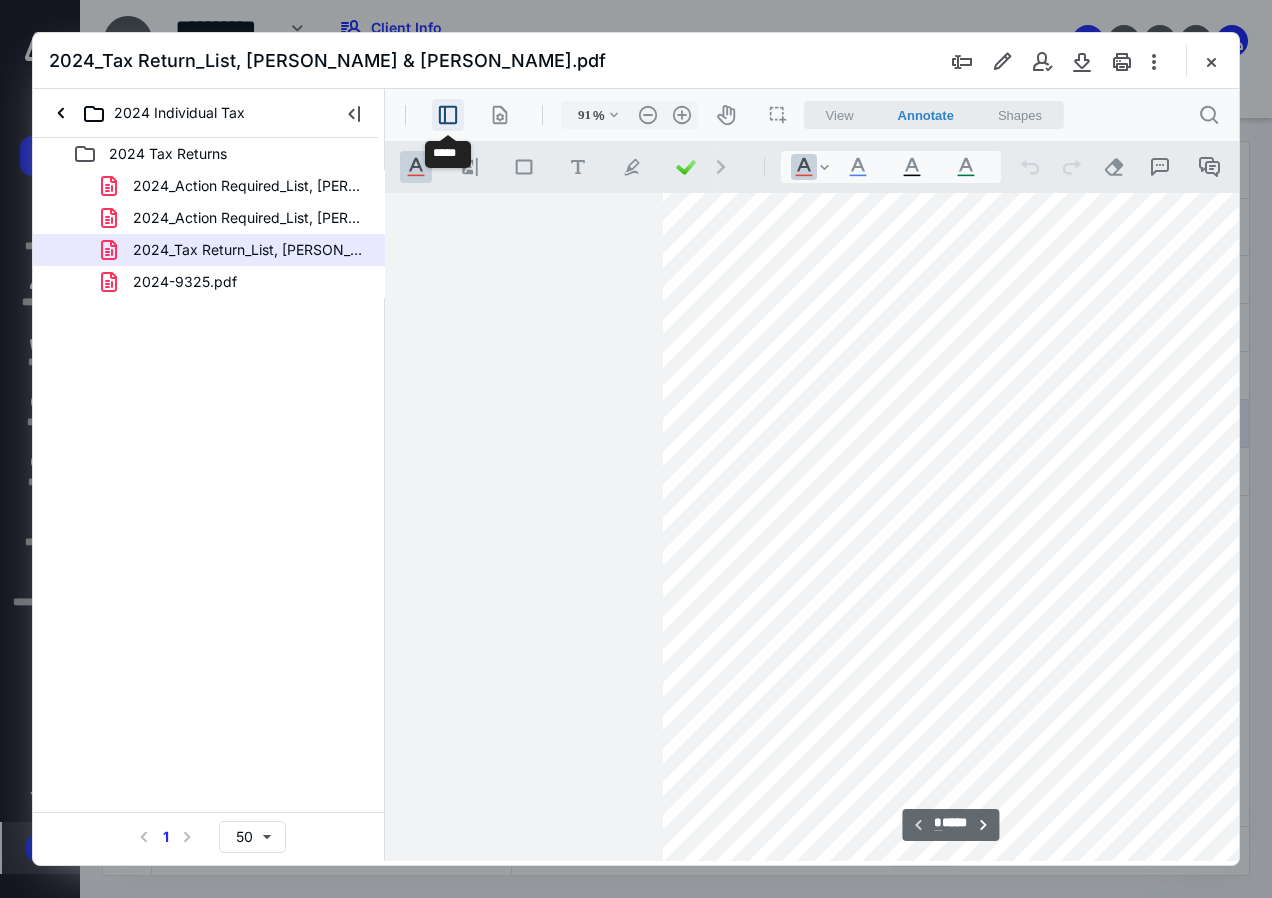 scroll, scrollTop: 308, scrollLeft: 76, axis: both 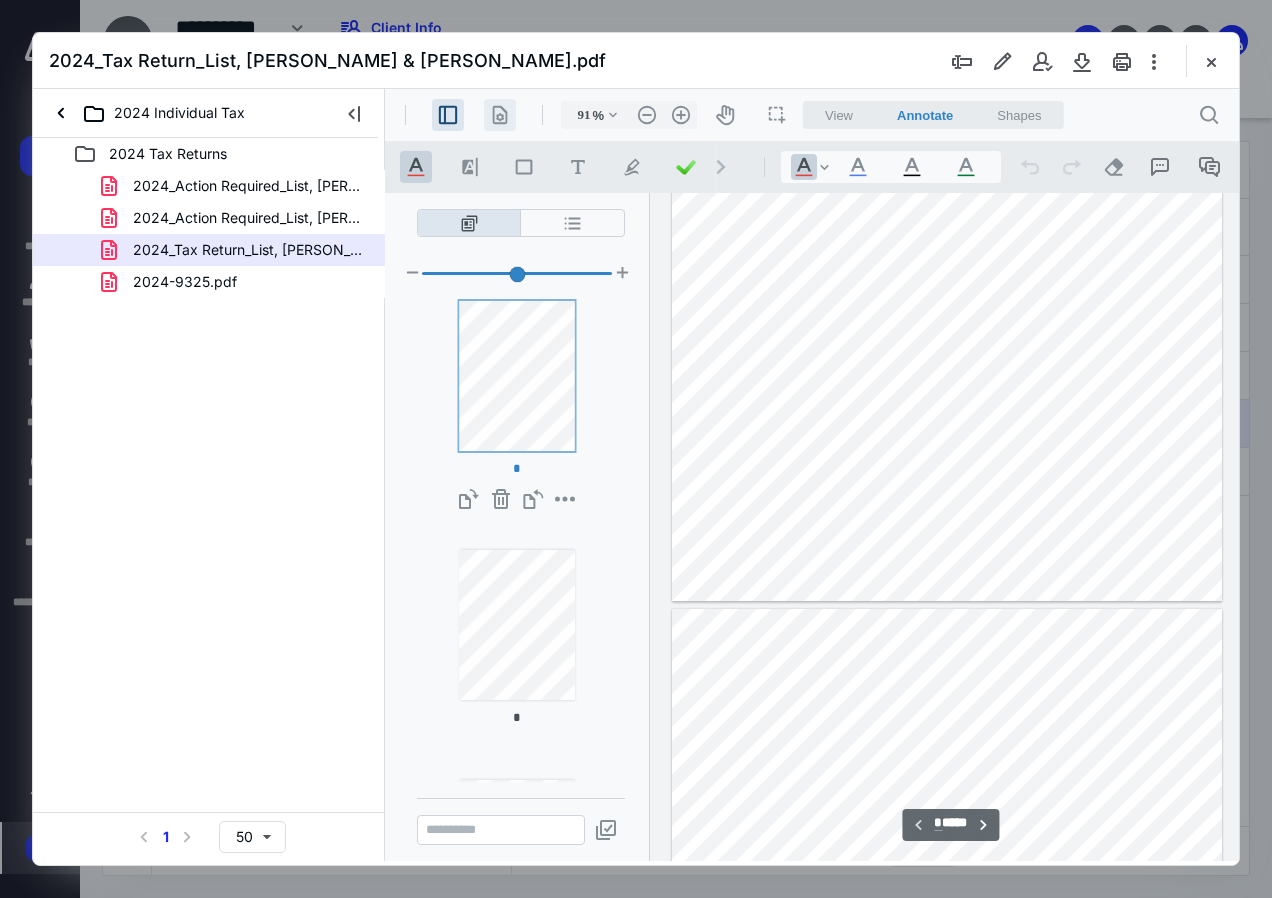 click on ".cls-1{fill:#abb0c4;} icon - header - page manipulation - line" at bounding box center (500, 115) 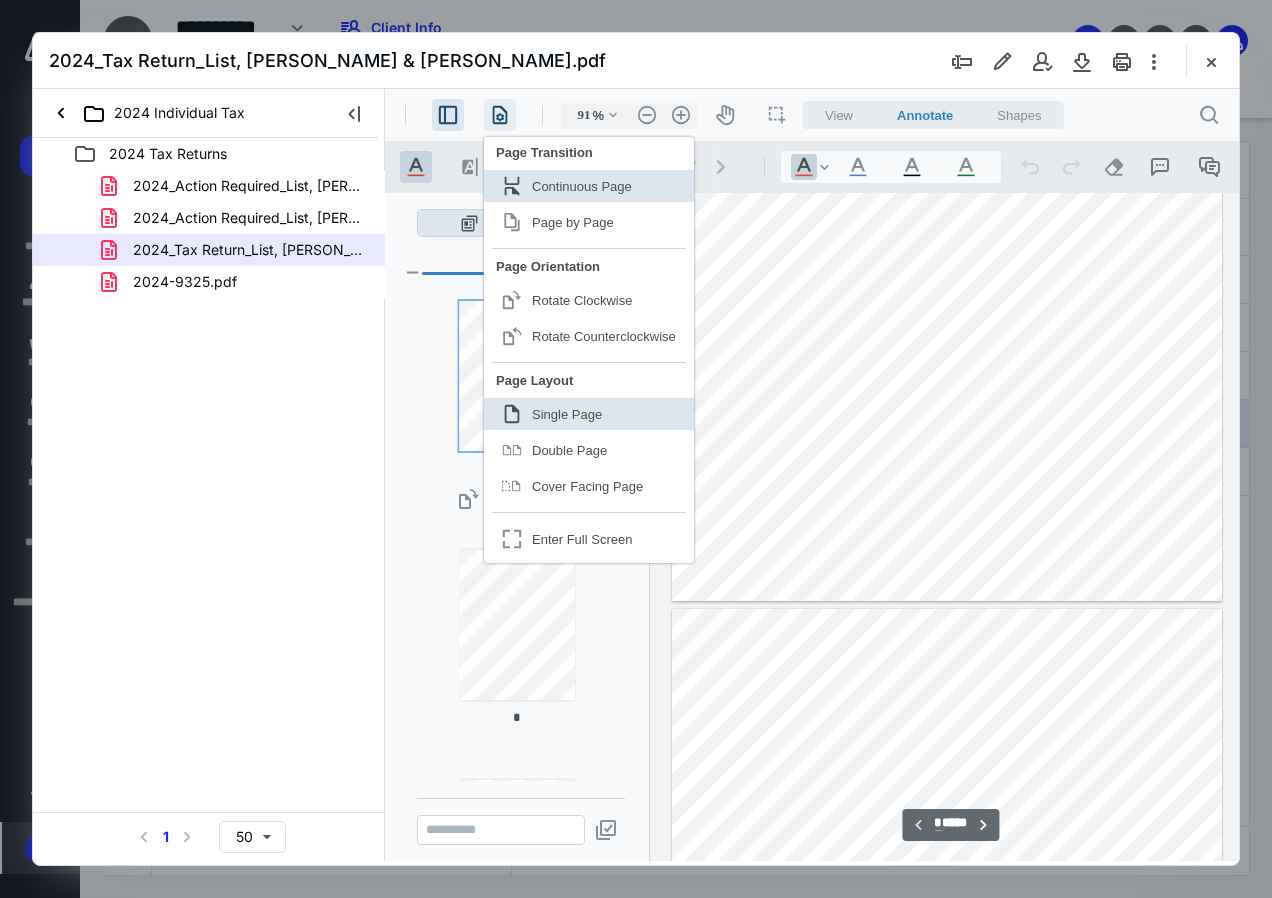 click on ".cls-1{fill:#abb0c4;} icon - header - page manipulation - line" at bounding box center (500, 115) 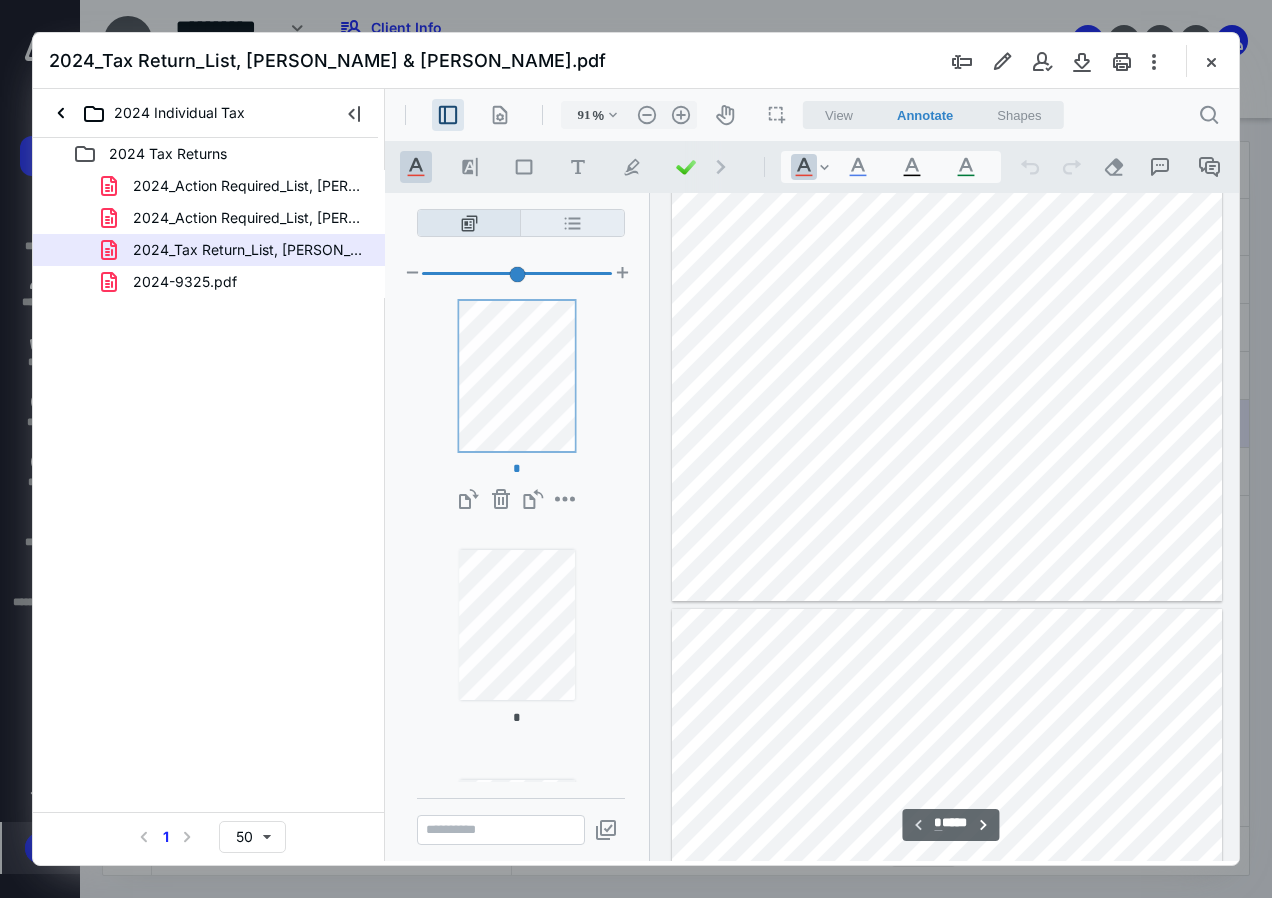 click on "**********" at bounding box center [572, 223] 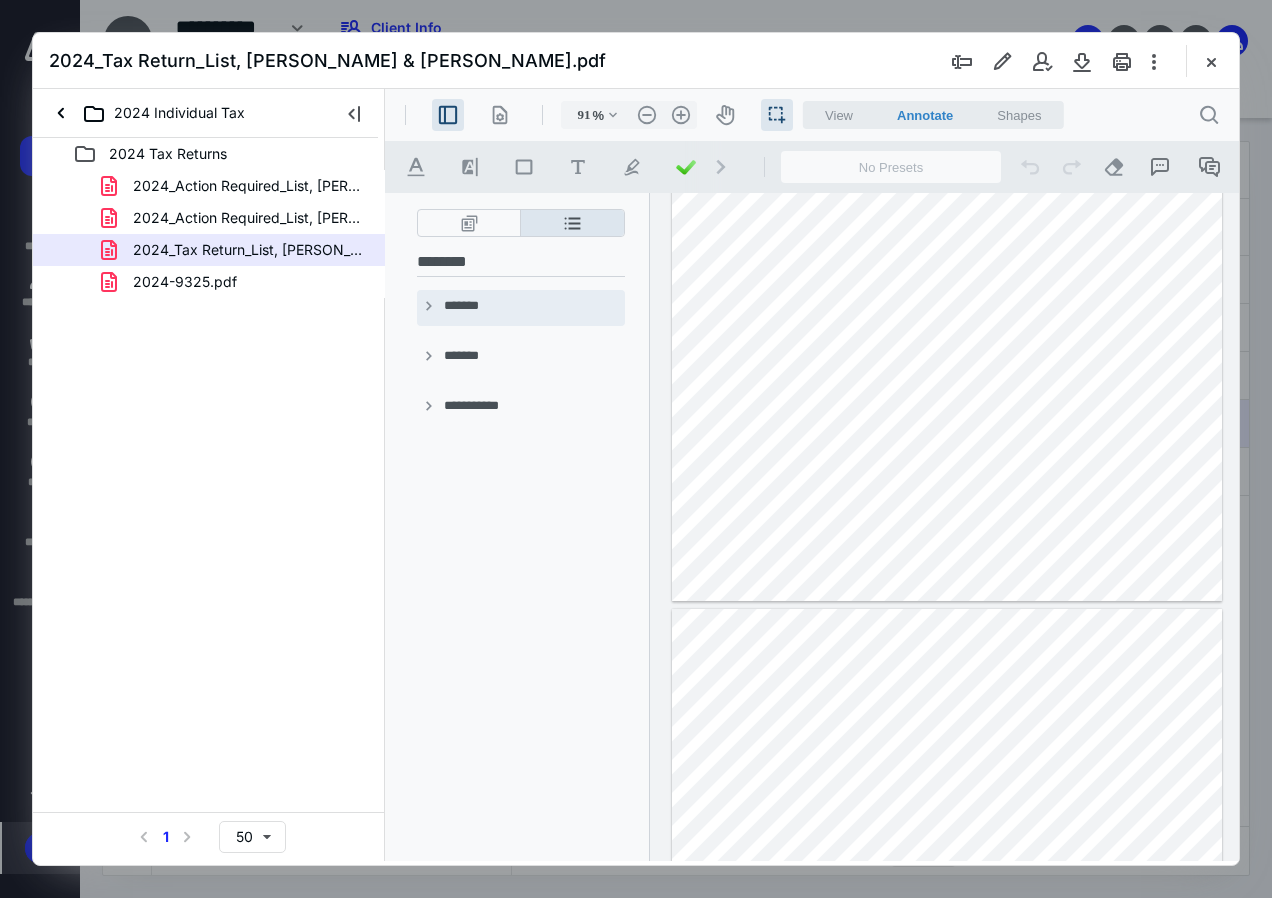 click on "*******" at bounding box center (532, 307) 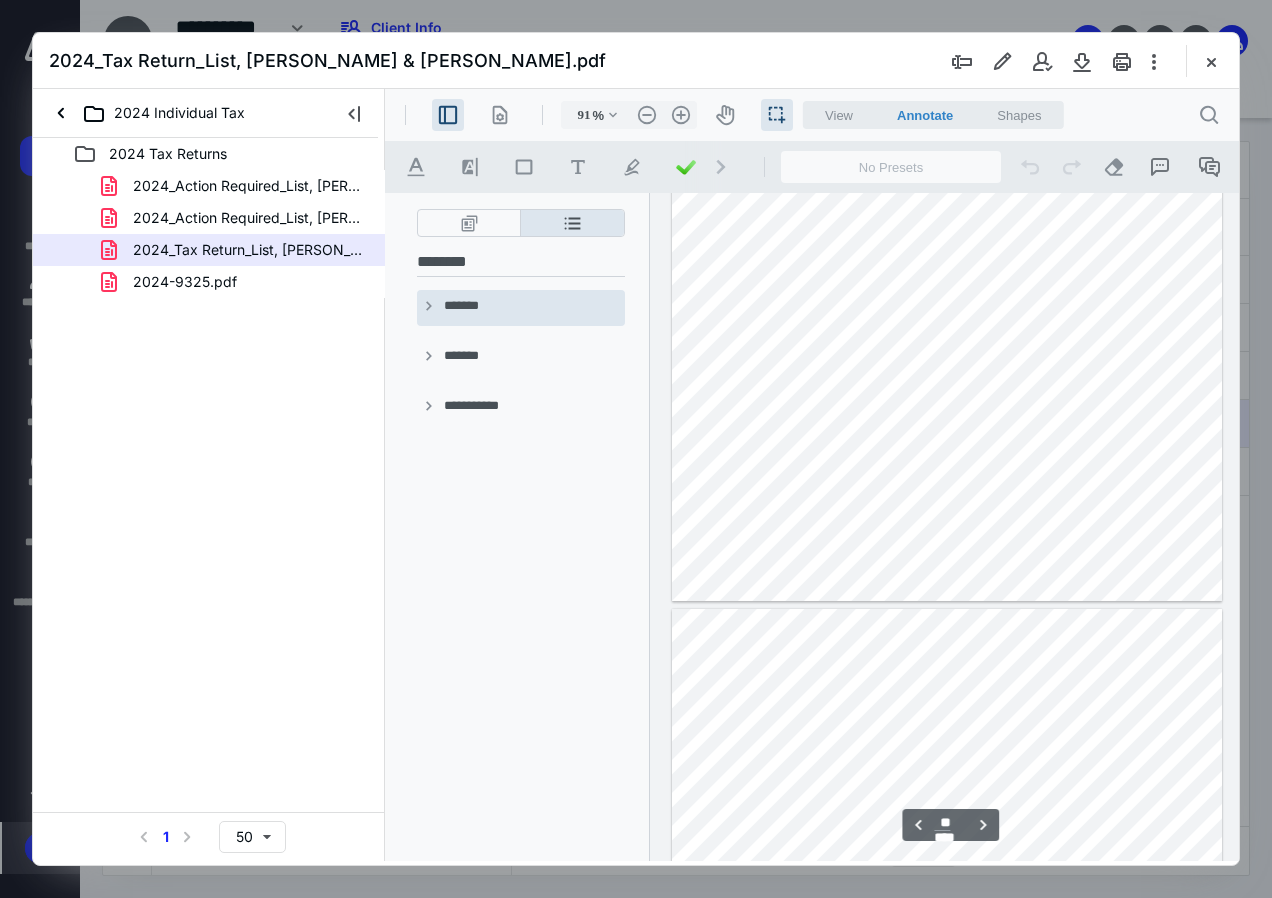 scroll, scrollTop: 8644, scrollLeft: 85, axis: both 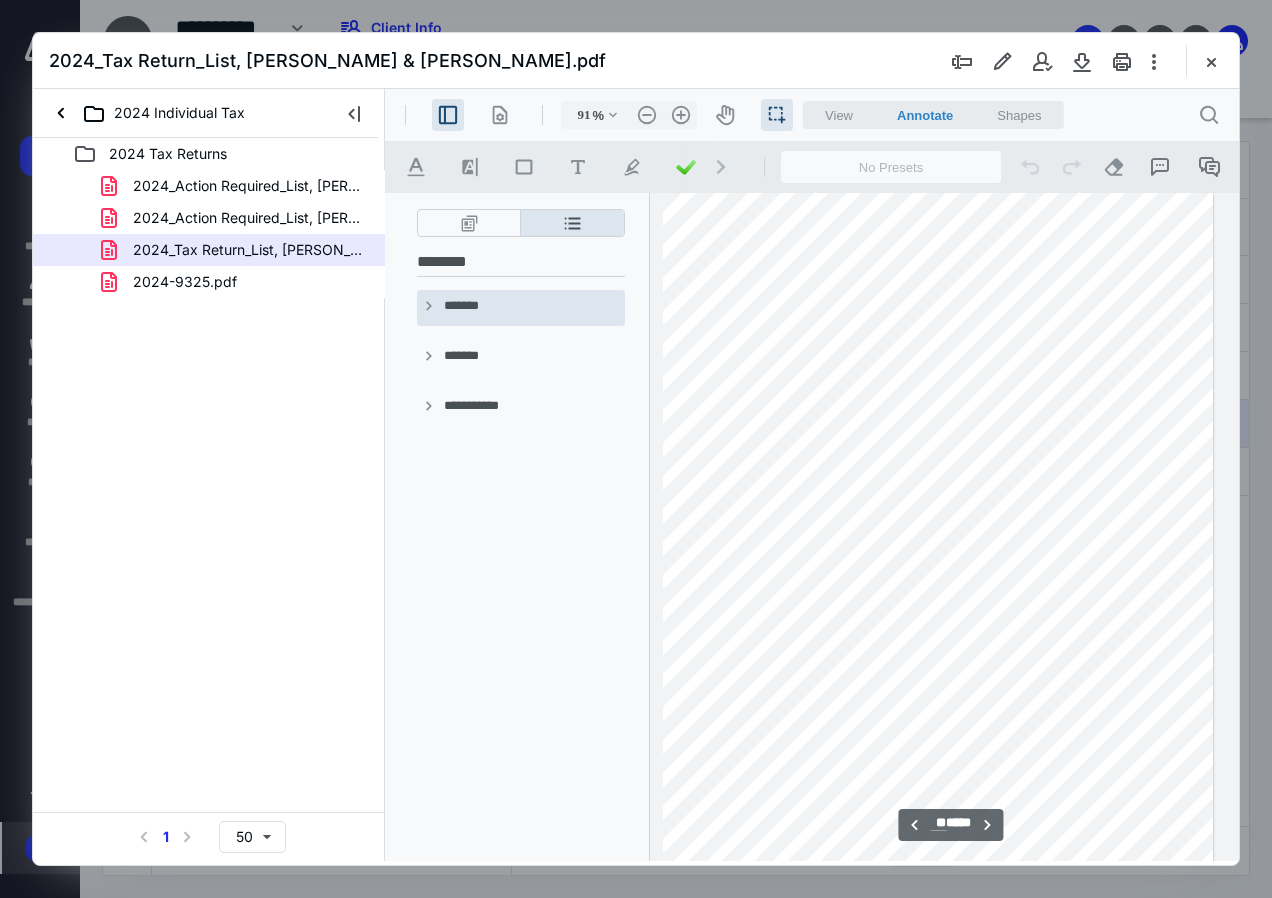 click at bounding box center (938, 549) 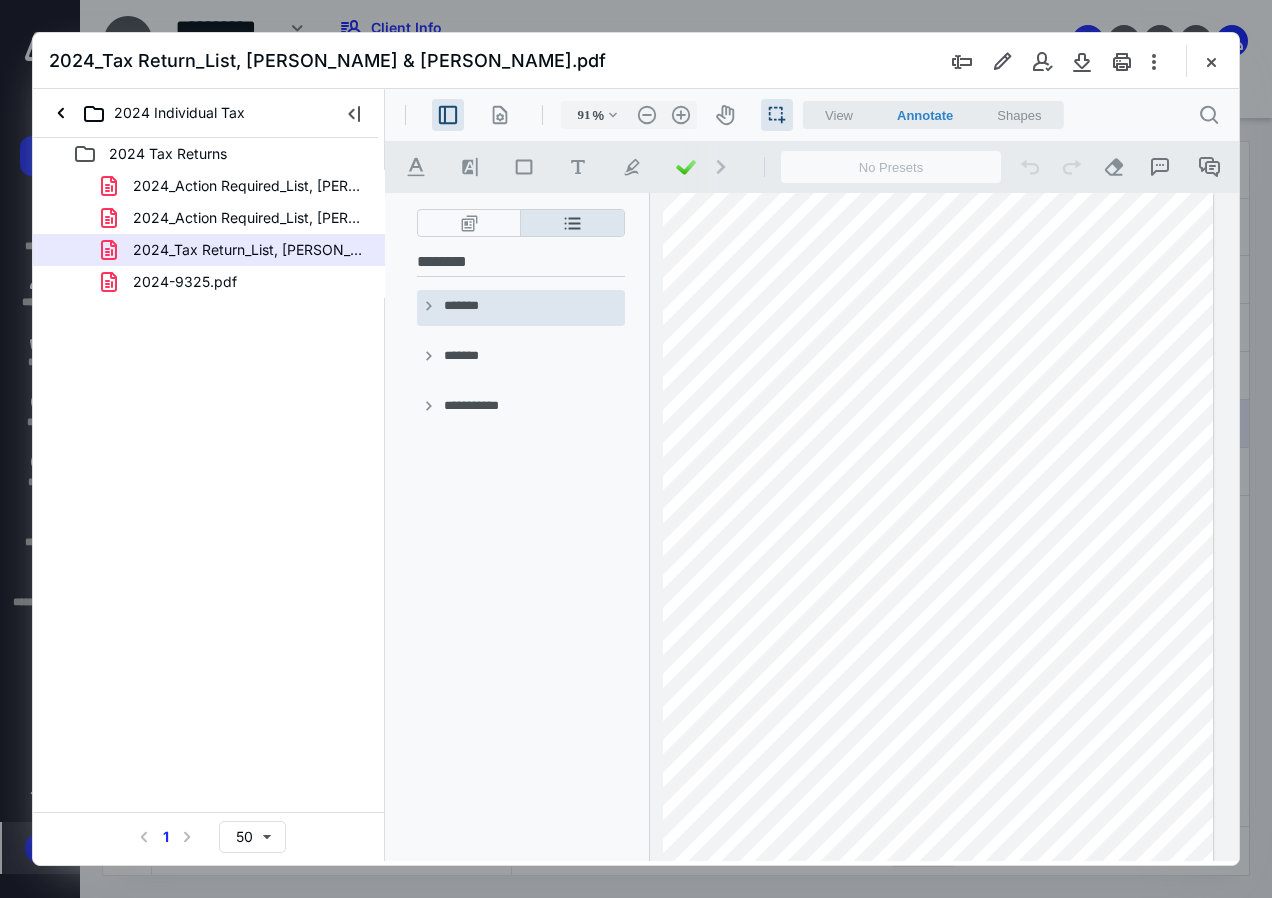 click on "2024_Tax Return_List, [PERSON_NAME] & [PERSON_NAME].pdf" at bounding box center (249, 250) 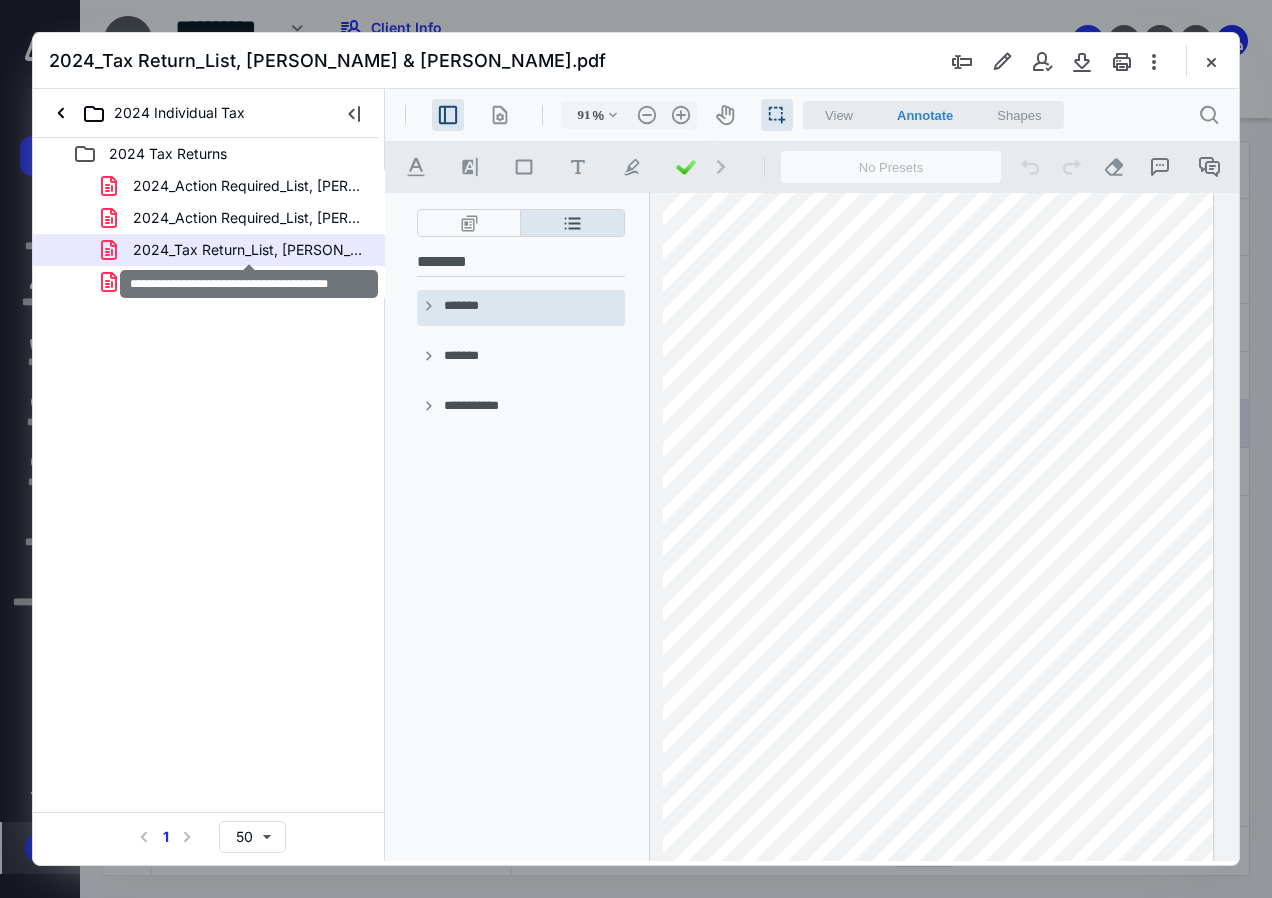 click on "2024_Tax Return_List, [PERSON_NAME] & [PERSON_NAME].pdf" at bounding box center (249, 250) 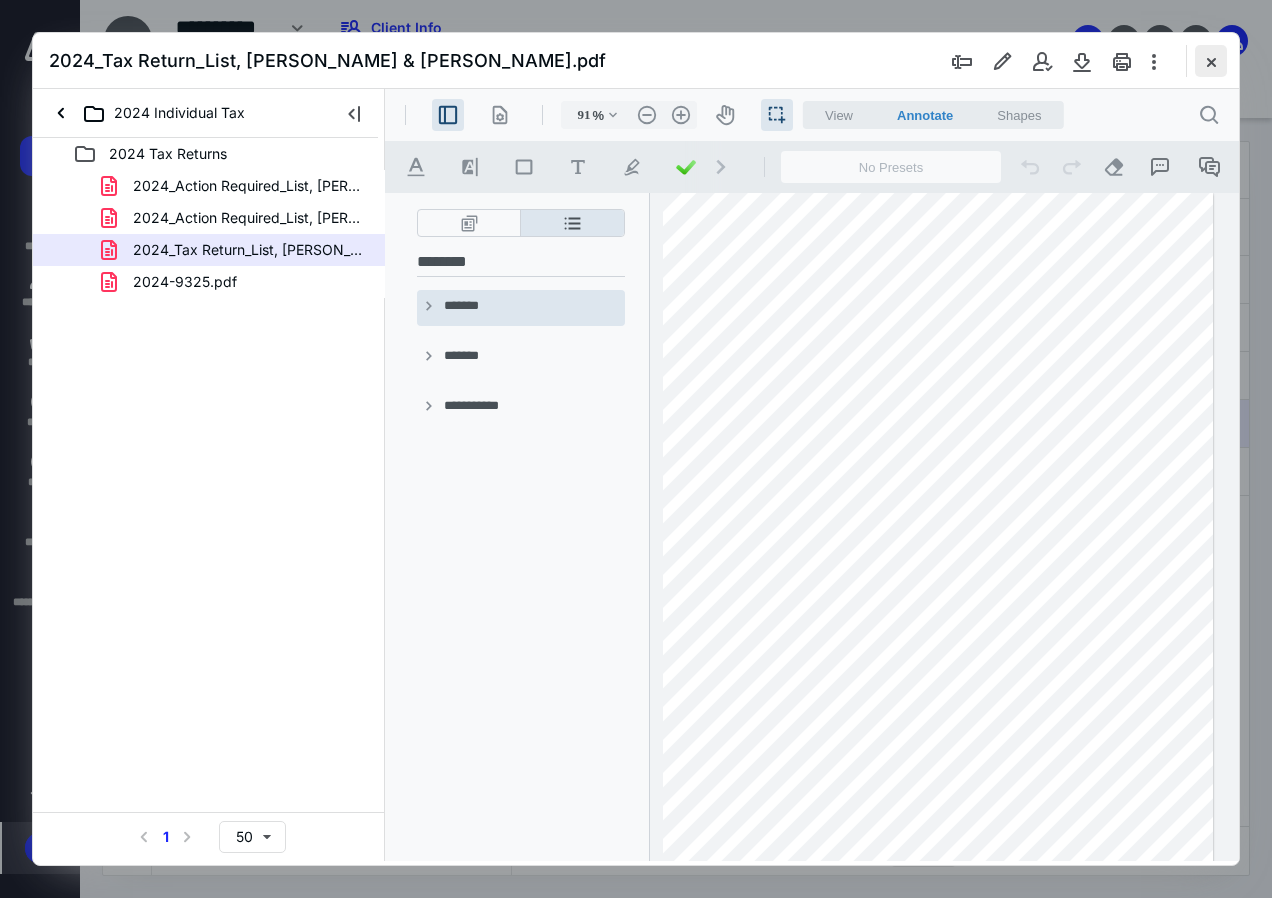 click at bounding box center [1211, 61] 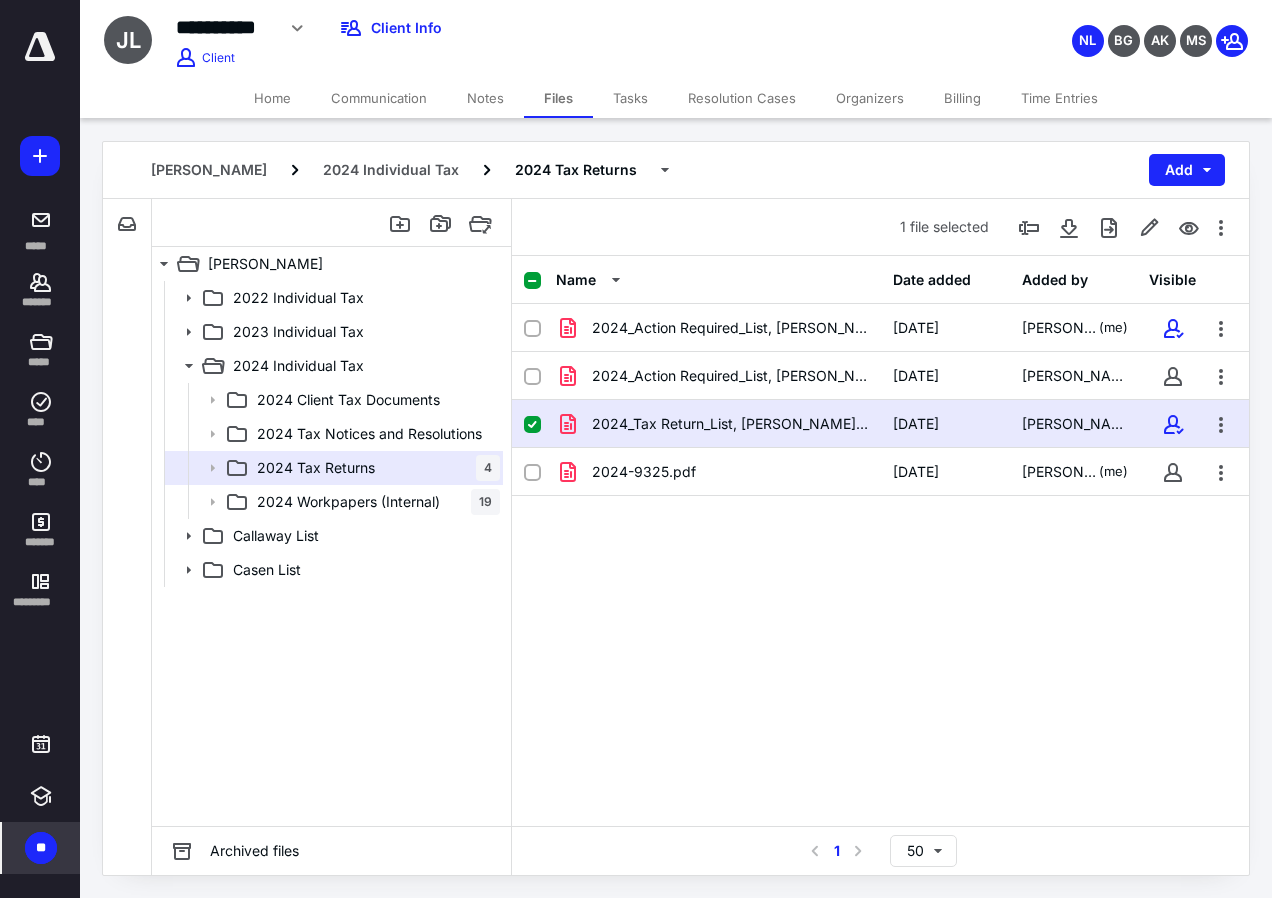 click on "2024_Tax Return_List, [PERSON_NAME] & [PERSON_NAME].pdf" at bounding box center [730, 424] 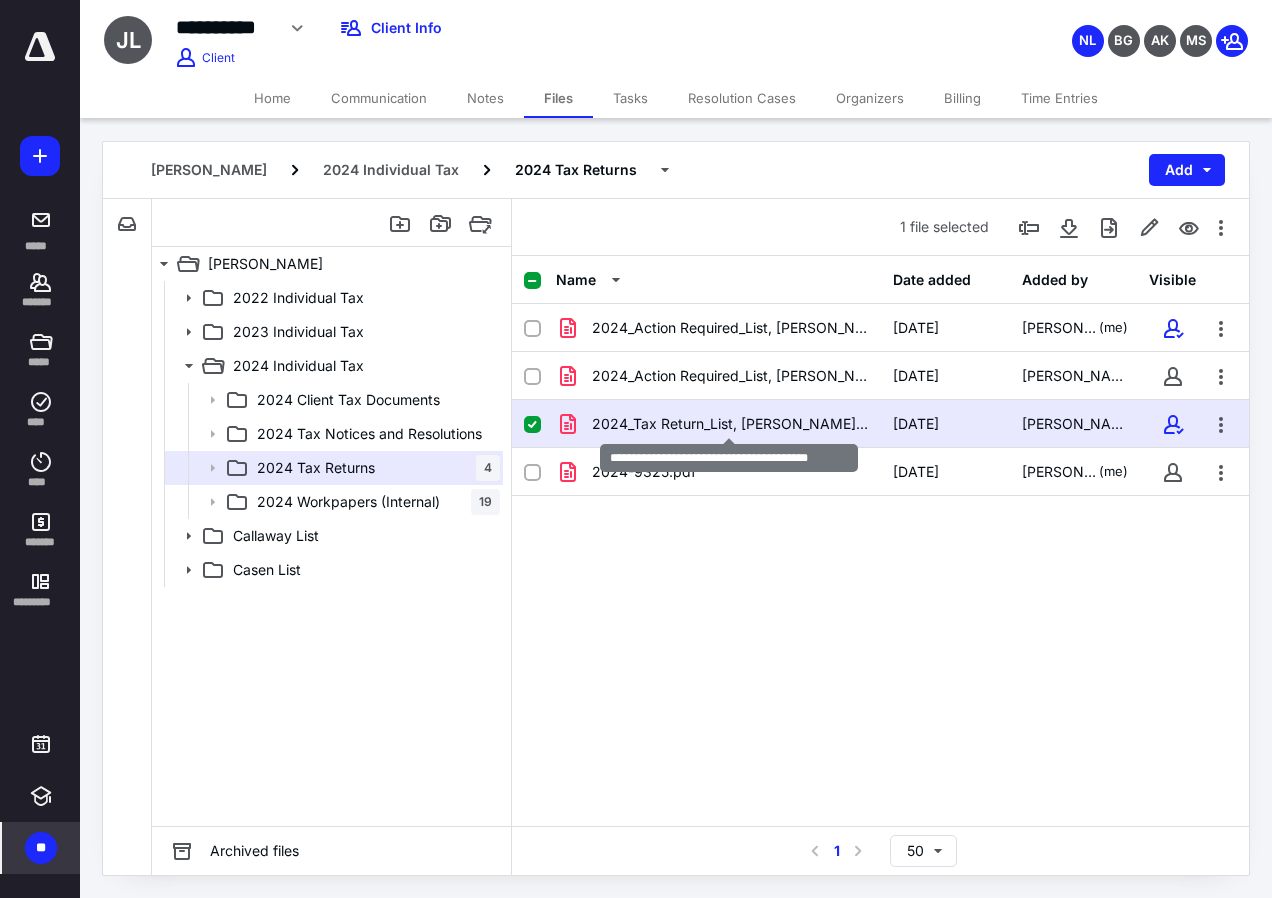click on "2024_Tax Return_List, [PERSON_NAME] & [PERSON_NAME].pdf" at bounding box center (730, 424) 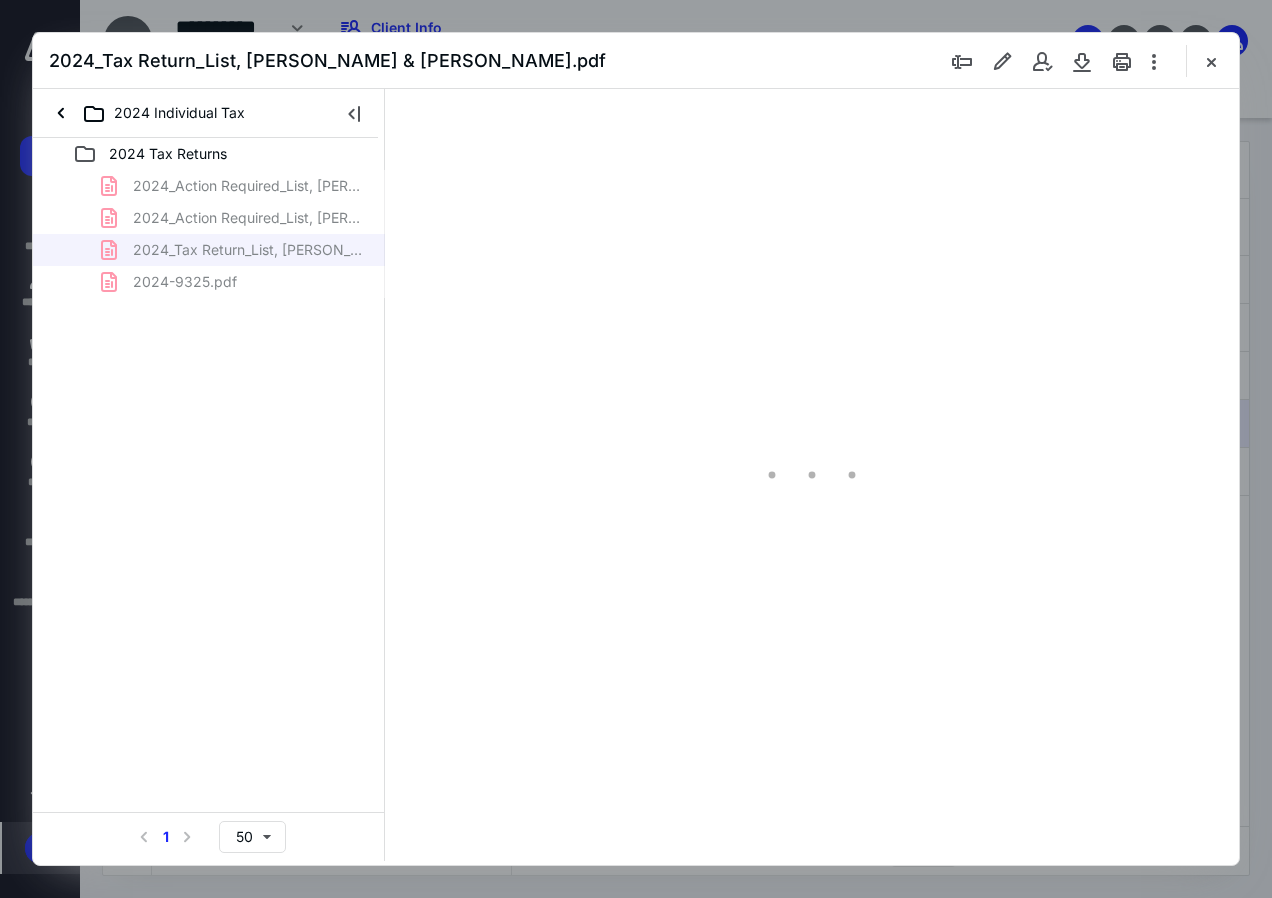 scroll, scrollTop: 0, scrollLeft: 0, axis: both 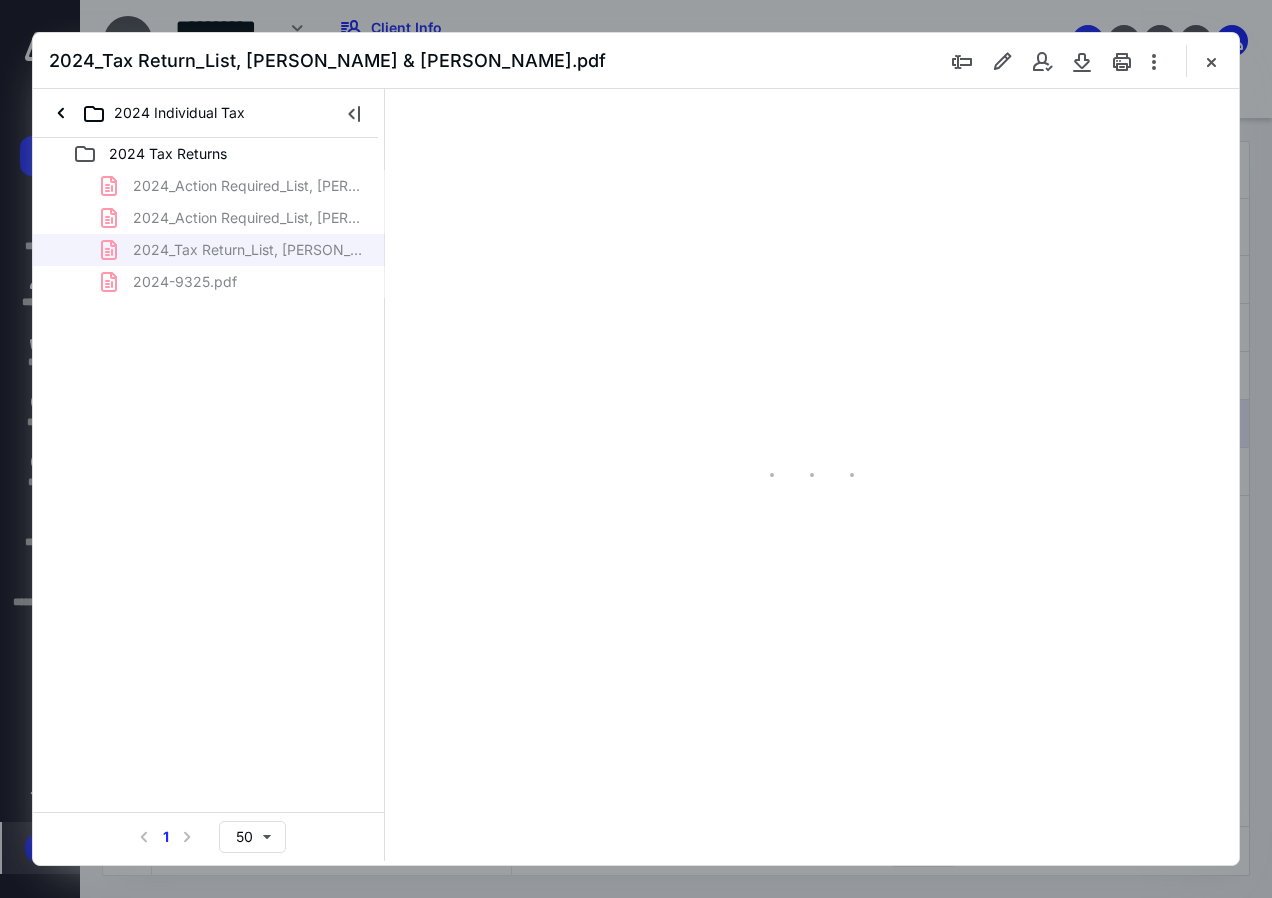 type on "136" 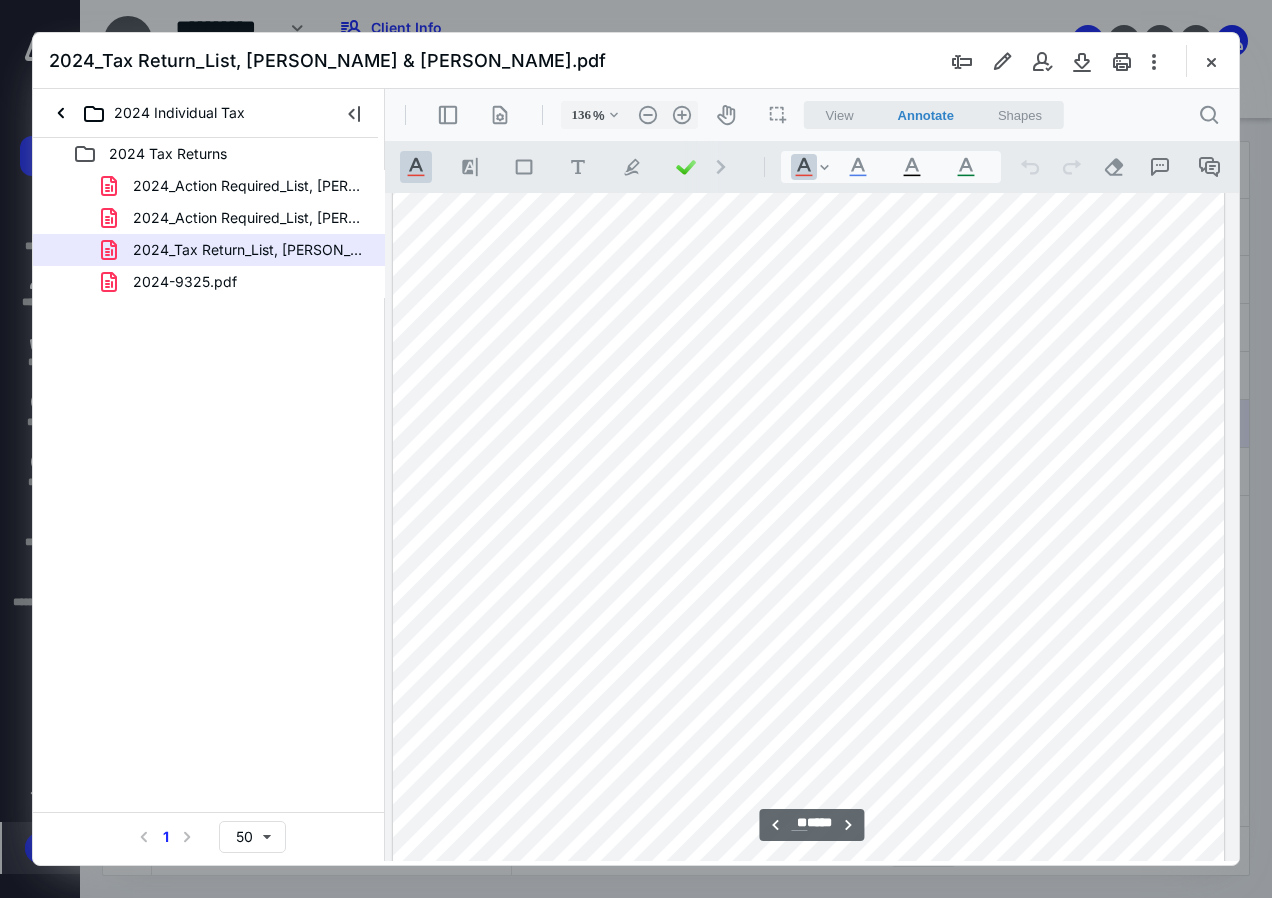 scroll, scrollTop: 16609, scrollLeft: 120, axis: both 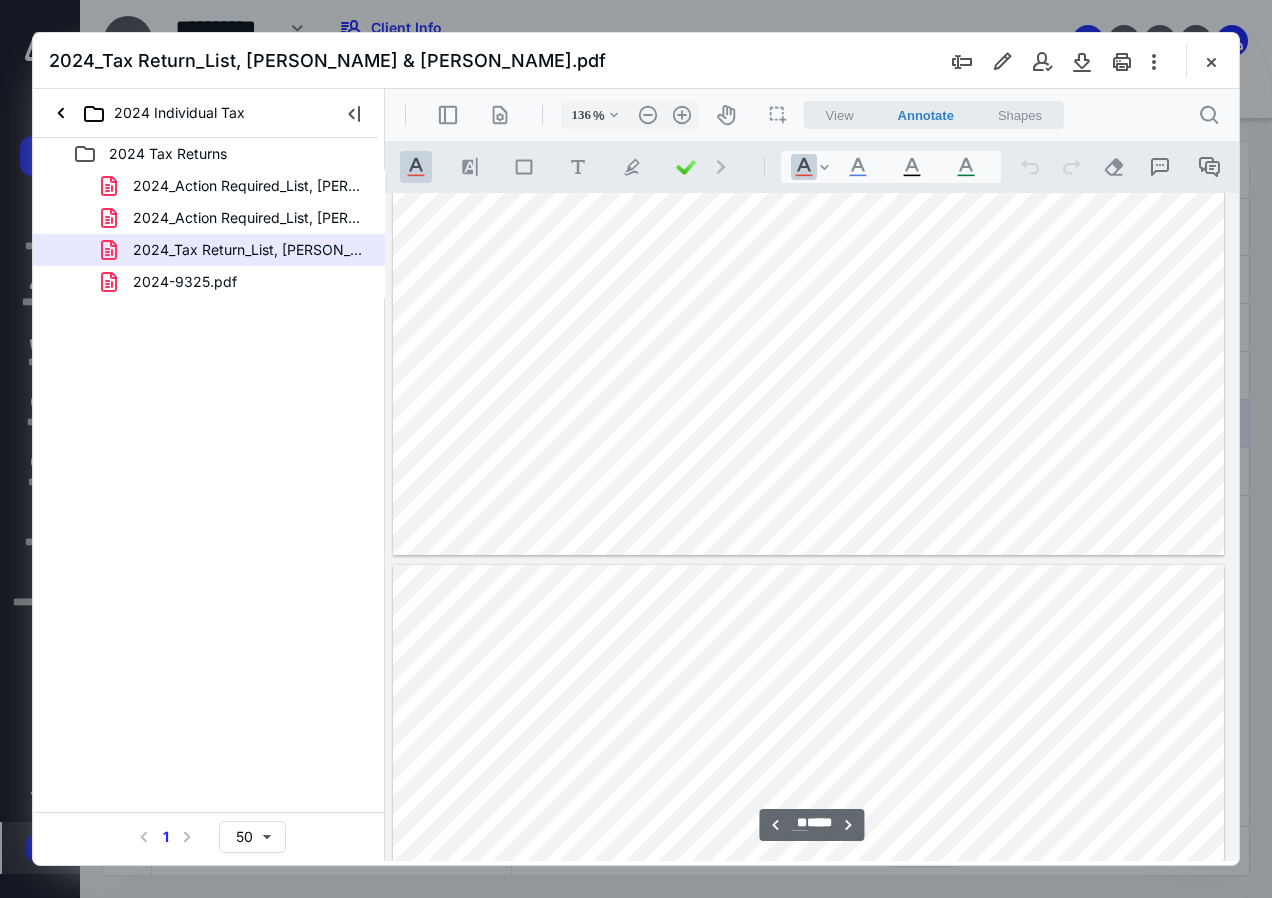 type on "**" 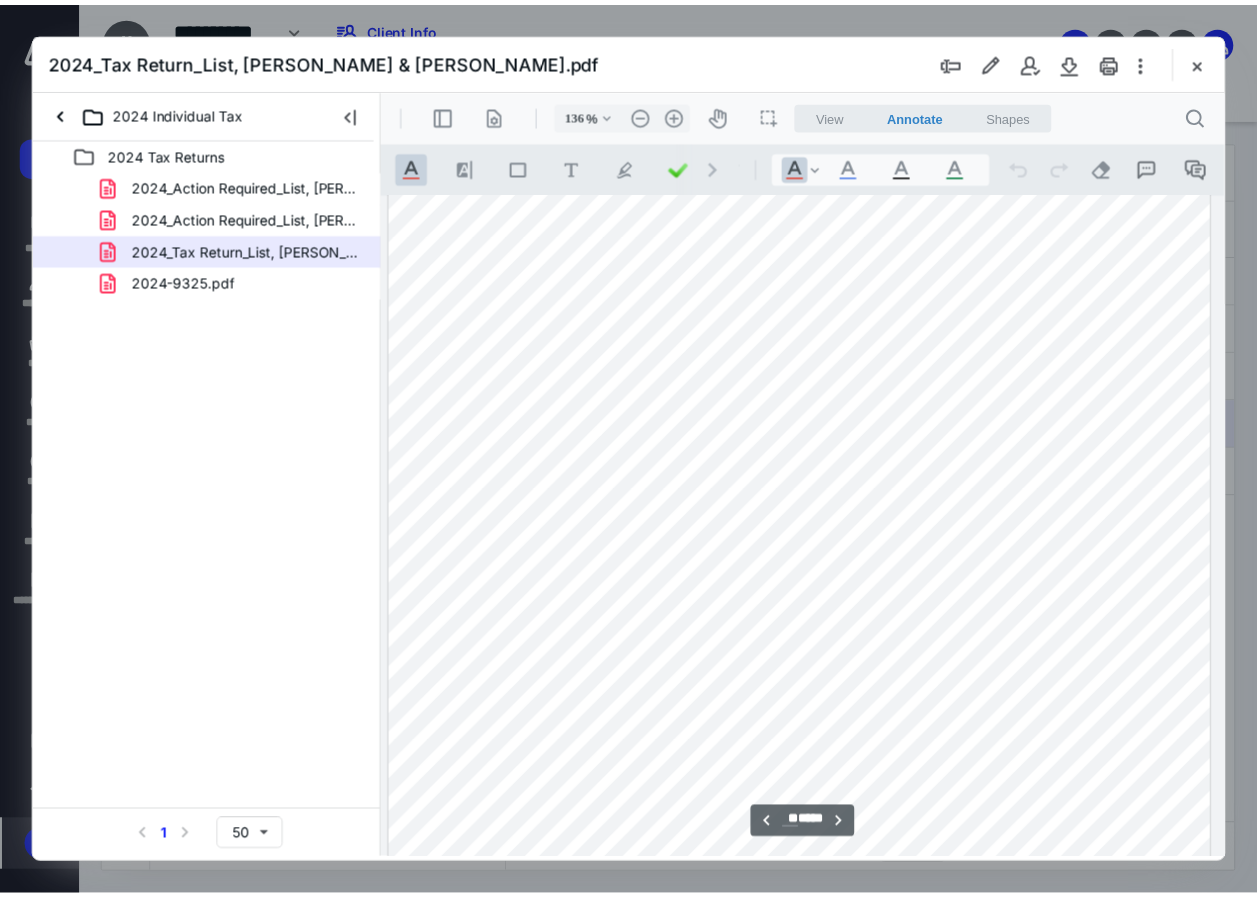 scroll, scrollTop: 17509, scrollLeft: 120, axis: both 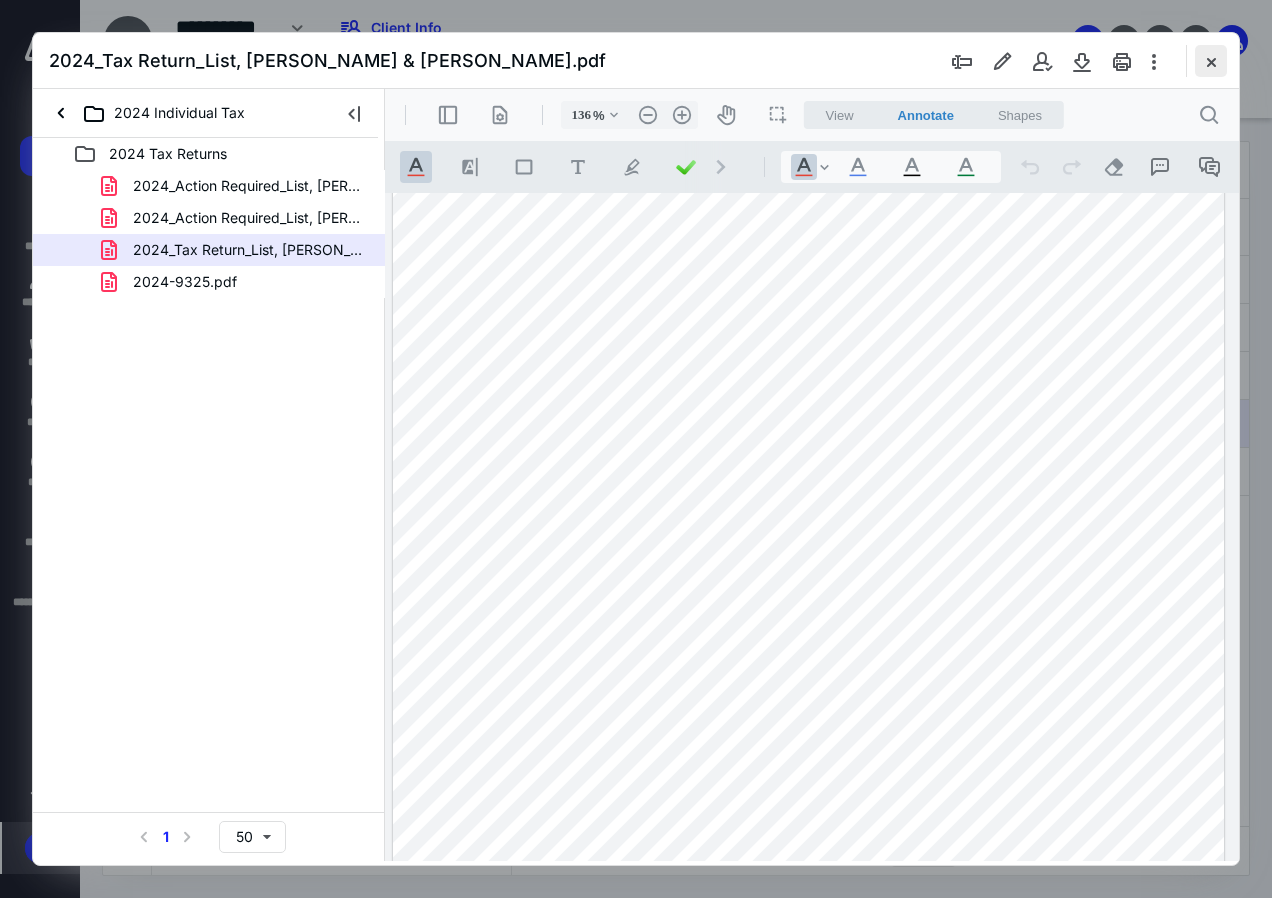 click at bounding box center (1211, 61) 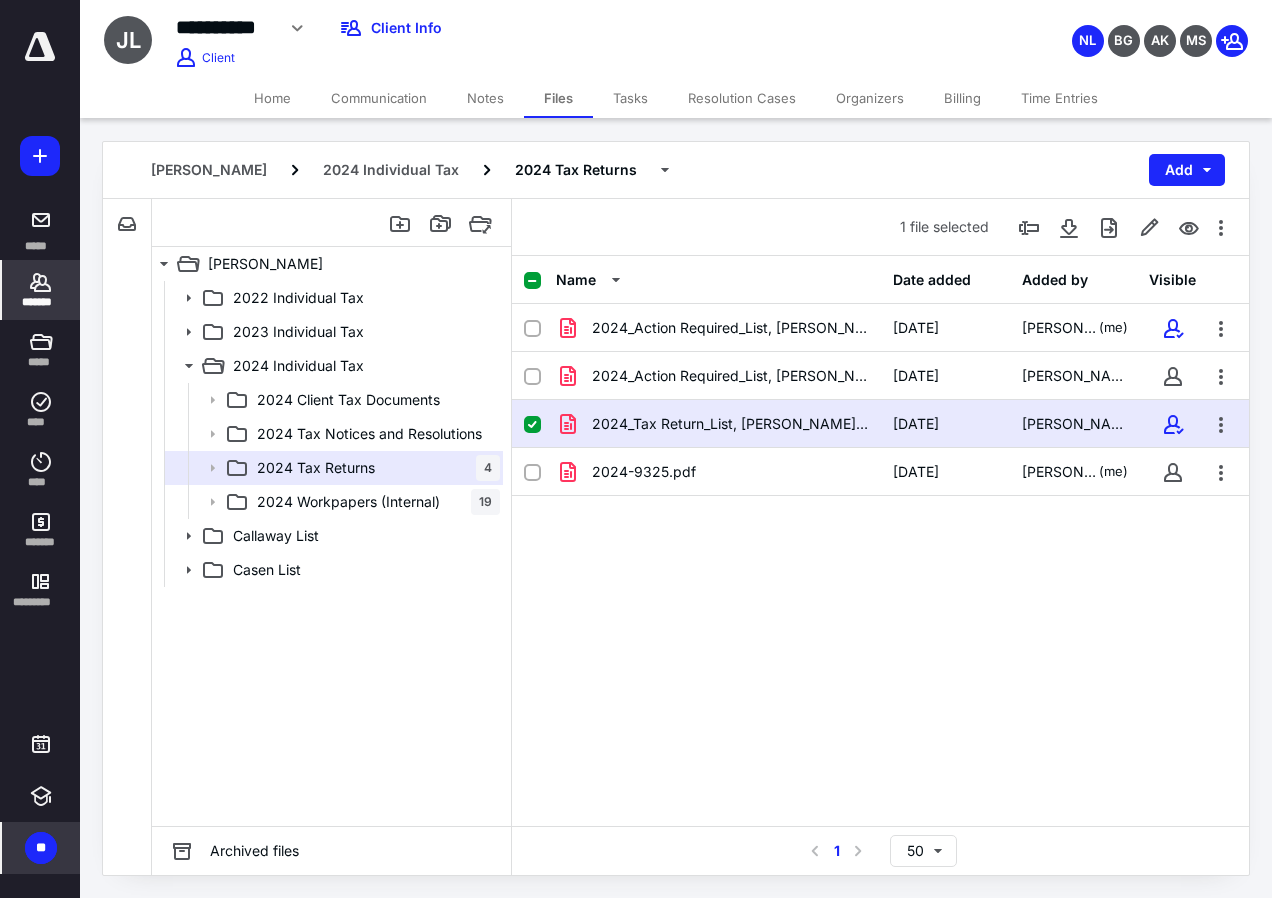click 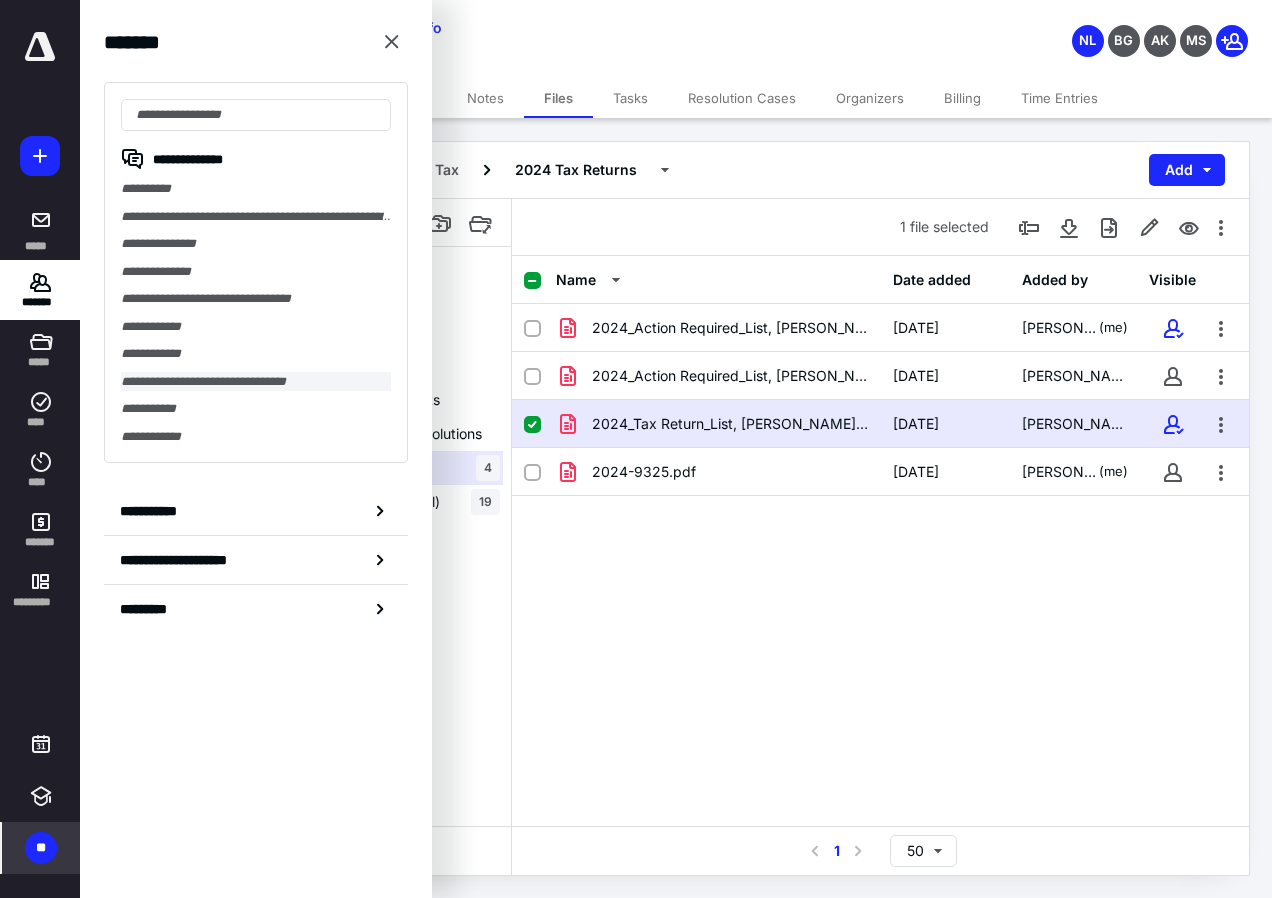 click on "**********" at bounding box center [256, 382] 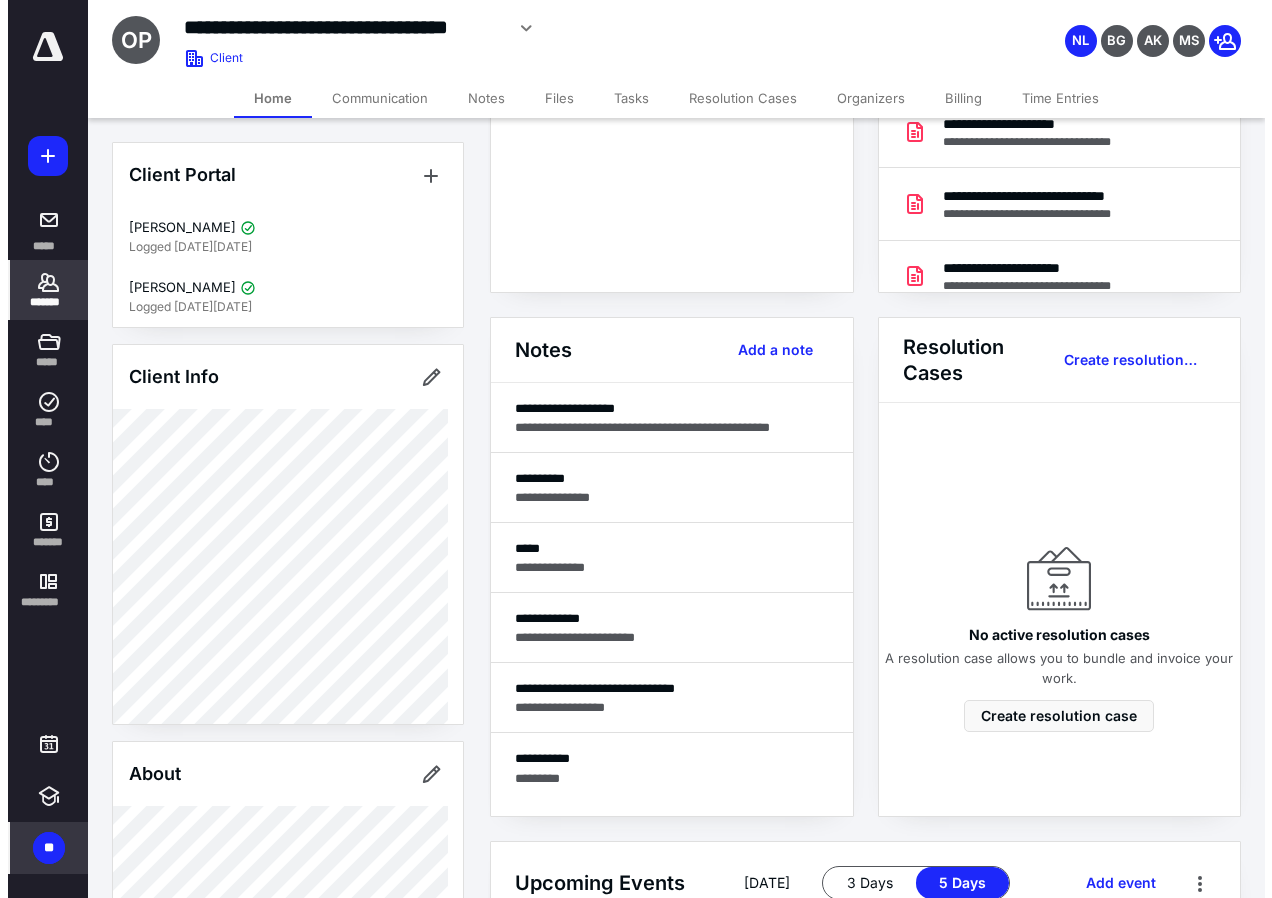 scroll, scrollTop: 400, scrollLeft: 0, axis: vertical 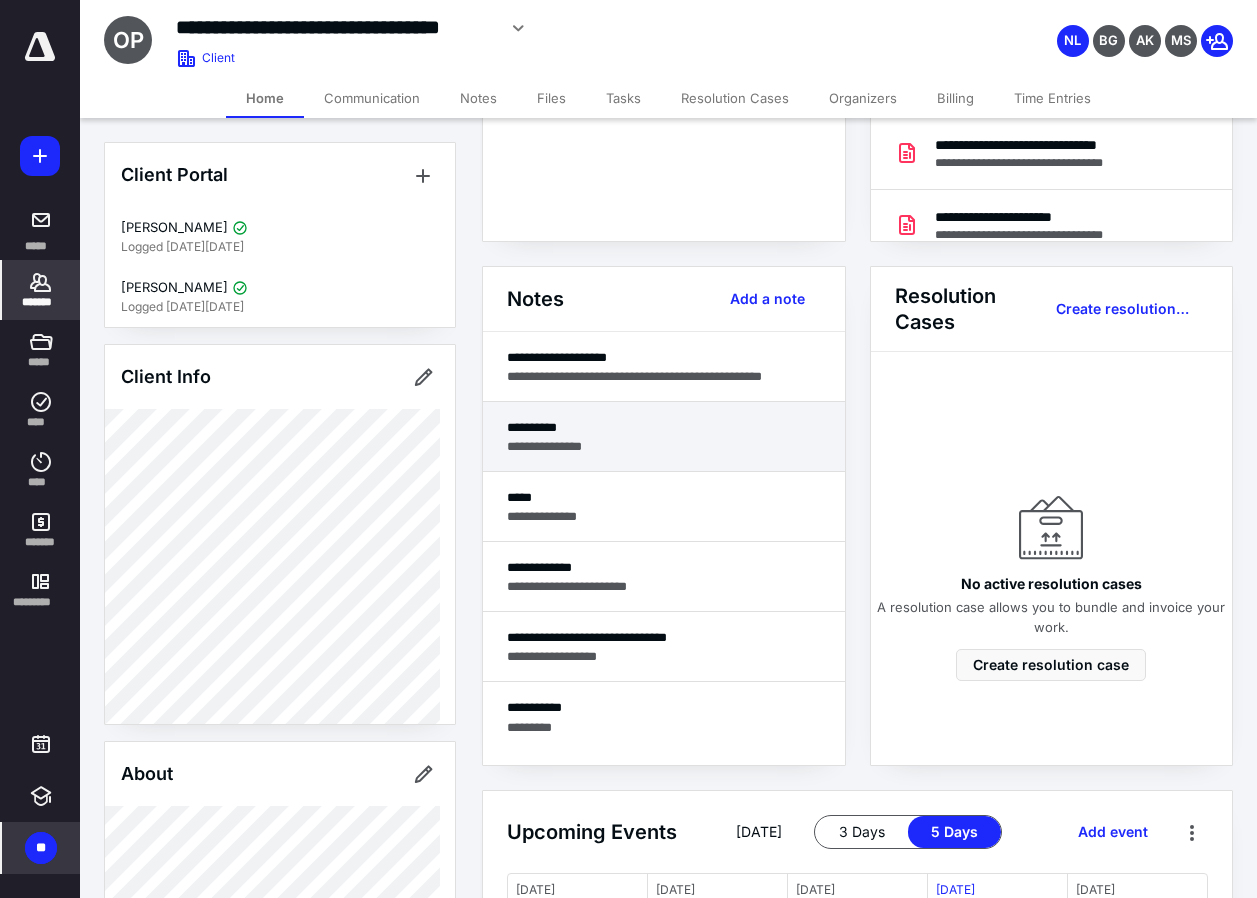 click on "**********" at bounding box center (664, 446) 